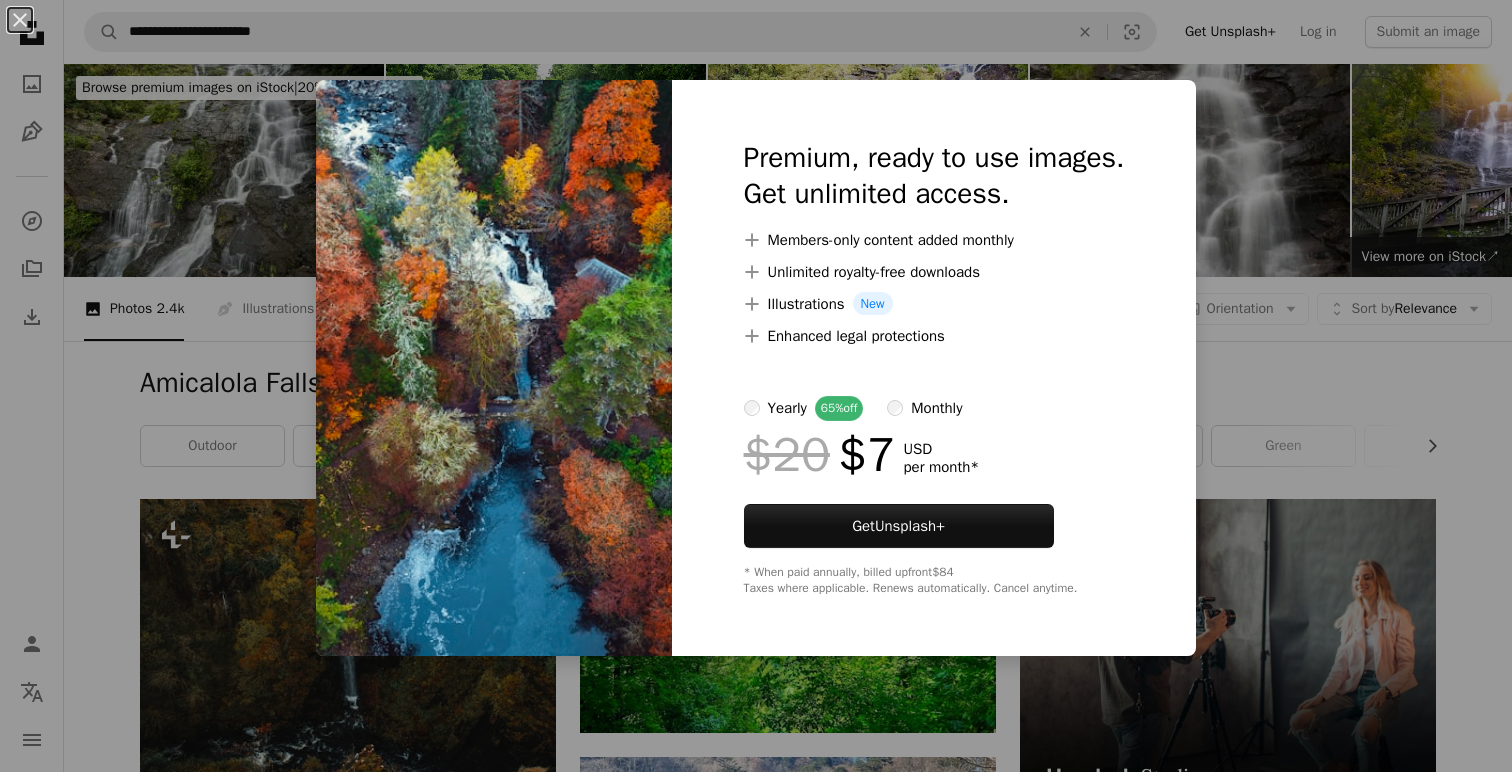 scroll, scrollTop: 4178, scrollLeft: 0, axis: vertical 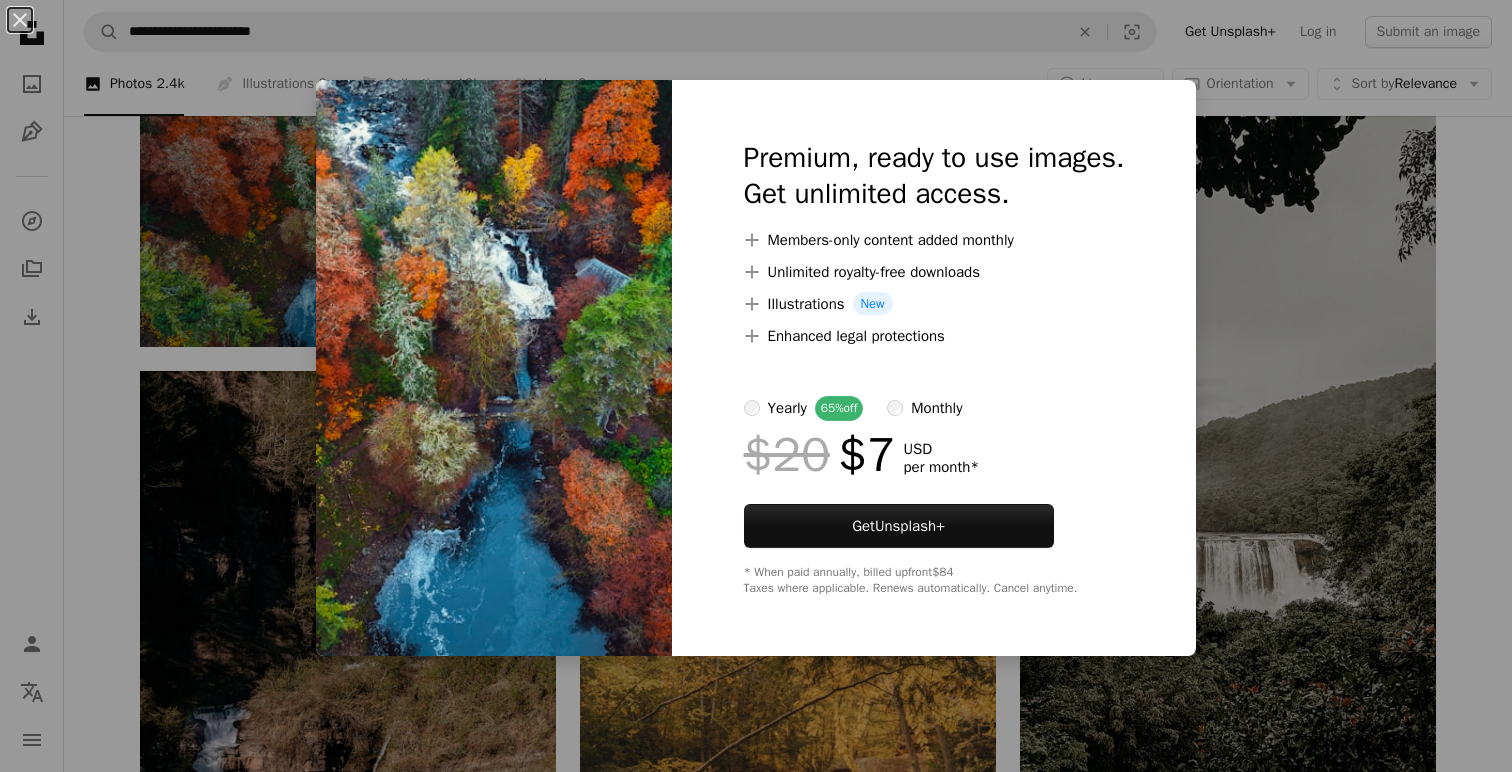 click on "An X shape Premium, ready to use images. Get unlimited access. A plus sign Members-only content added monthly A plus sign Unlimited royalty-free downloads A plus sign Illustrations  New A plus sign Enhanced legal protections yearly 65%  off monthly $20   $7 USD per month * Get  Unsplash+ * When paid annually, billed upfront  $84 Taxes where applicable. Renews automatically. Cancel anytime." at bounding box center (756, 386) 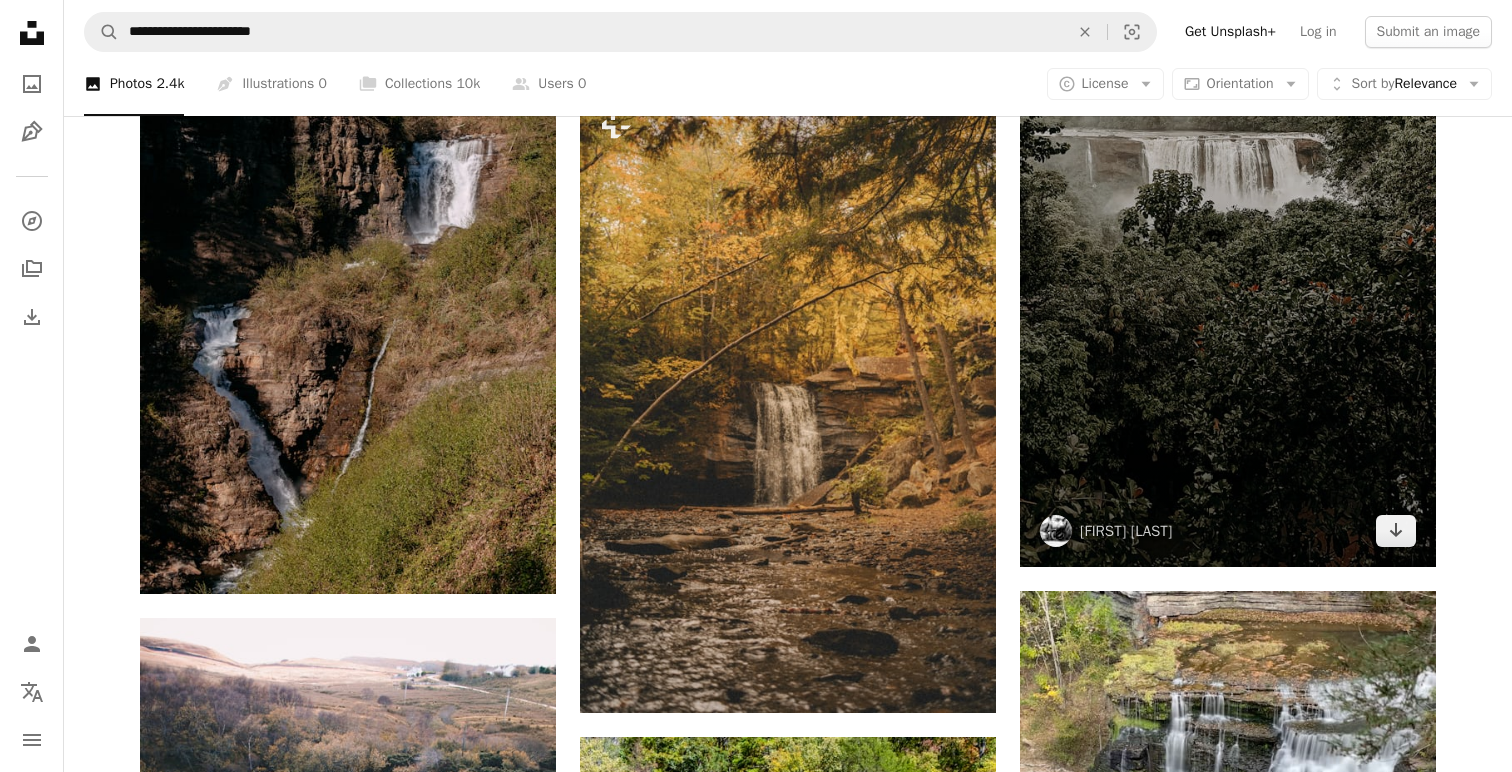 scroll, scrollTop: 4602, scrollLeft: 0, axis: vertical 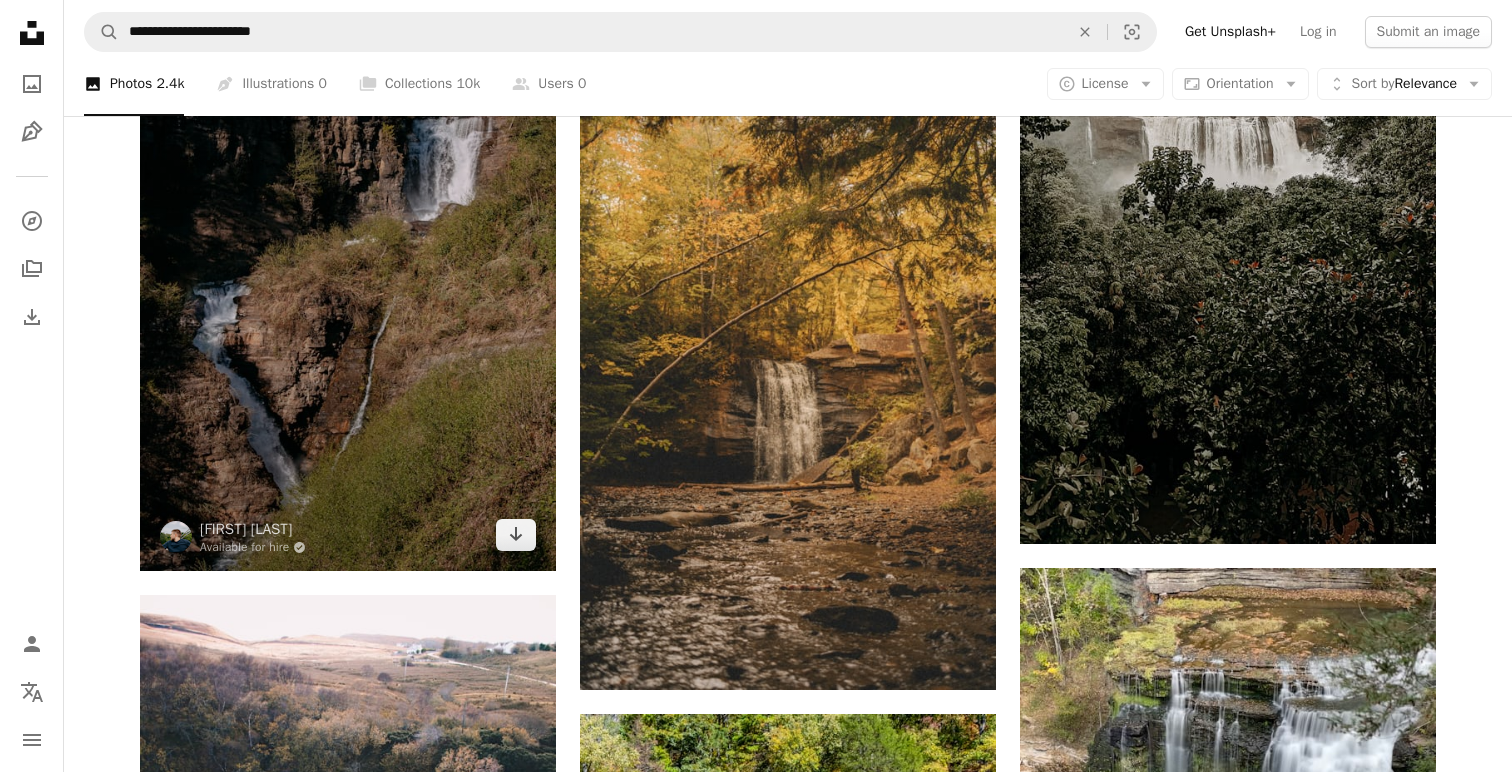 click at bounding box center [348, 259] 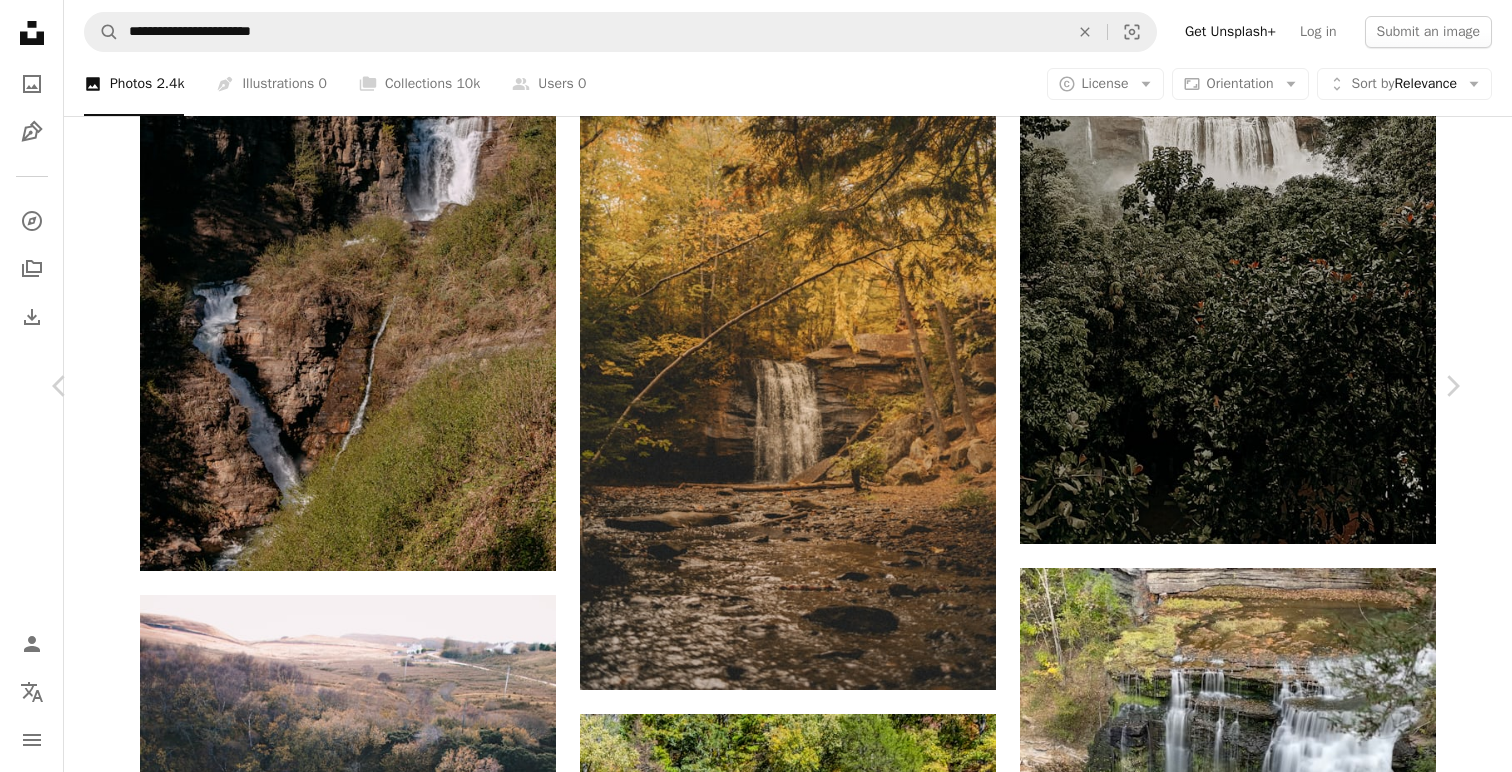 scroll, scrollTop: 513, scrollLeft: 0, axis: vertical 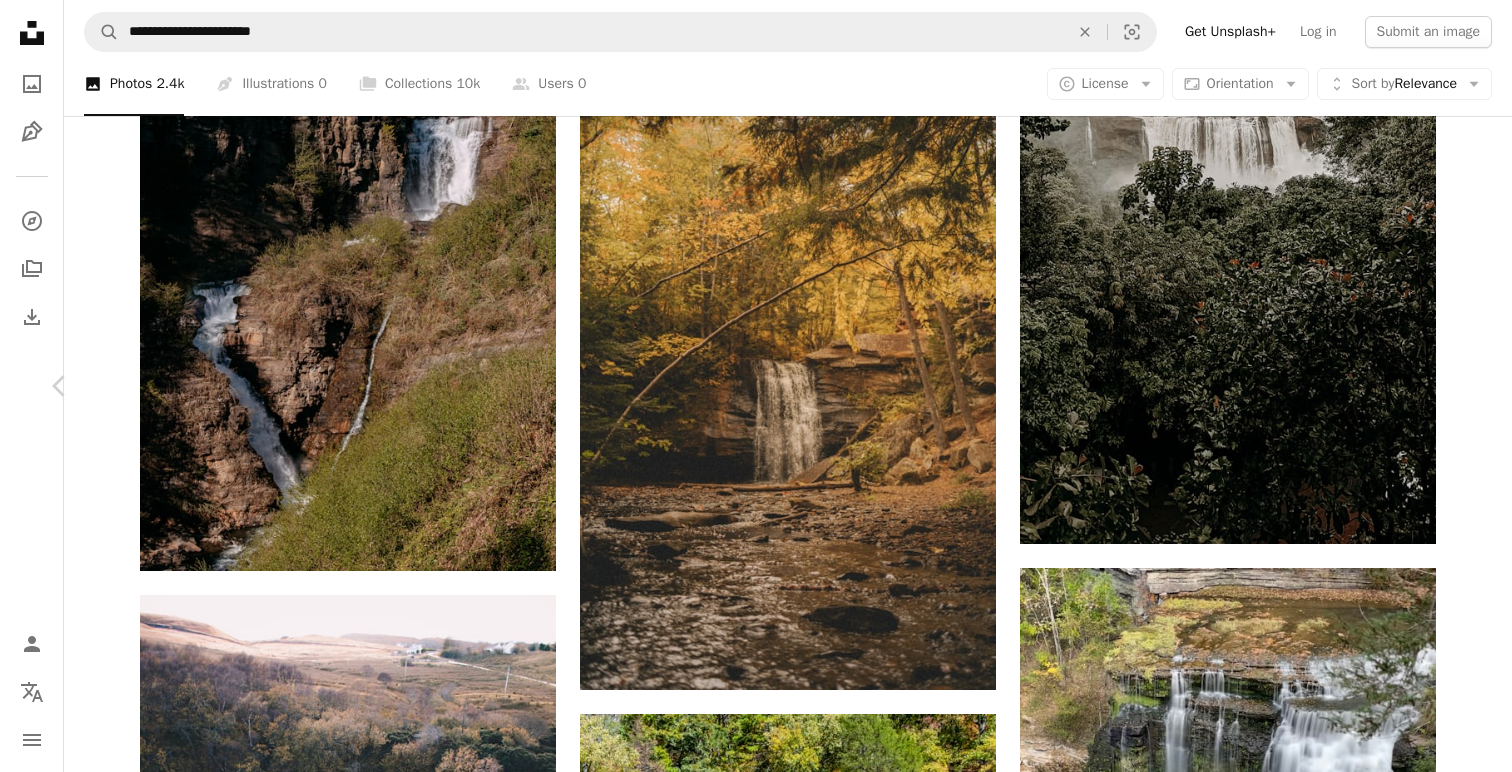 click on "Chevron right" at bounding box center [1452, 386] 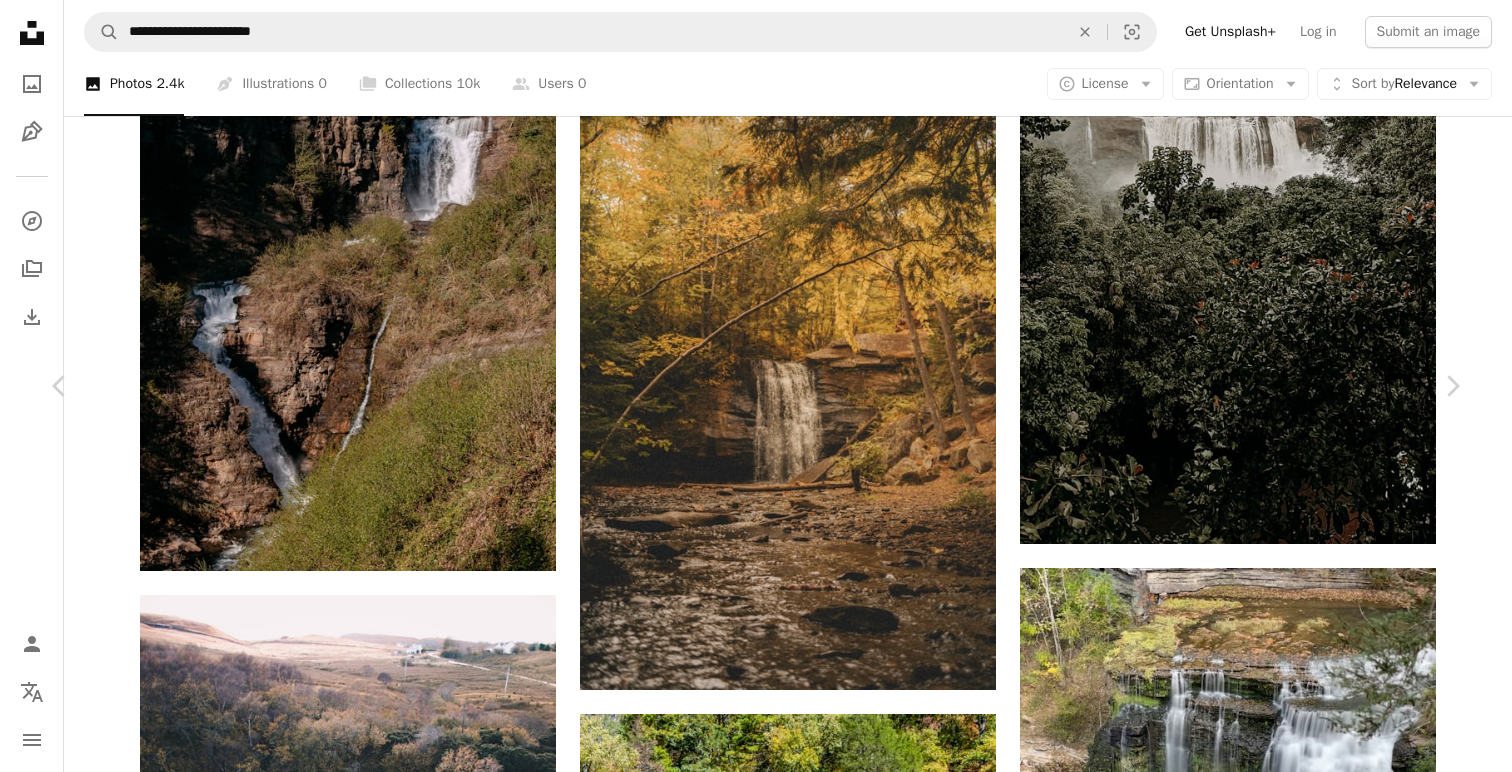 scroll, scrollTop: 0, scrollLeft: 0, axis: both 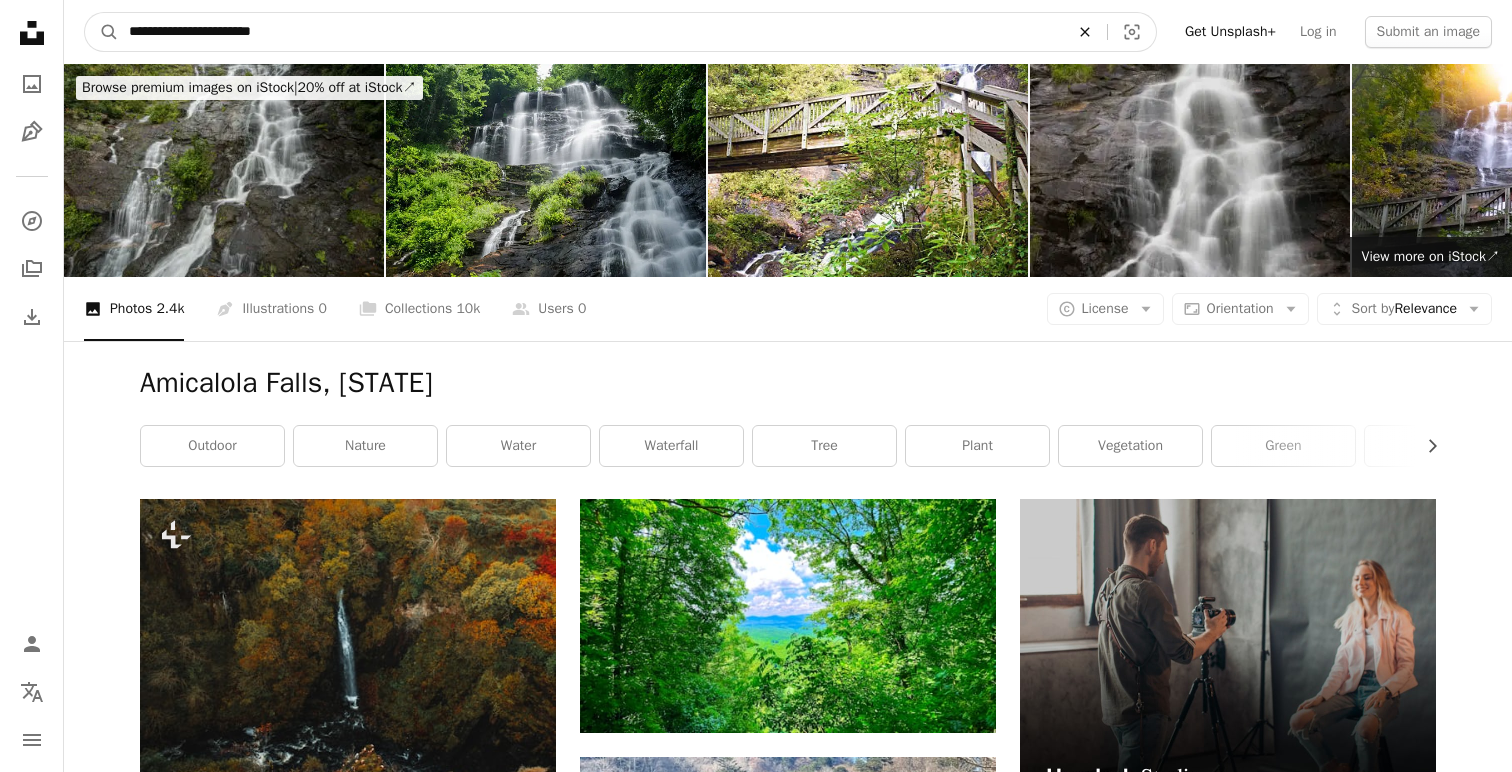 click on "An X shape" at bounding box center (1085, 32) 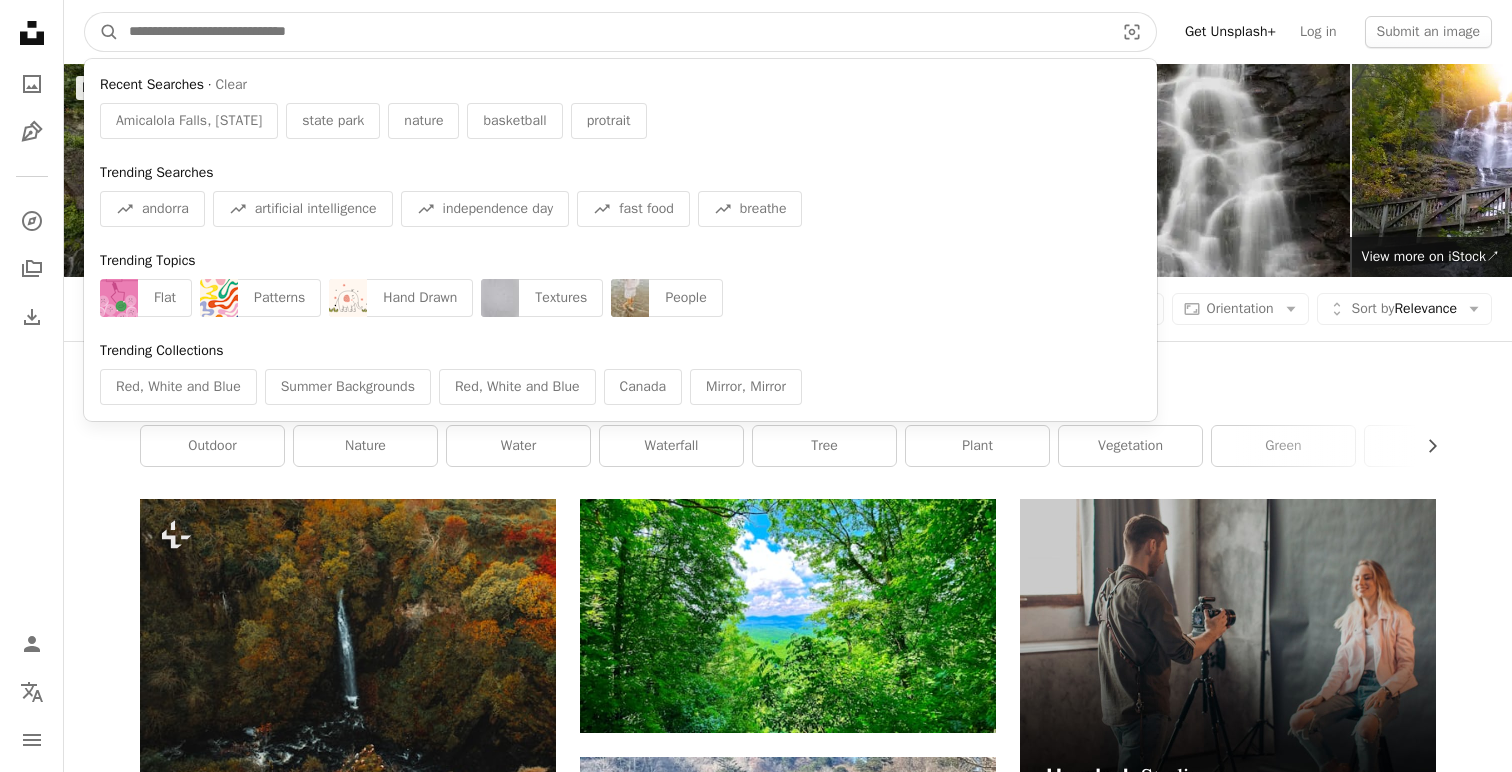 click at bounding box center (613, 32) 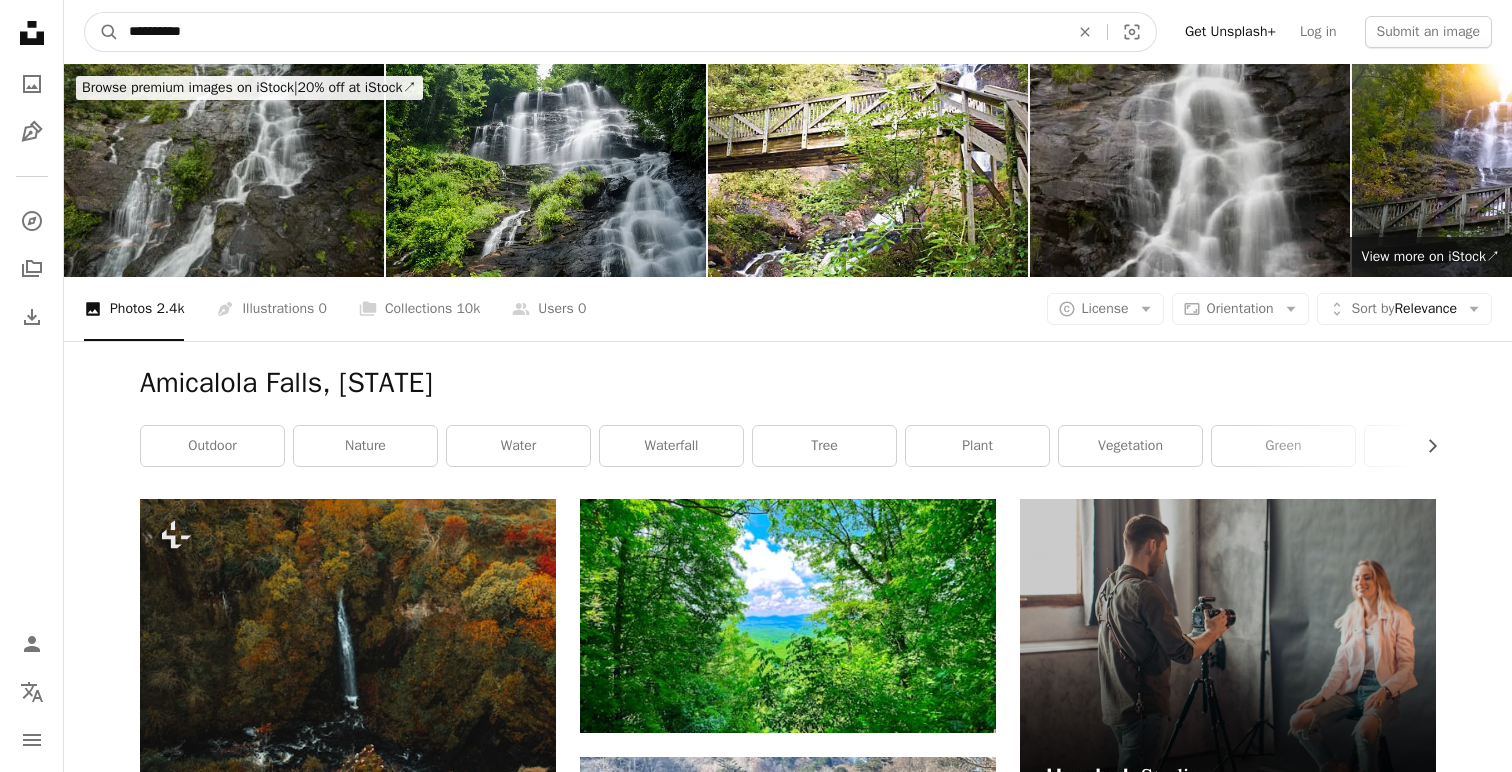 type on "**********" 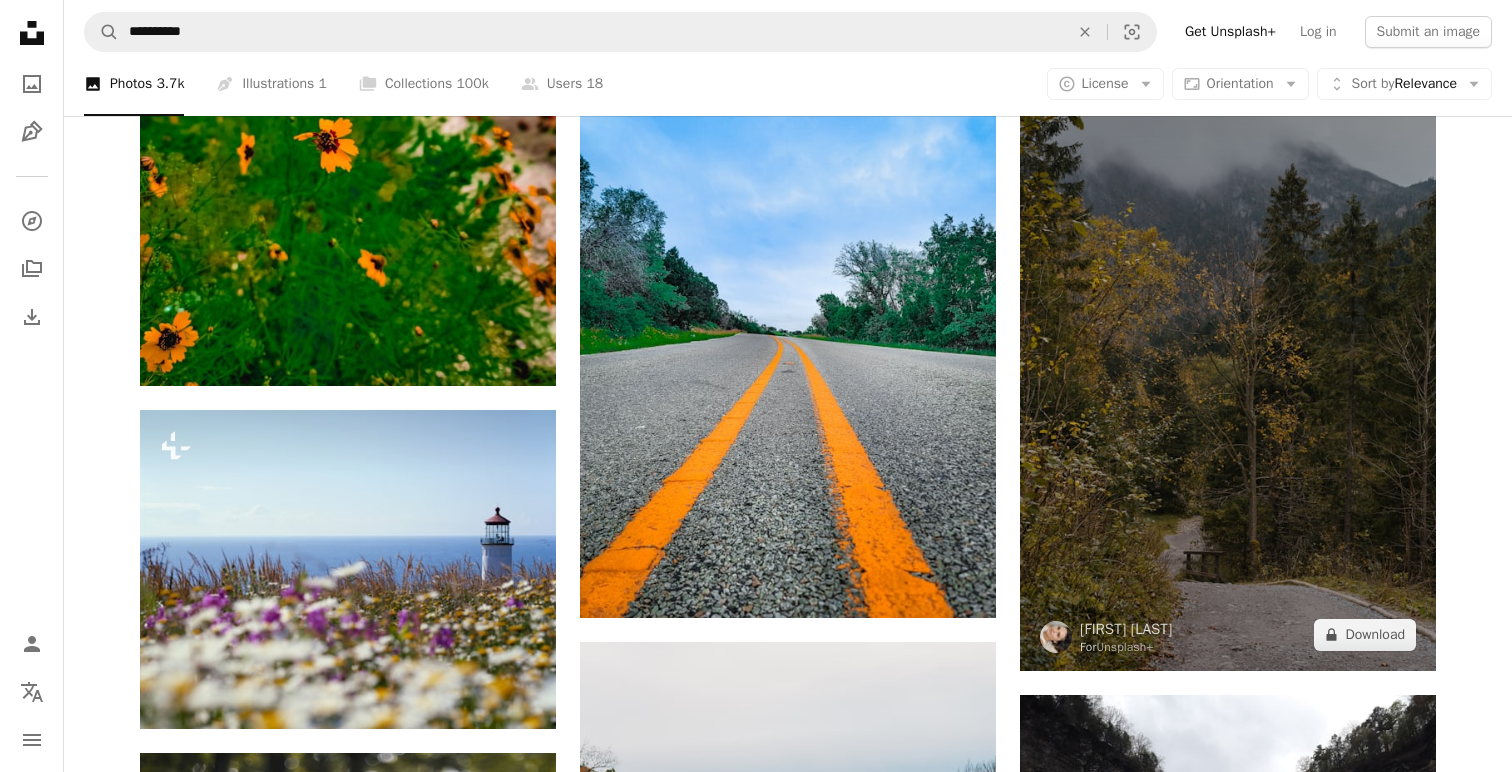 click at bounding box center [1228, 359] 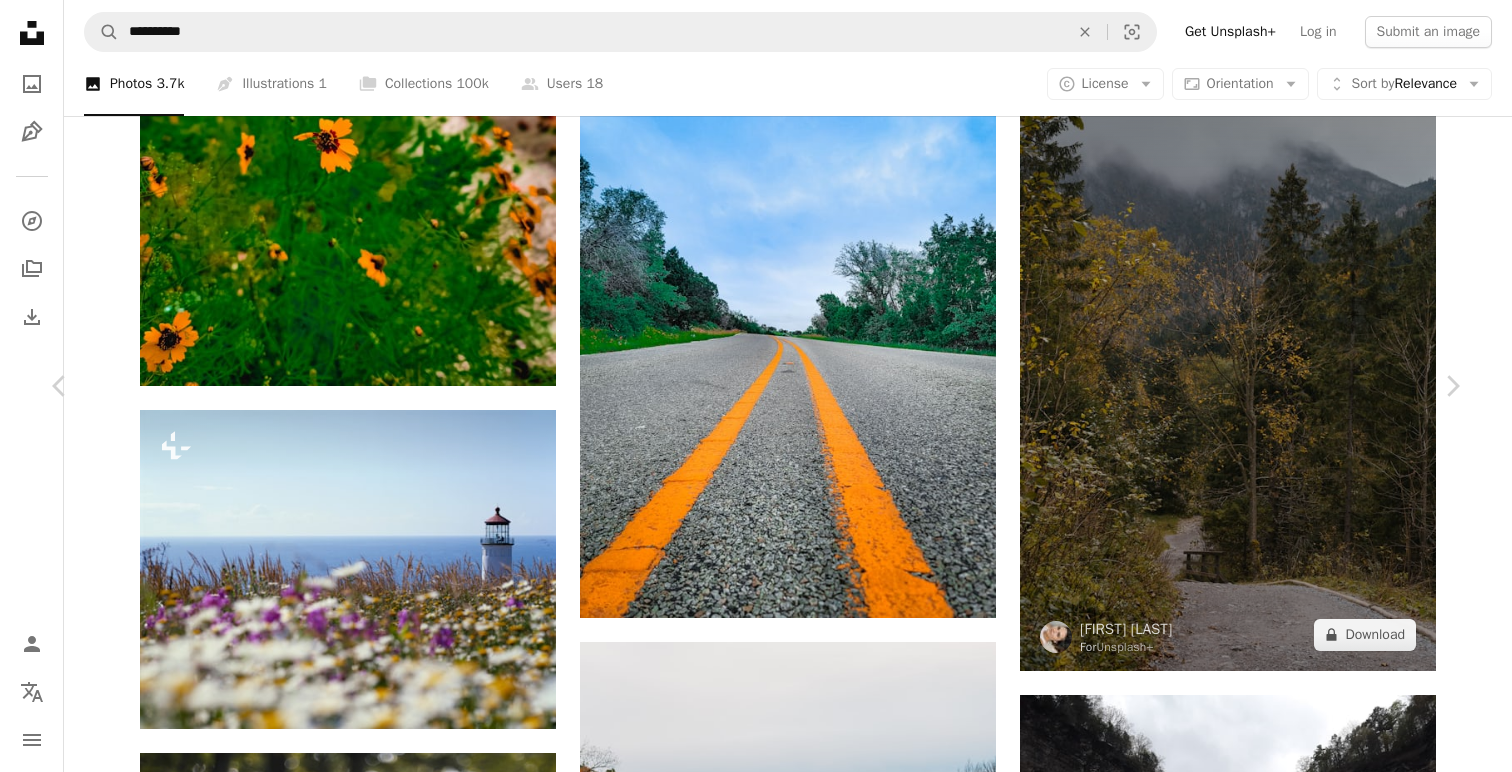 scroll, scrollTop: 1318, scrollLeft: 0, axis: vertical 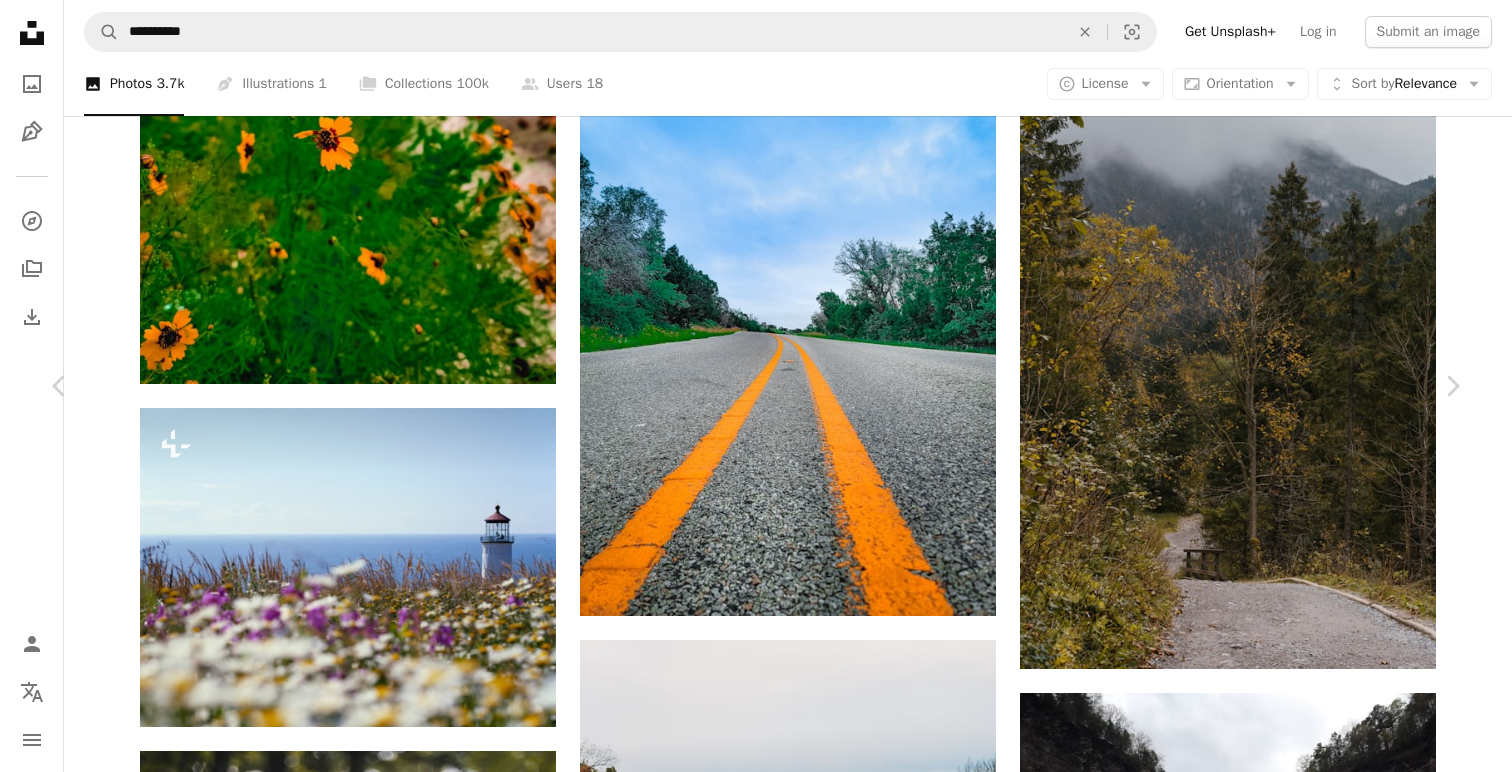 drag, startPoint x: 1411, startPoint y: 355, endPoint x: 1354, endPoint y: 388, distance: 65.863495 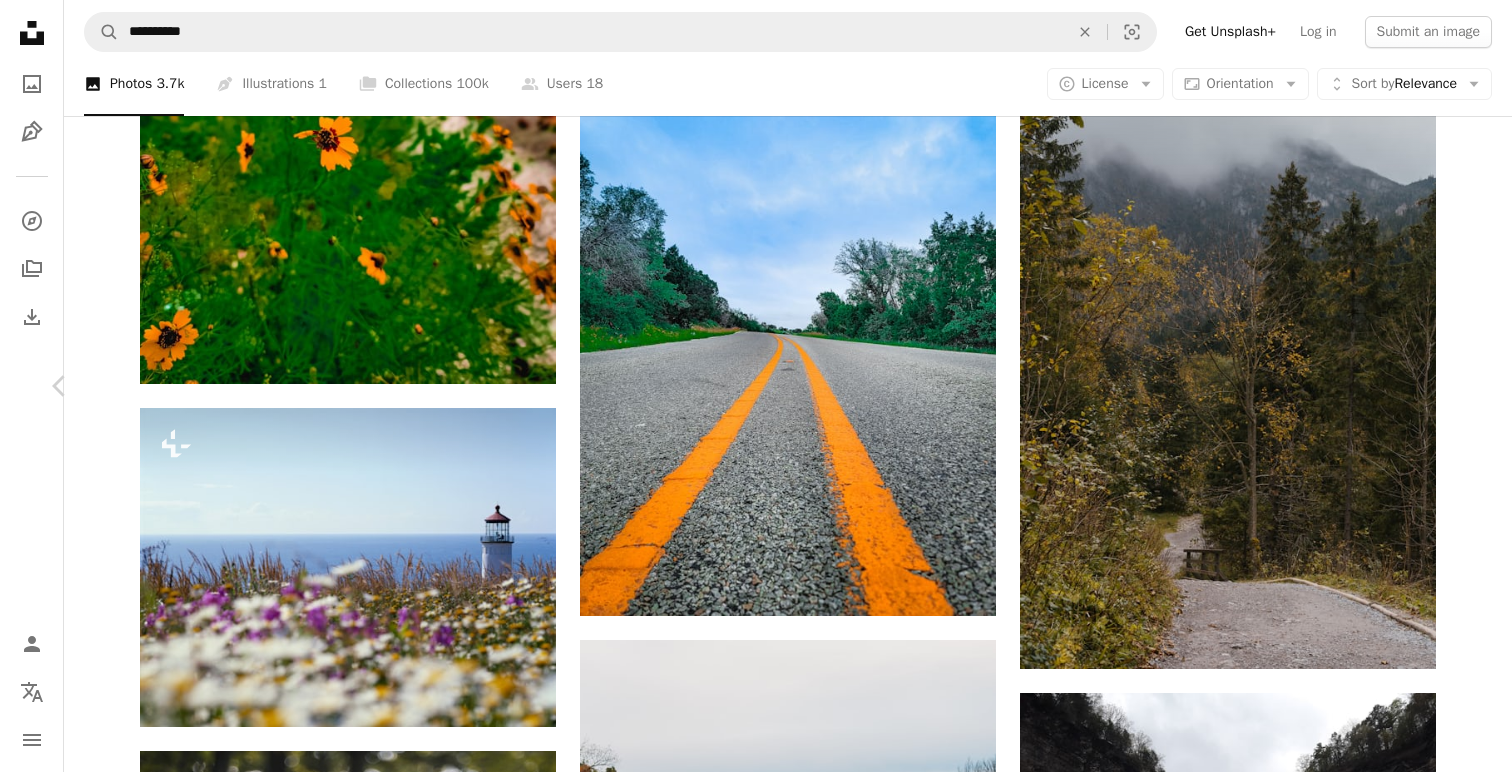 scroll, scrollTop: 733, scrollLeft: 0, axis: vertical 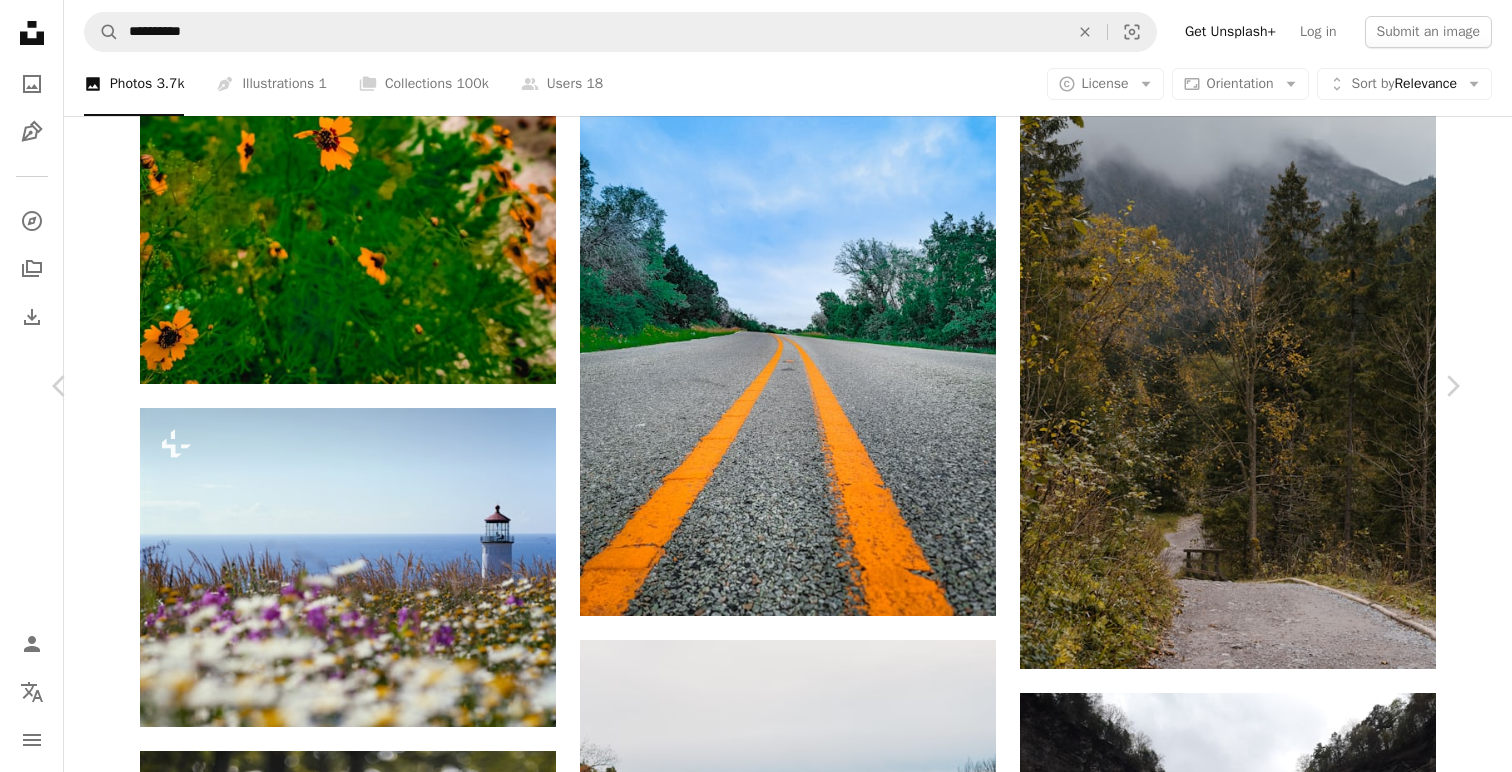 click on "An X shape" at bounding box center (20, 20) 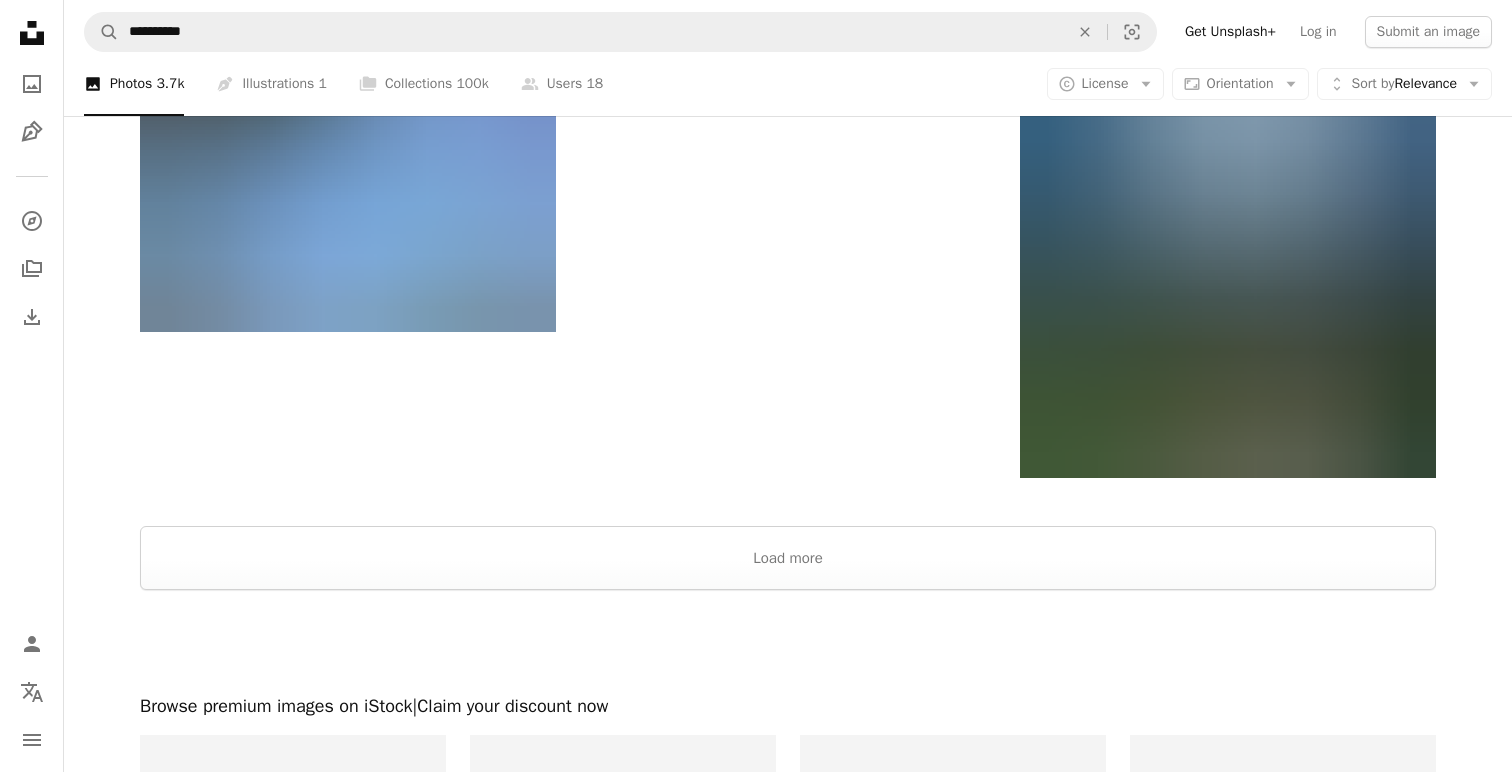 scroll, scrollTop: 6173, scrollLeft: 0, axis: vertical 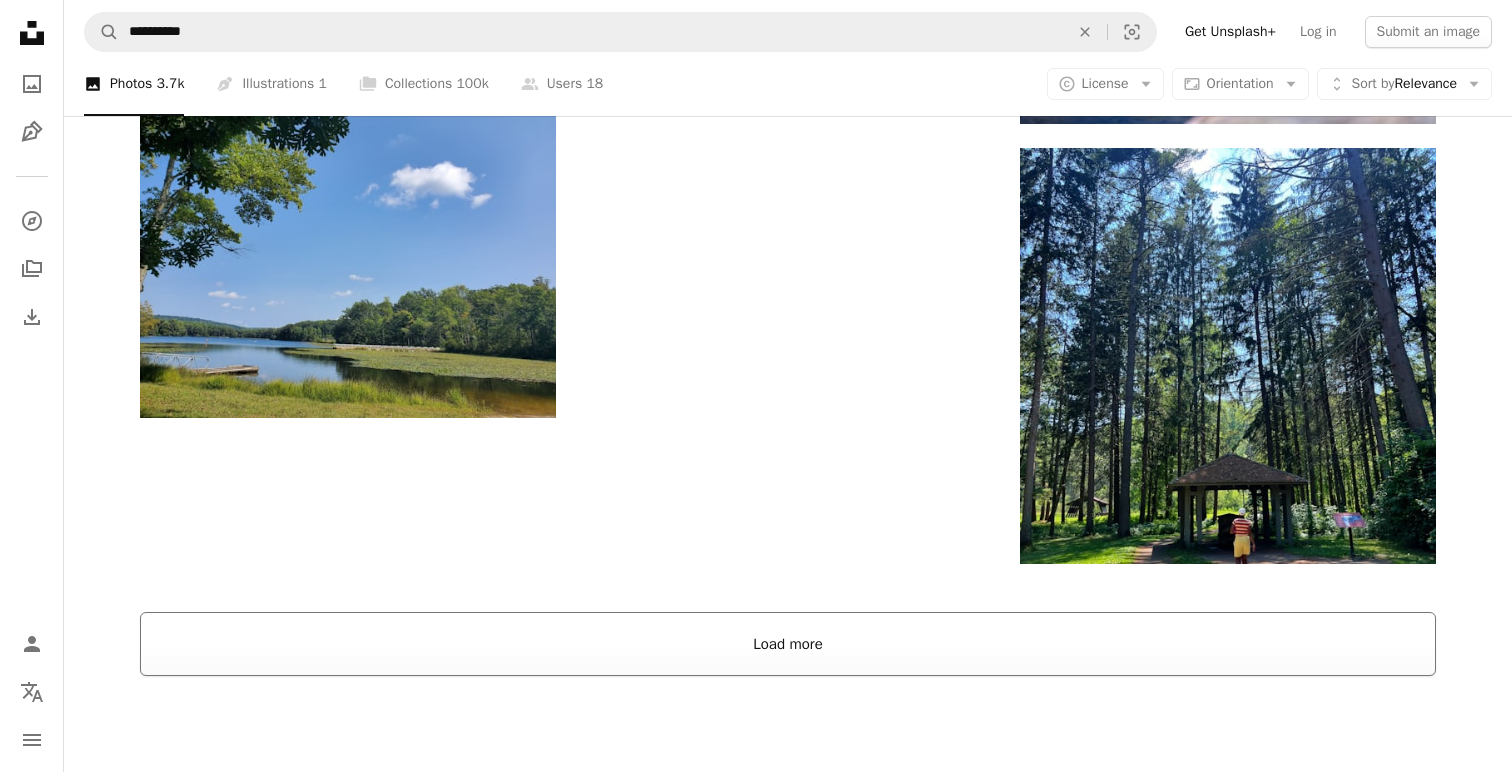 click on "Load more" at bounding box center (788, 644) 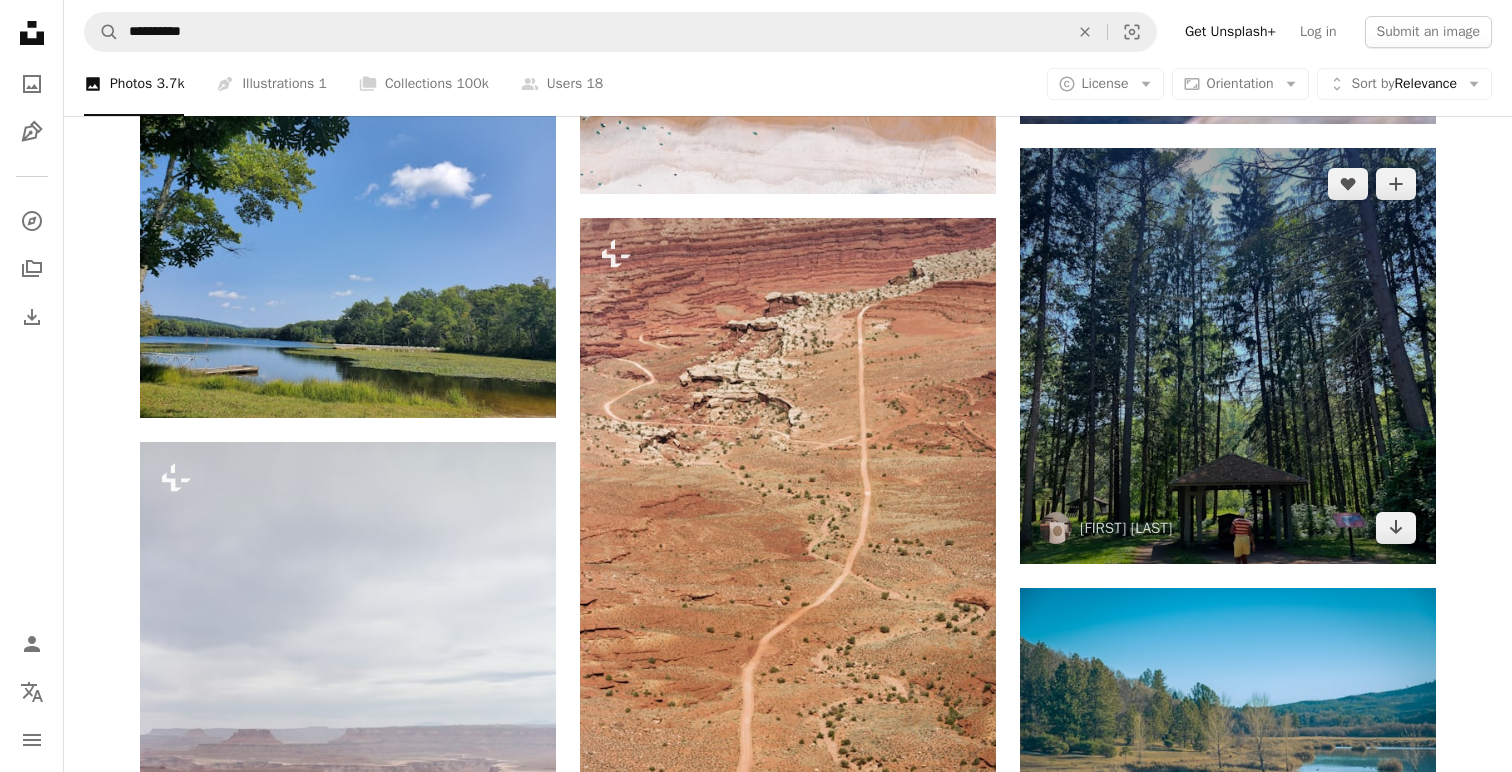 click at bounding box center [1228, 356] 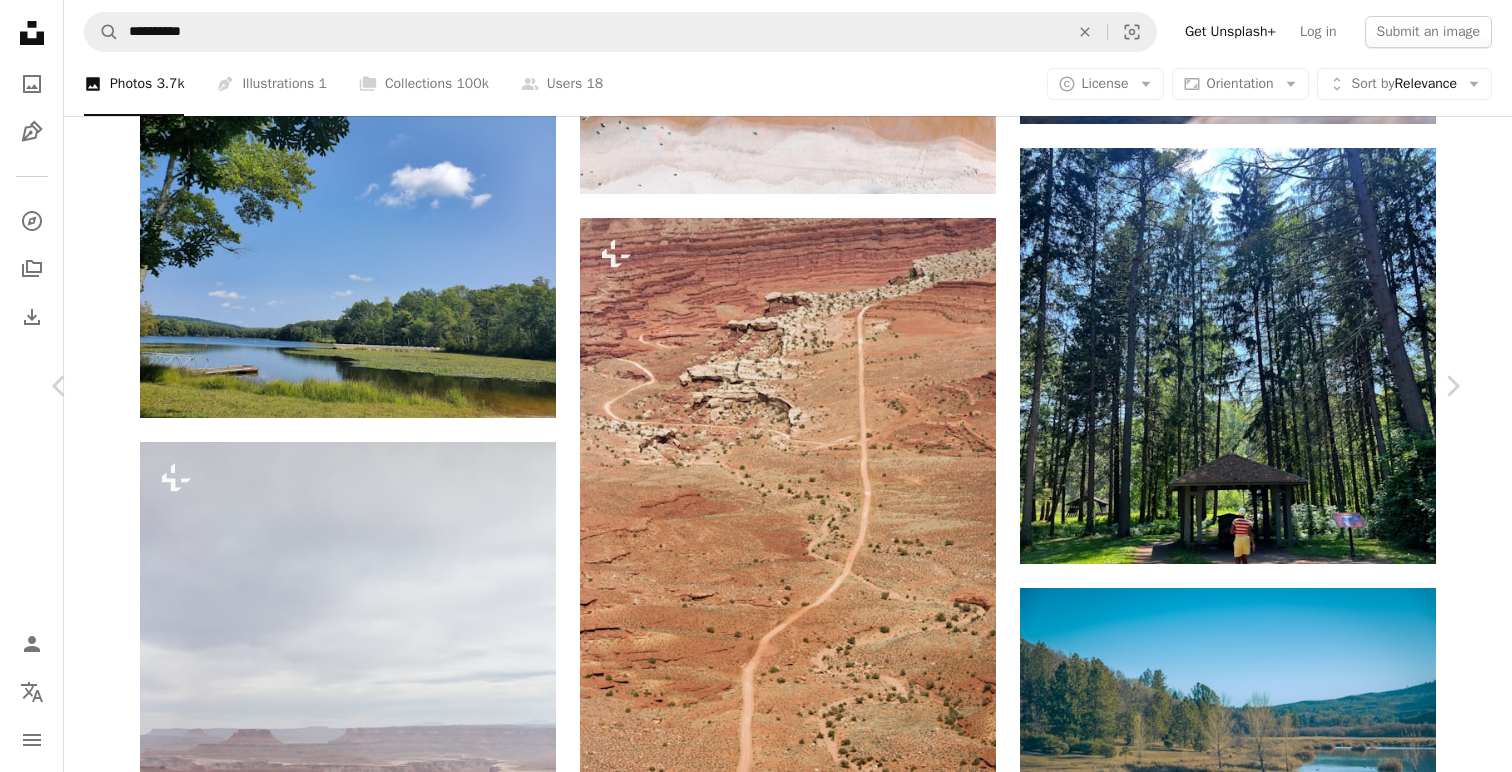 scroll, scrollTop: 423, scrollLeft: 0, axis: vertical 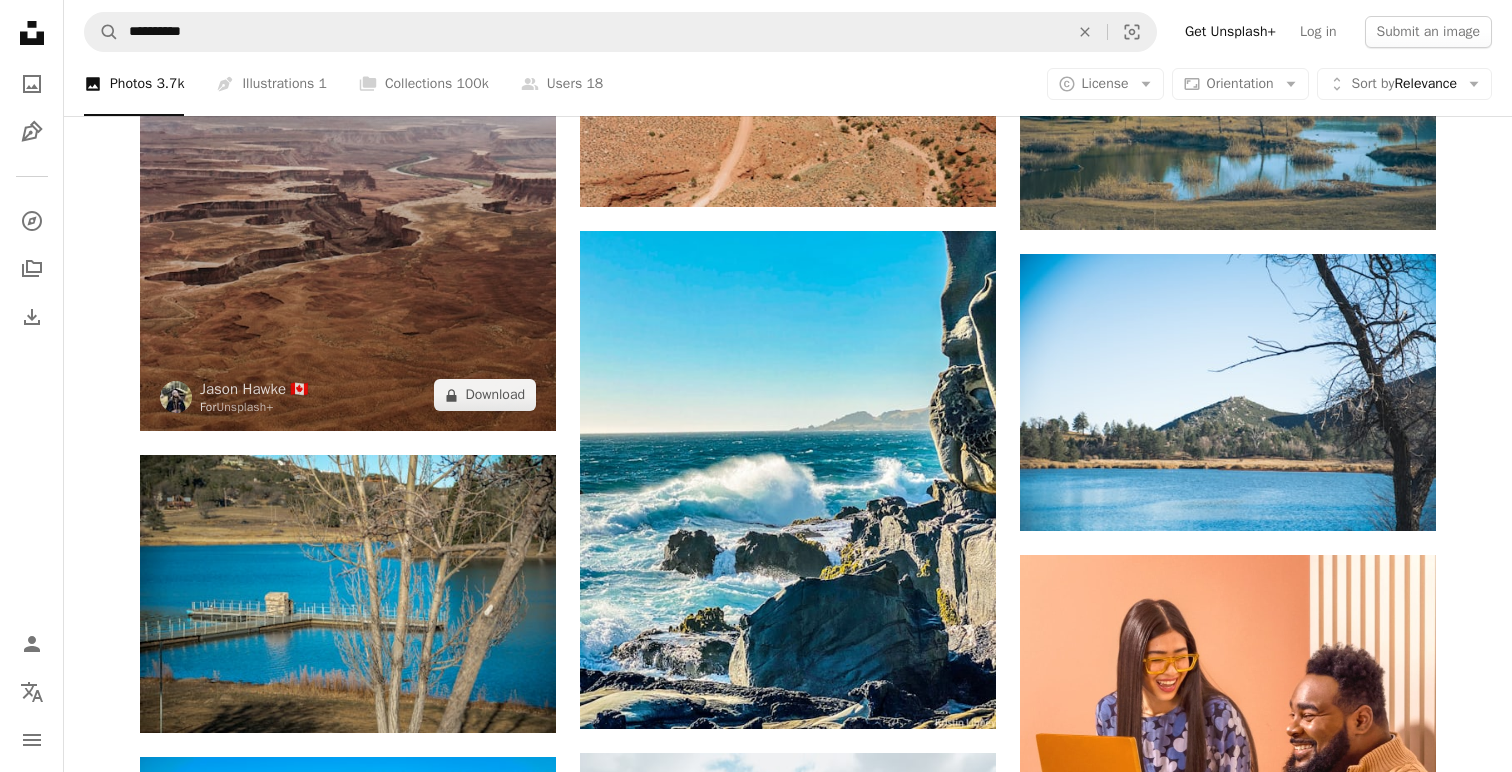 click at bounding box center [348, 119] 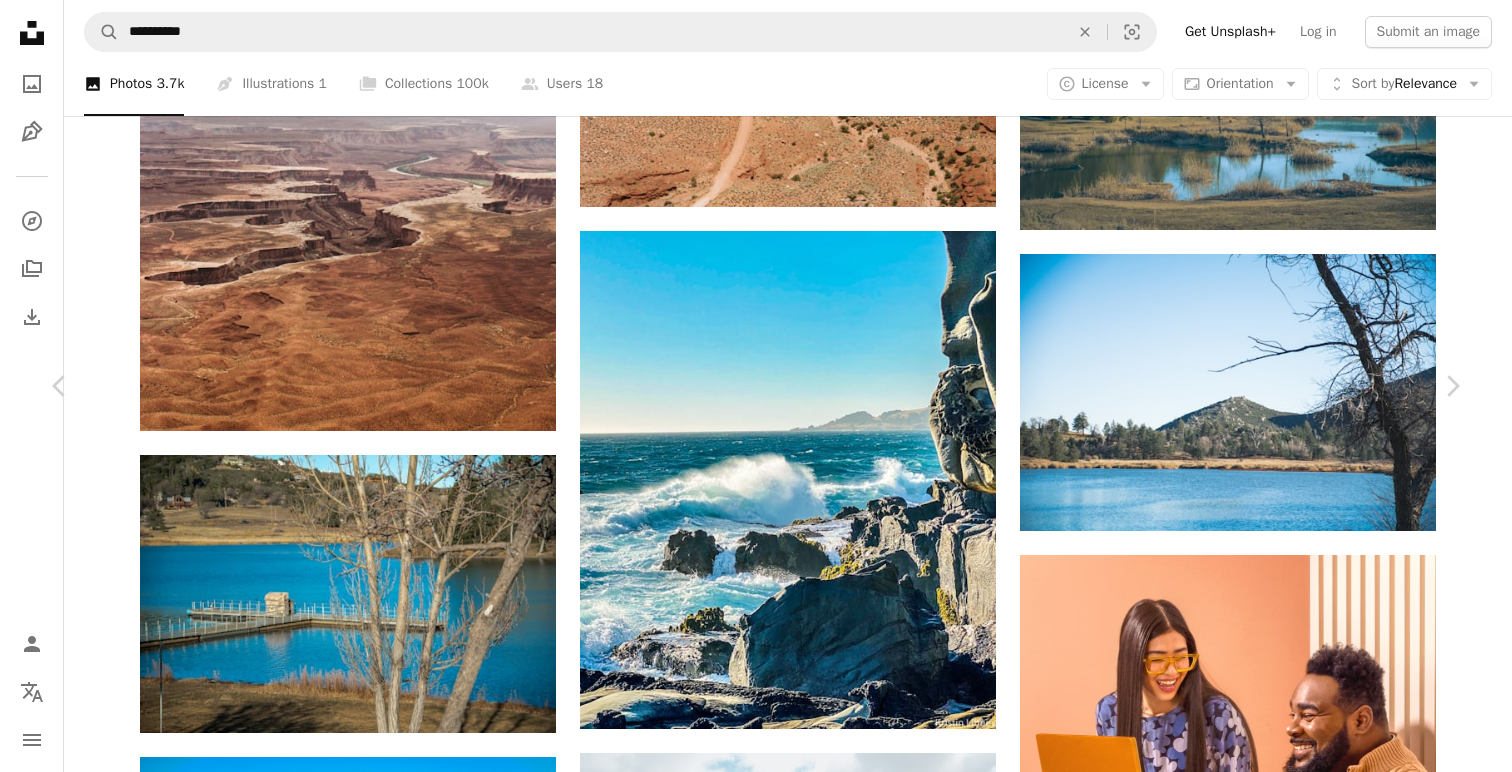 scroll, scrollTop: 193, scrollLeft: 0, axis: vertical 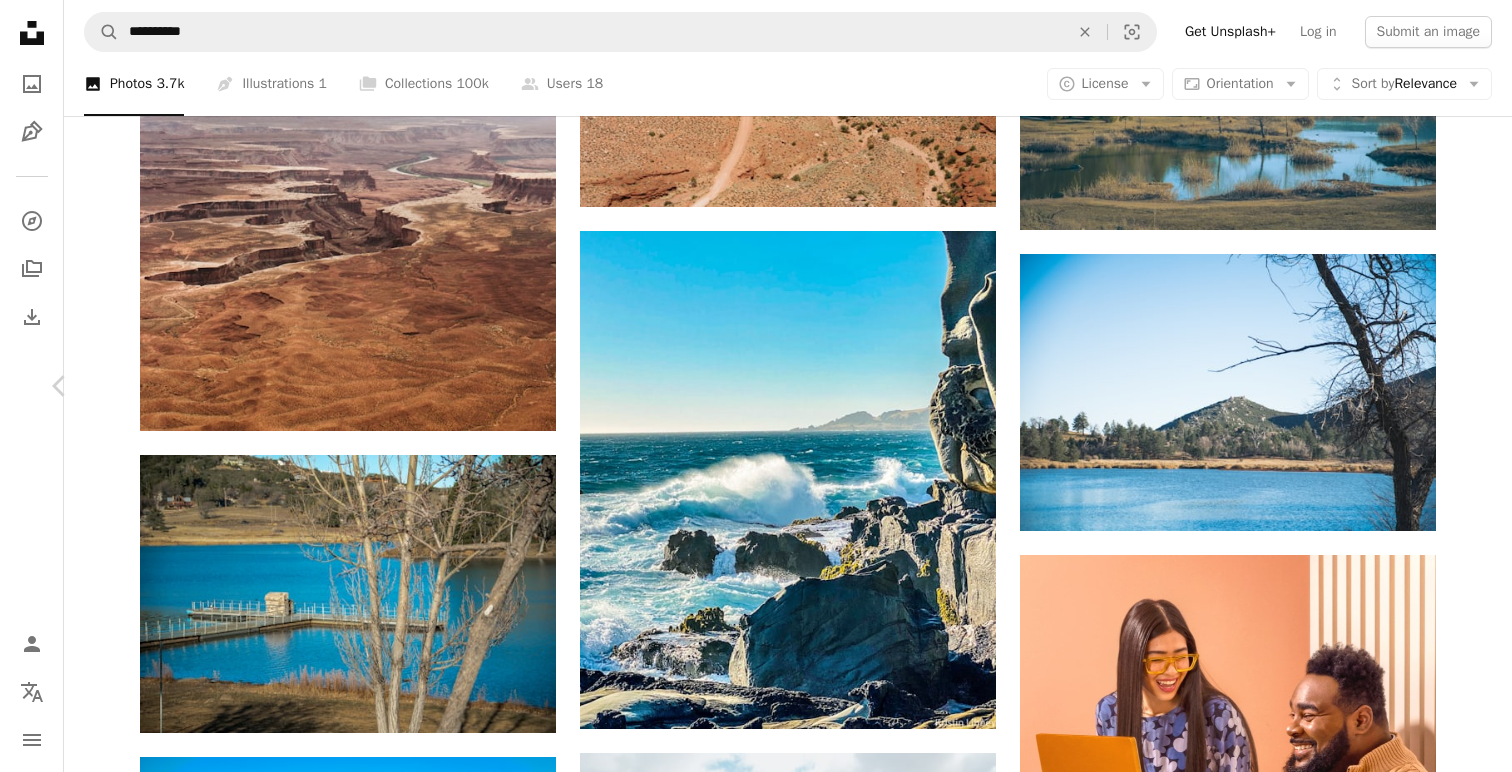 click on "Chevron right" at bounding box center (1452, 386) 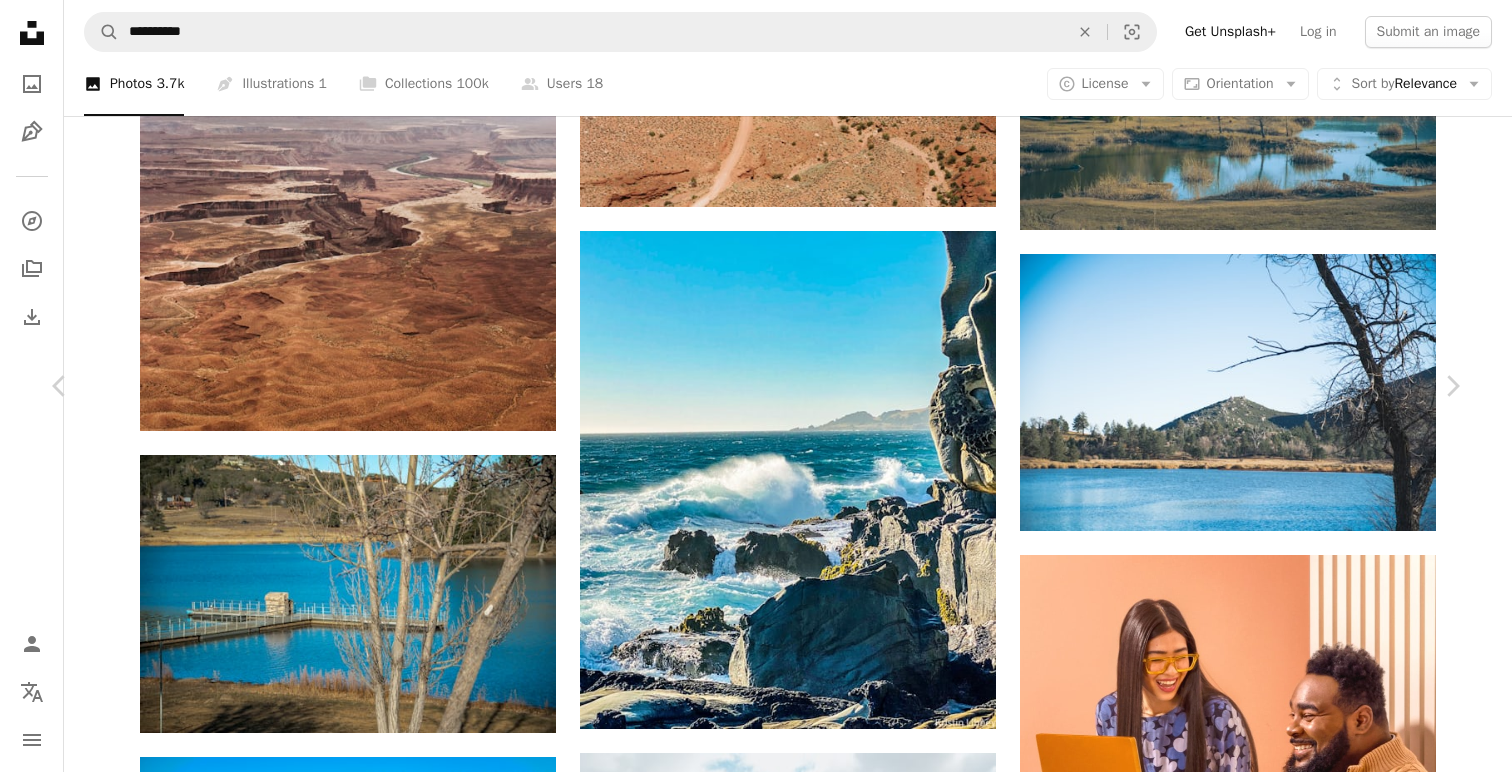 drag, startPoint x: 22, startPoint y: 25, endPoint x: 119, endPoint y: 133, distance: 145.16542 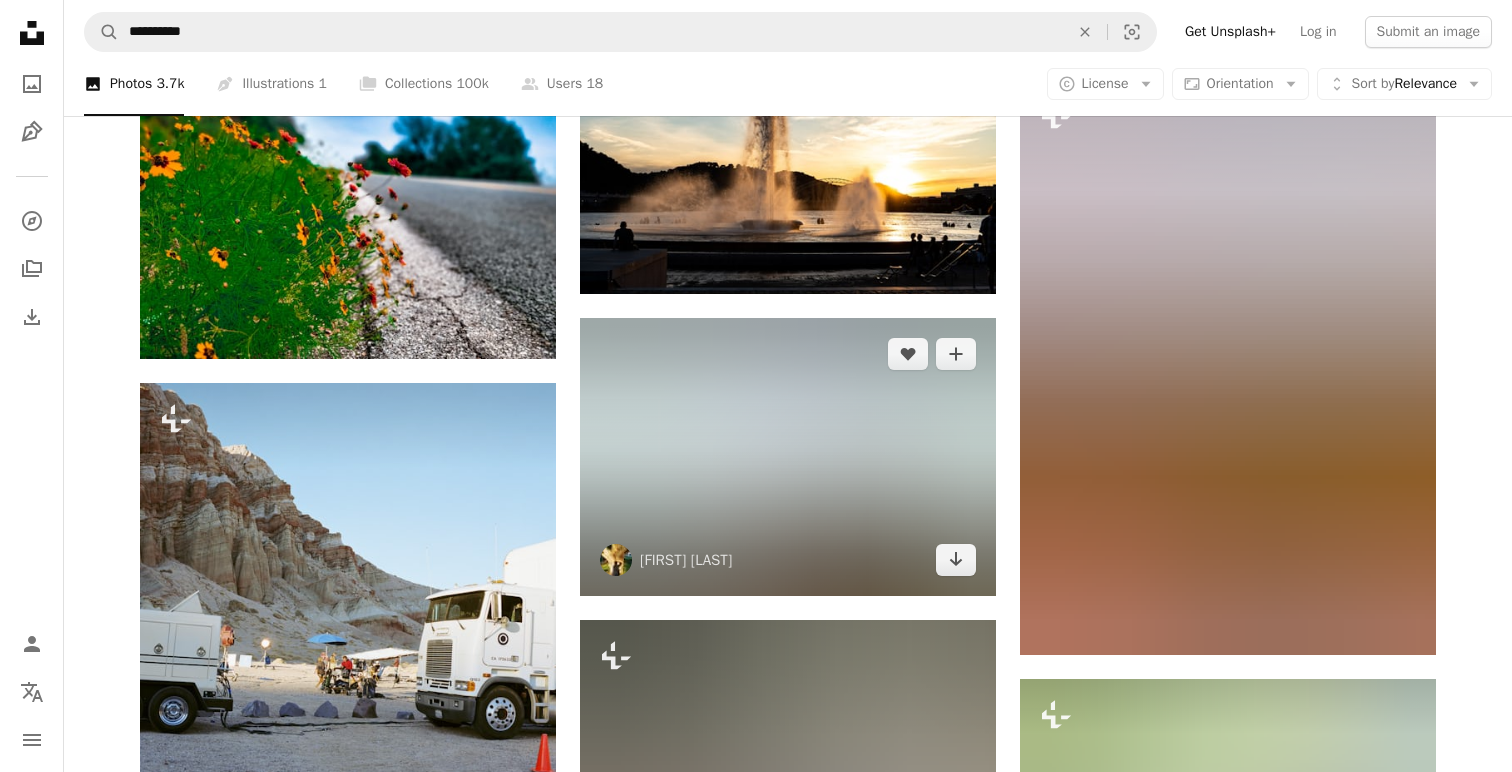 scroll, scrollTop: 8121, scrollLeft: 0, axis: vertical 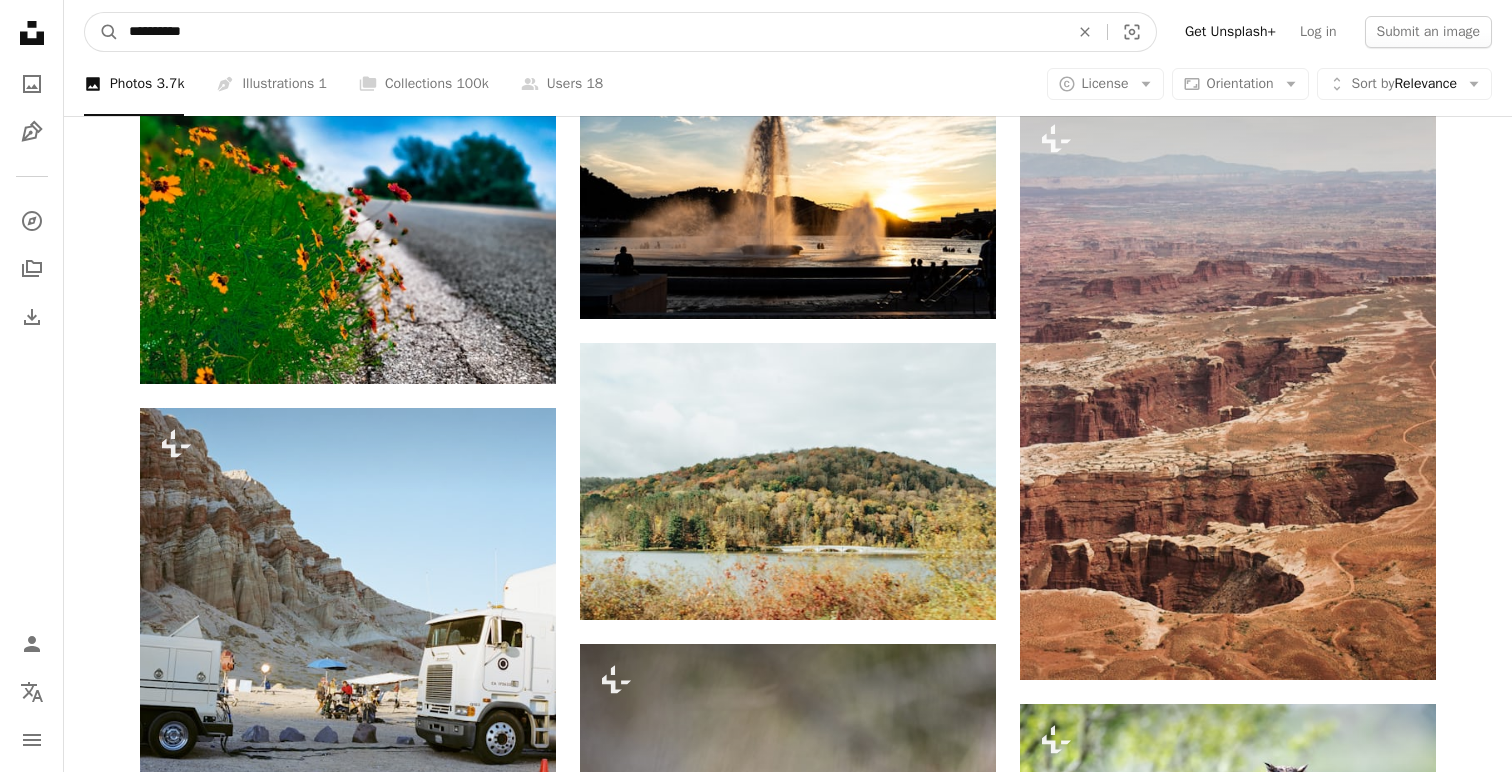 drag, startPoint x: 1067, startPoint y: 32, endPoint x: 880, endPoint y: 36, distance: 187.04277 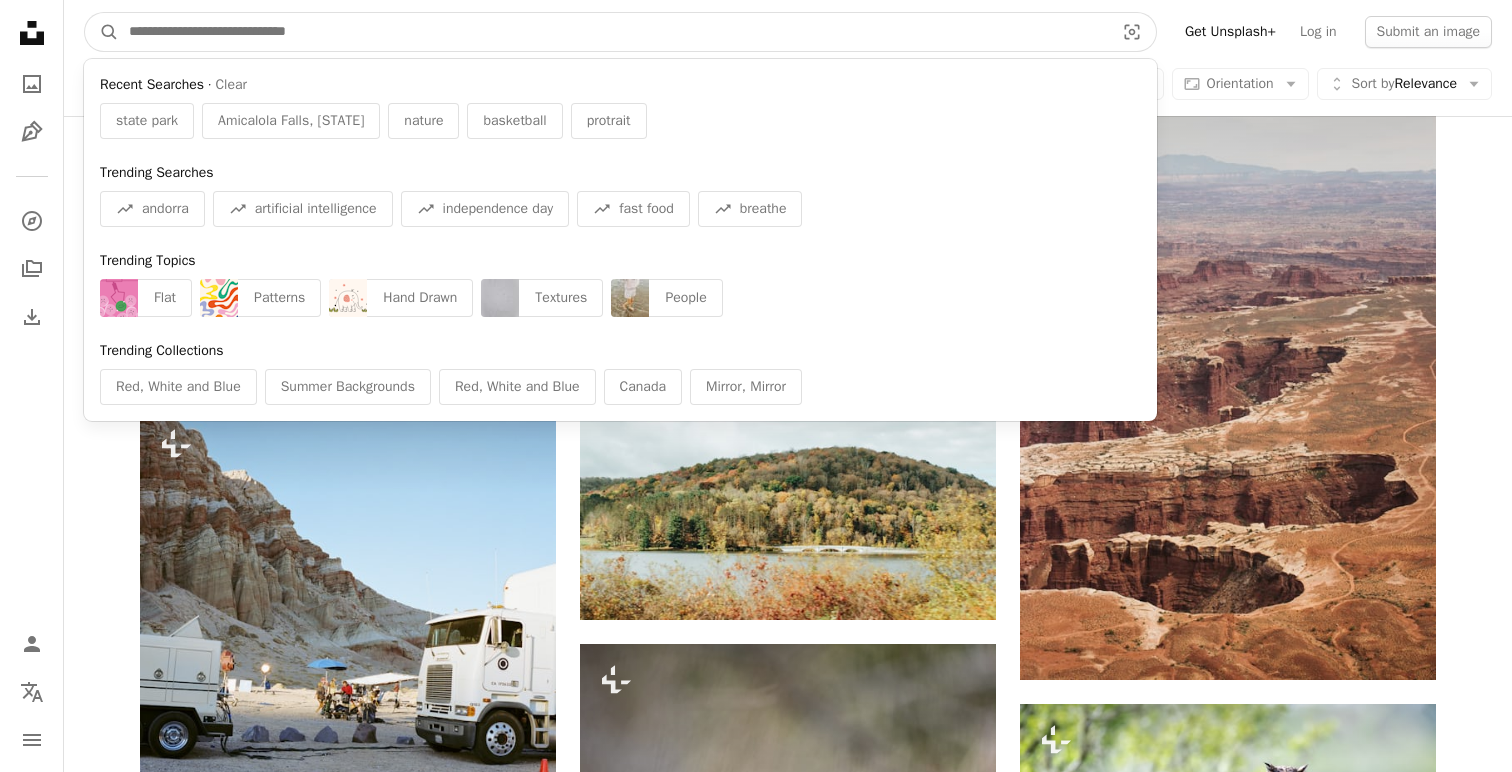 click at bounding box center [613, 32] 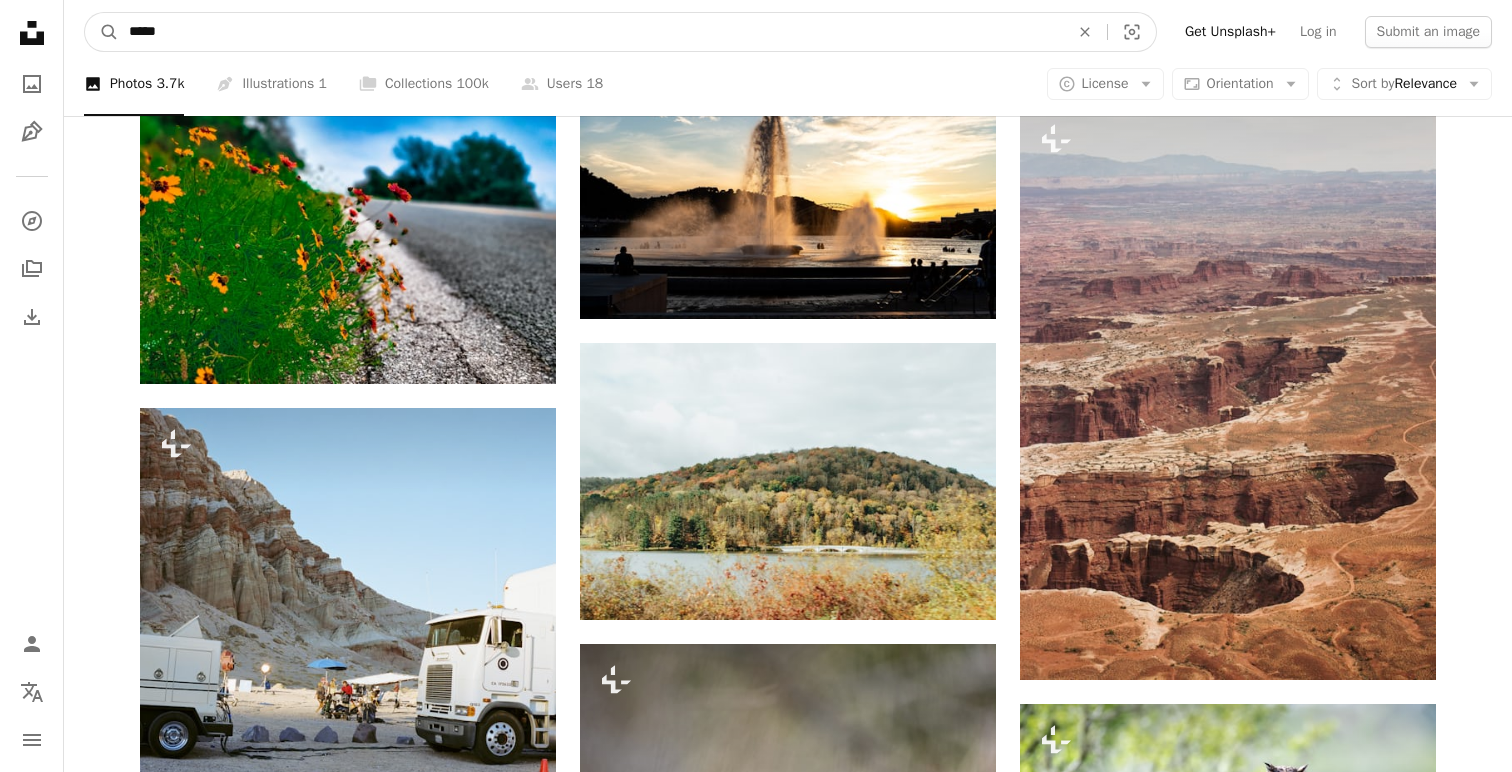 click on "A magnifying glass" at bounding box center [102, 32] 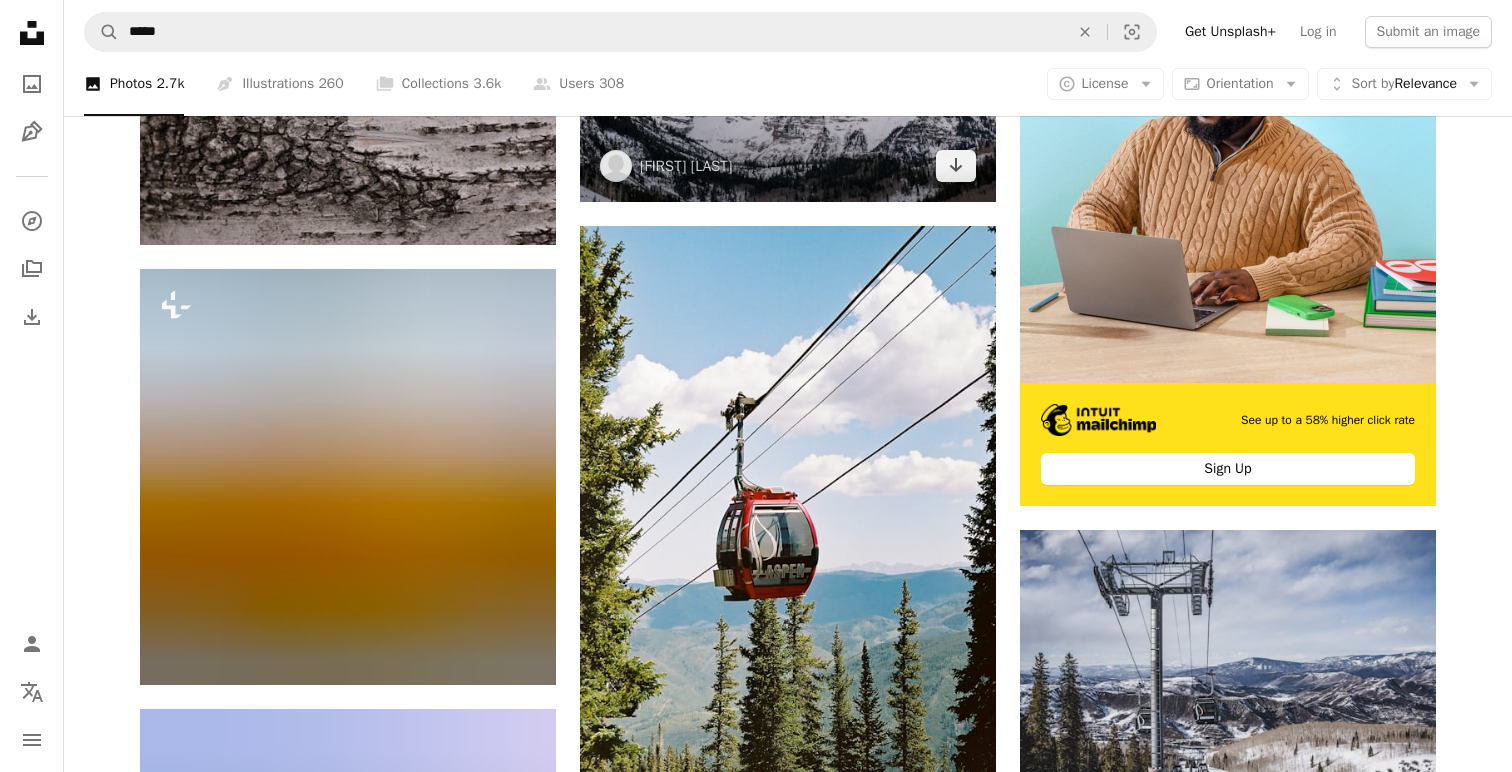 scroll, scrollTop: 606, scrollLeft: 0, axis: vertical 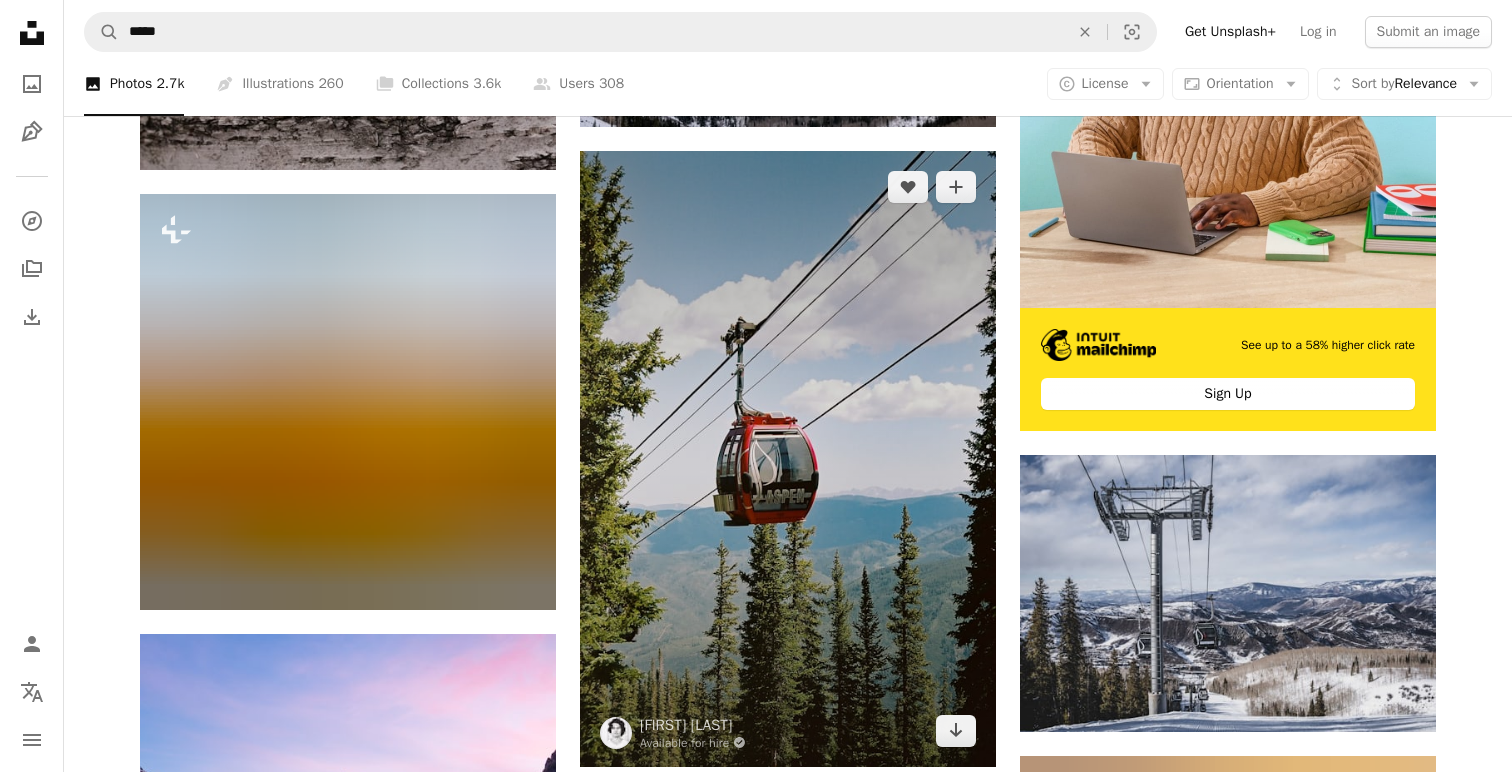 click at bounding box center [788, 459] 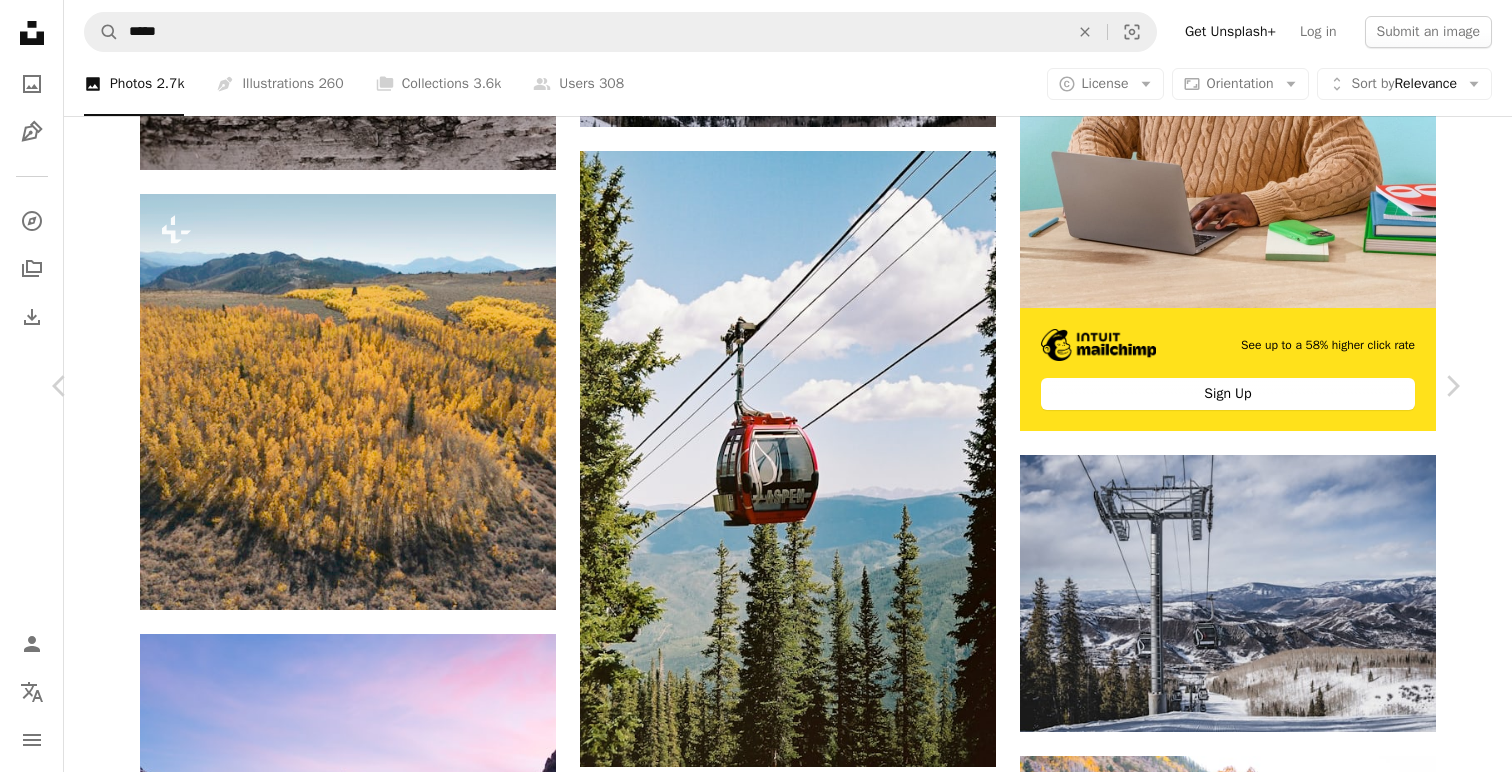 scroll, scrollTop: 0, scrollLeft: 0, axis: both 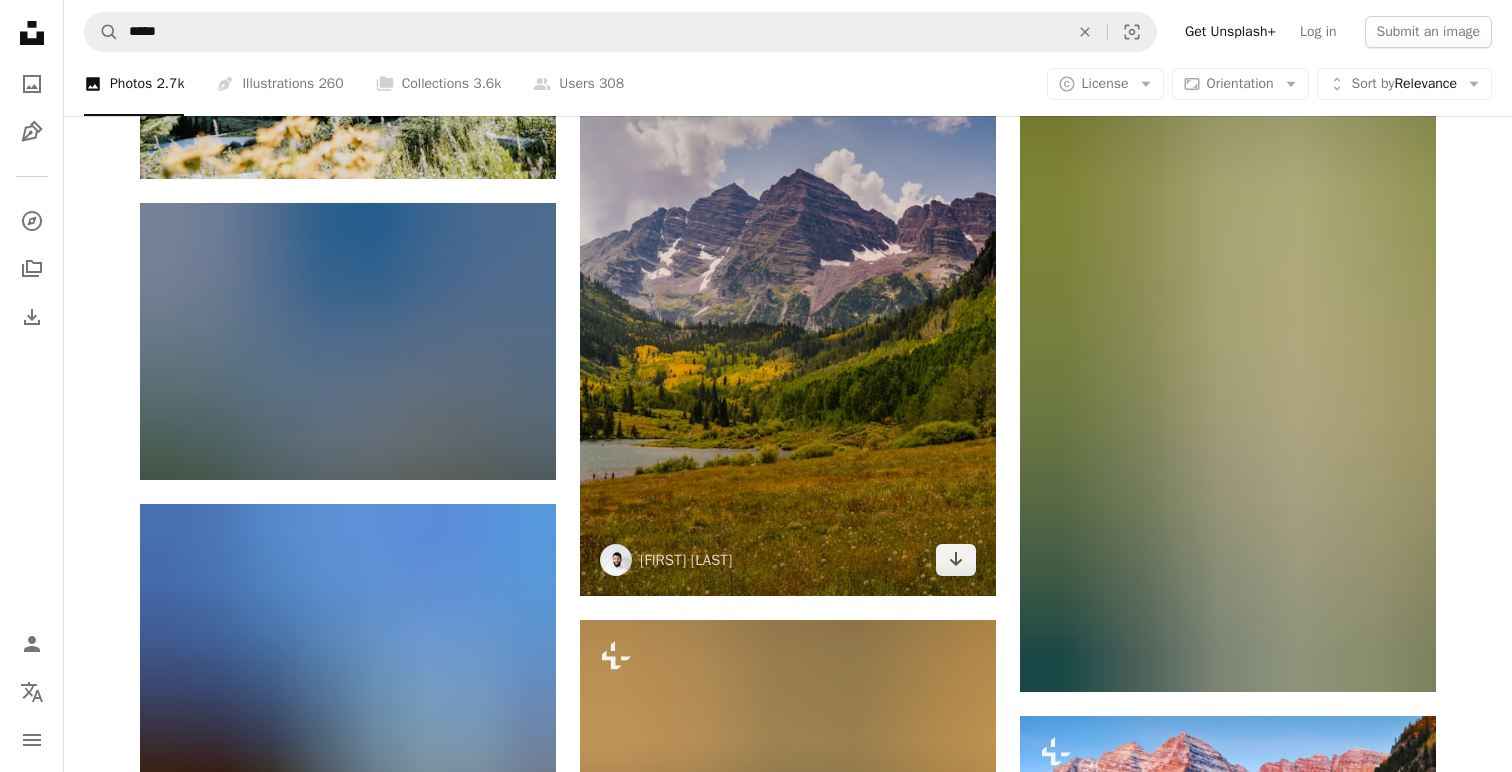 click at bounding box center (788, 284) 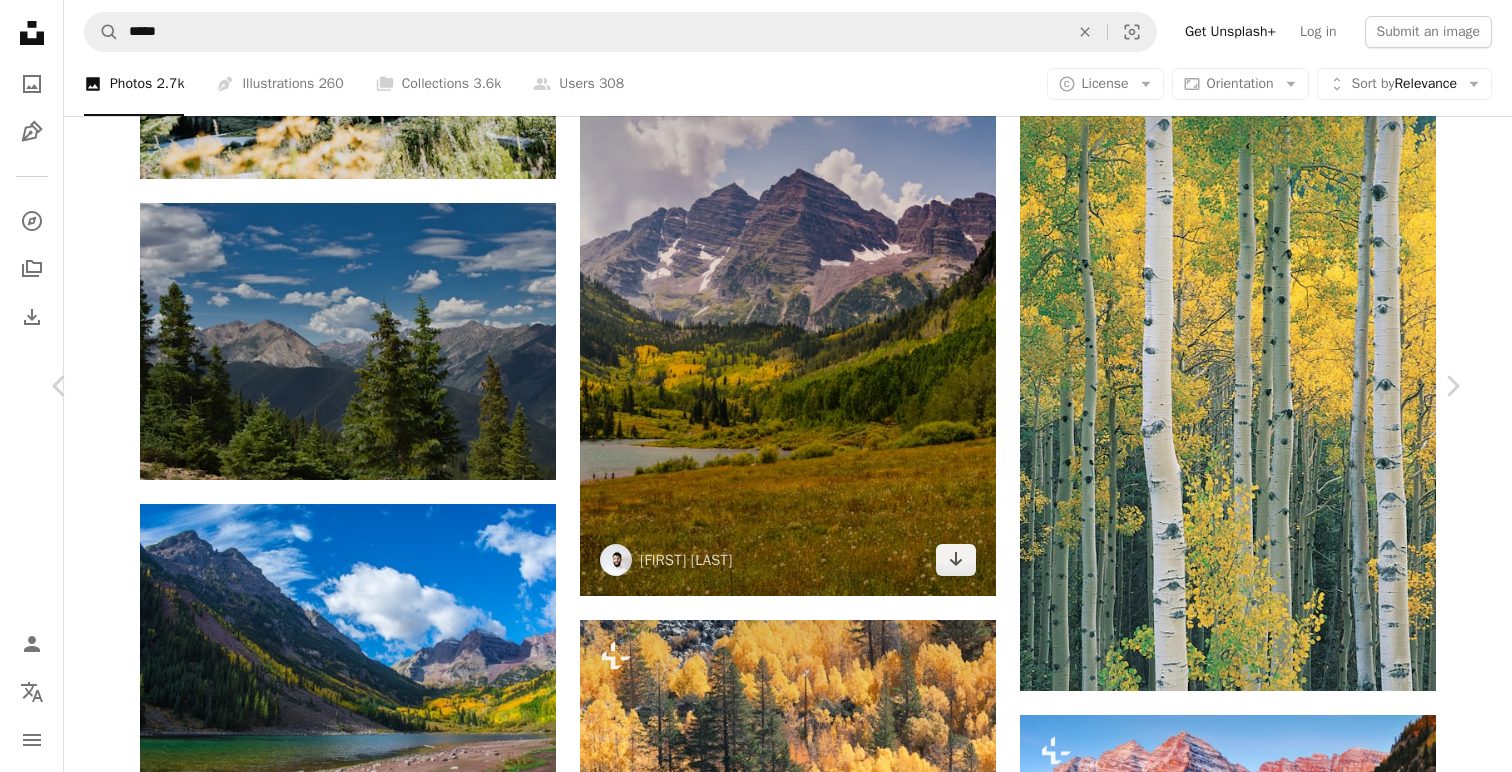 scroll, scrollTop: 1532, scrollLeft: 0, axis: vertical 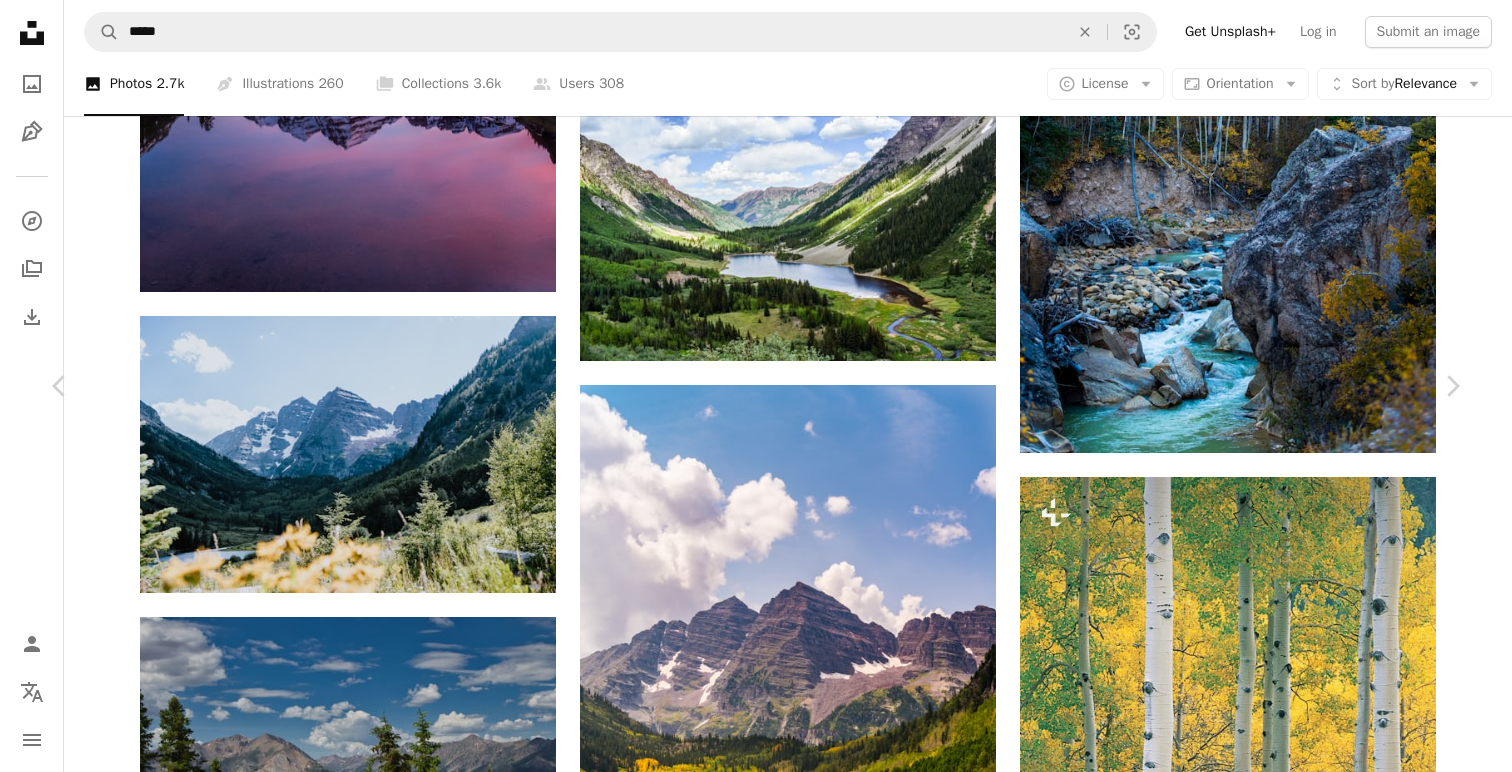 drag, startPoint x: 1493, startPoint y: 274, endPoint x: 1476, endPoint y: 280, distance: 18.027756 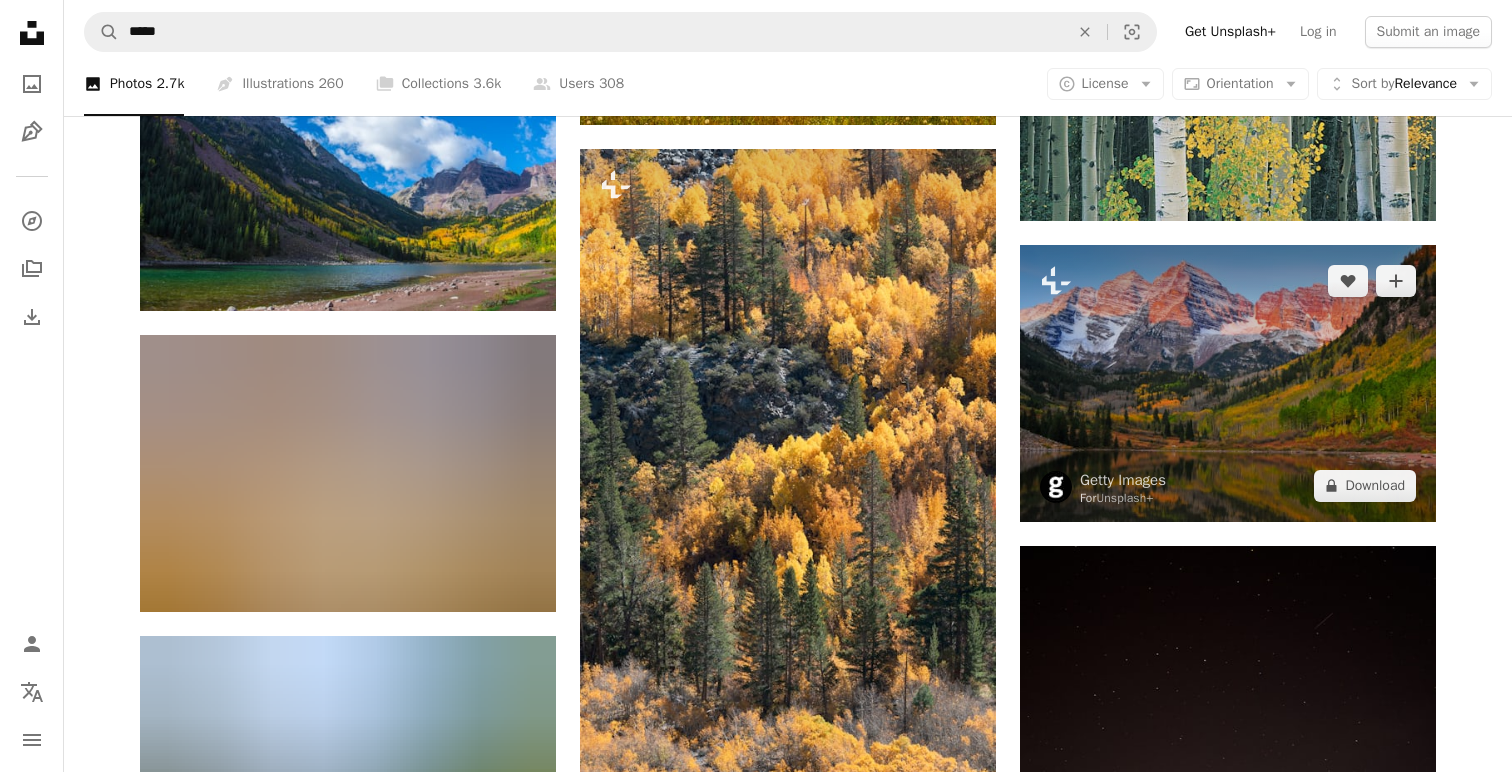 scroll, scrollTop: 2636, scrollLeft: 0, axis: vertical 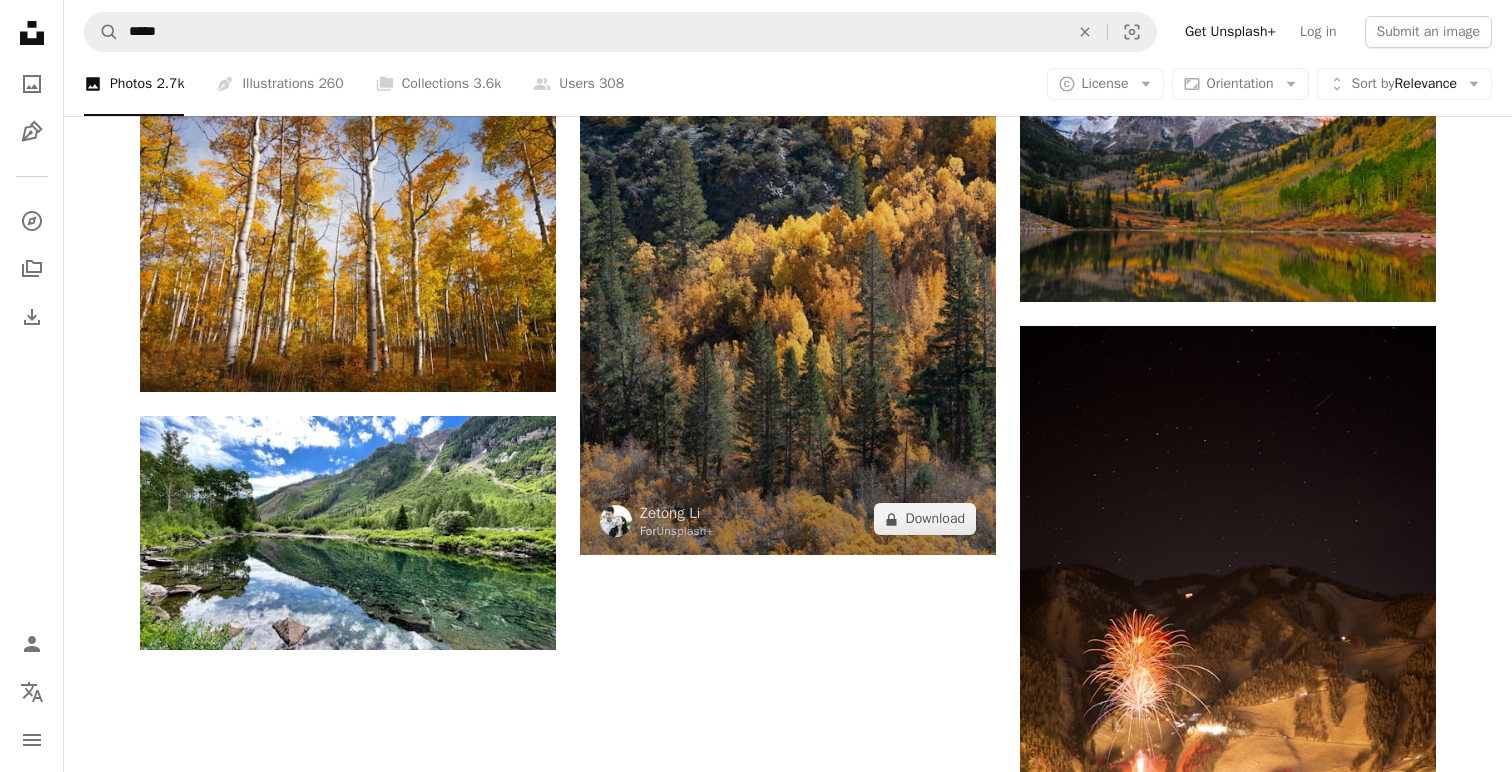 click at bounding box center (788, 242) 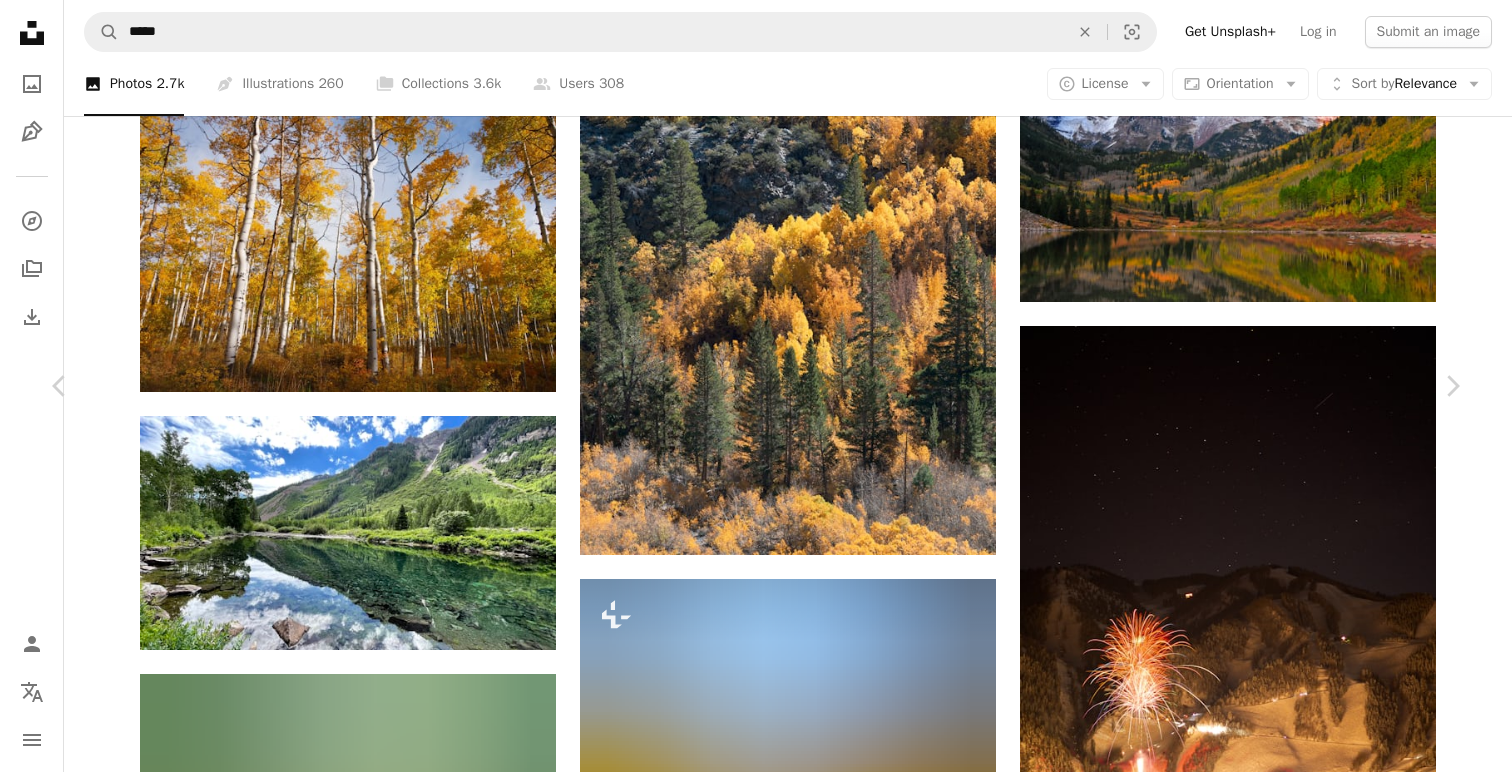 scroll, scrollTop: 288, scrollLeft: 0, axis: vertical 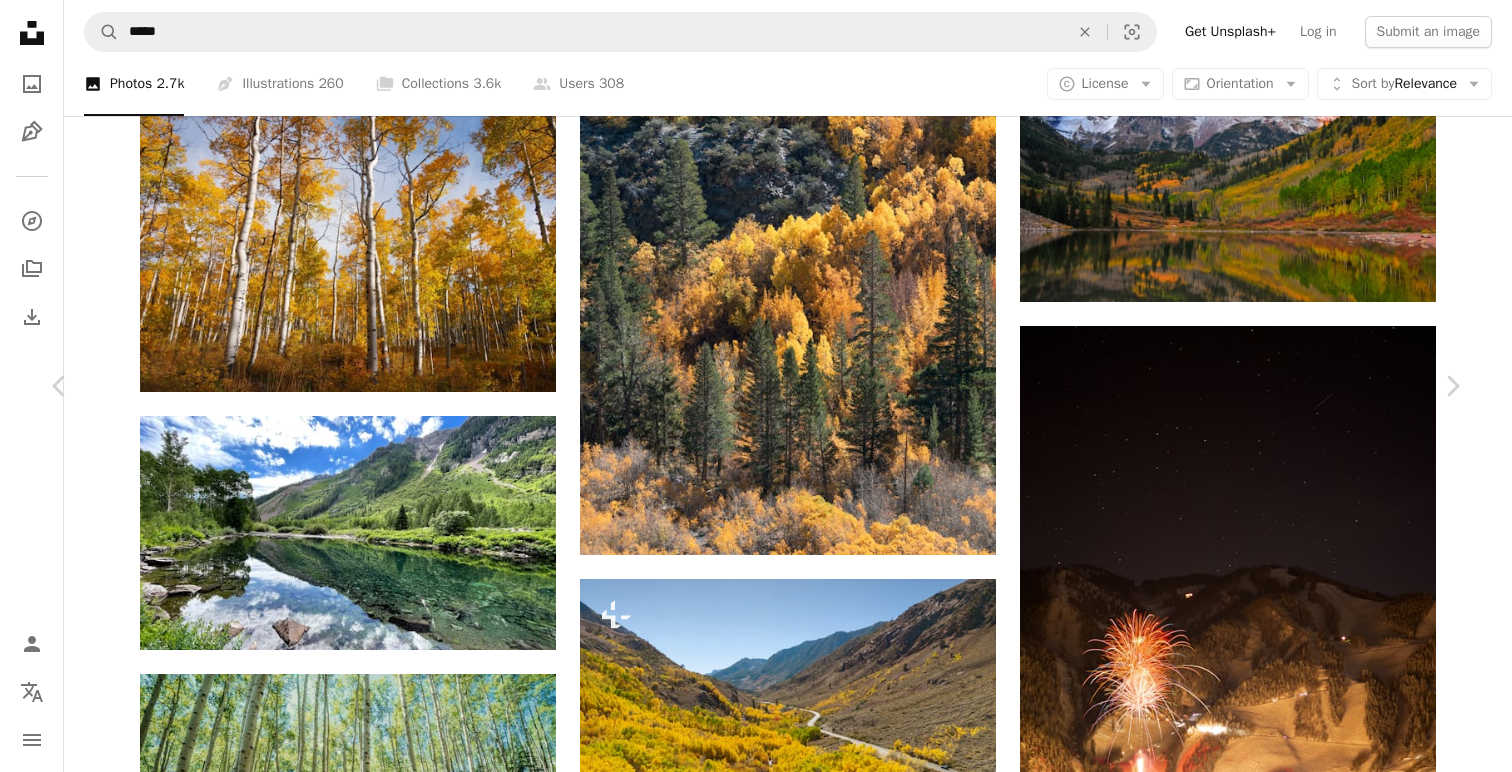 click on "An X shape Chevron left Chevron right Zetong Li For  Unsplash+ A heart A plus sign A lock Download Zoom in A forward-right arrow Share More Actions Calendar outlined Published on  October 25, 2023 Safety Licensed under the  Unsplash+ License wallpaper forest land autumn fall trees leaves yellow shadow california hills peak woodland pine foliage grove Free stock photos From this series Plus sign for Unsplash+ Plus sign for Unsplash+ Plus sign for Unsplash+ Related images Plus sign for Unsplash+ A heart A plus sign Tasha Marie For  Unsplash+ A lock Download Plus sign for Unsplash+ A heart A plus sign Tasha Marie For  Unsplash+ A lock Download Plus sign for Unsplash+ A heart A plus sign Tasha Marie For  Unsplash+ A lock Download Plus sign for Unsplash+ A heart A plus sign Ales Krivec For  Unsplash+ A lock Download Plus sign for Unsplash+ A heart A plus sign Tasha Marie For  Unsplash+ A lock Download Plus sign for Unsplash+ A heart A plus sign Tasha Marie For  Unsplash+ A lock Download Plus sign for Unsplash+" at bounding box center (756, 5498) 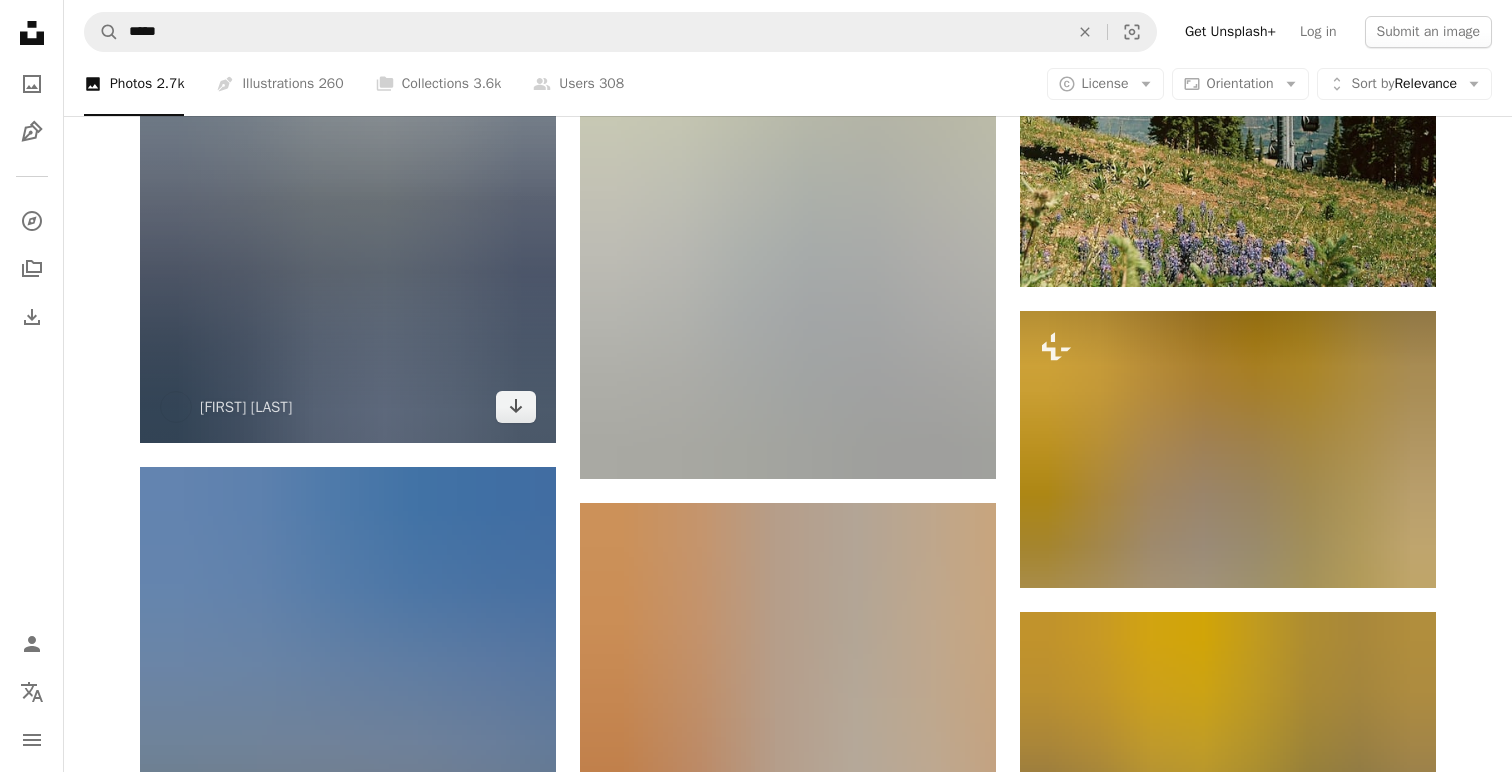 scroll, scrollTop: 4443, scrollLeft: 0, axis: vertical 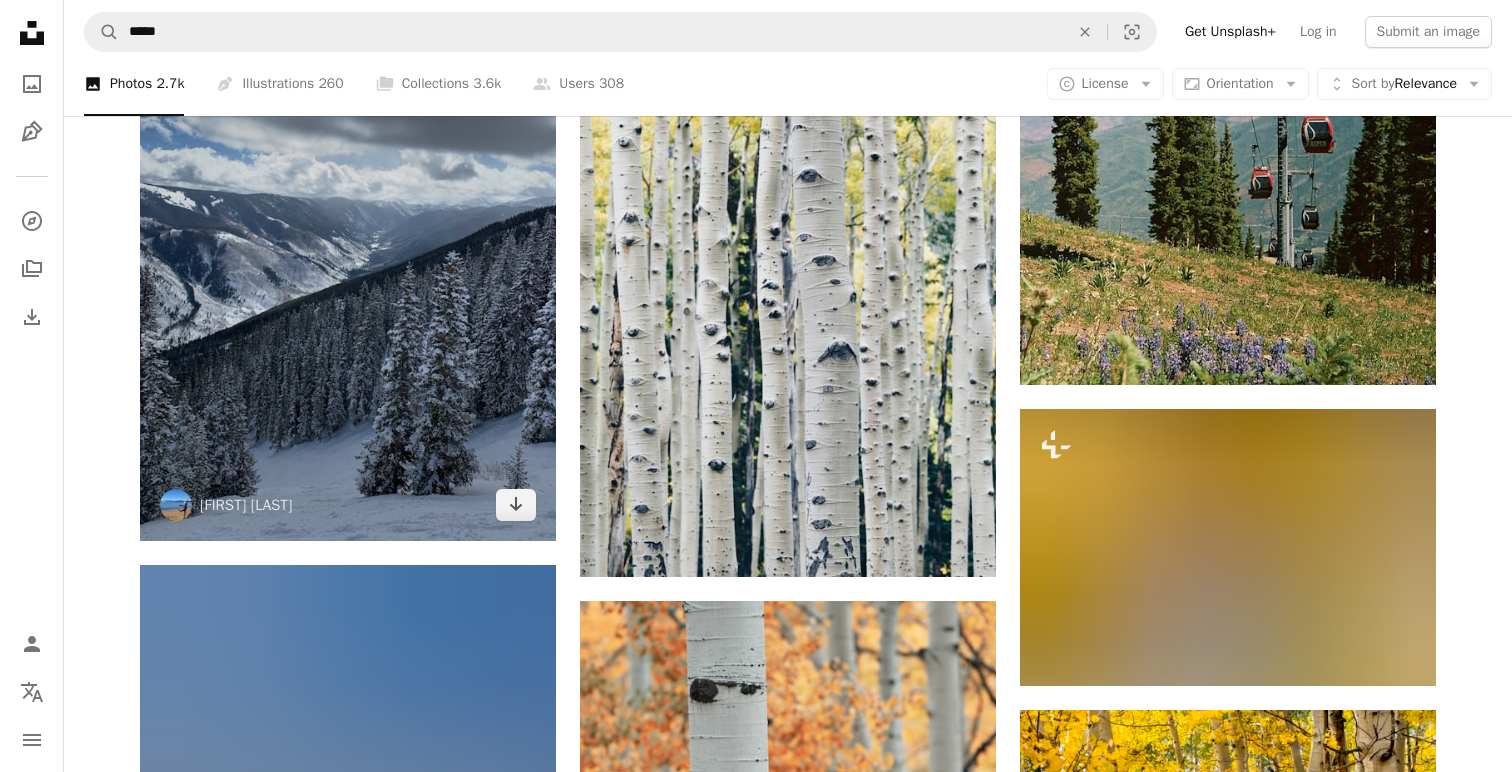 click at bounding box center (348, 263) 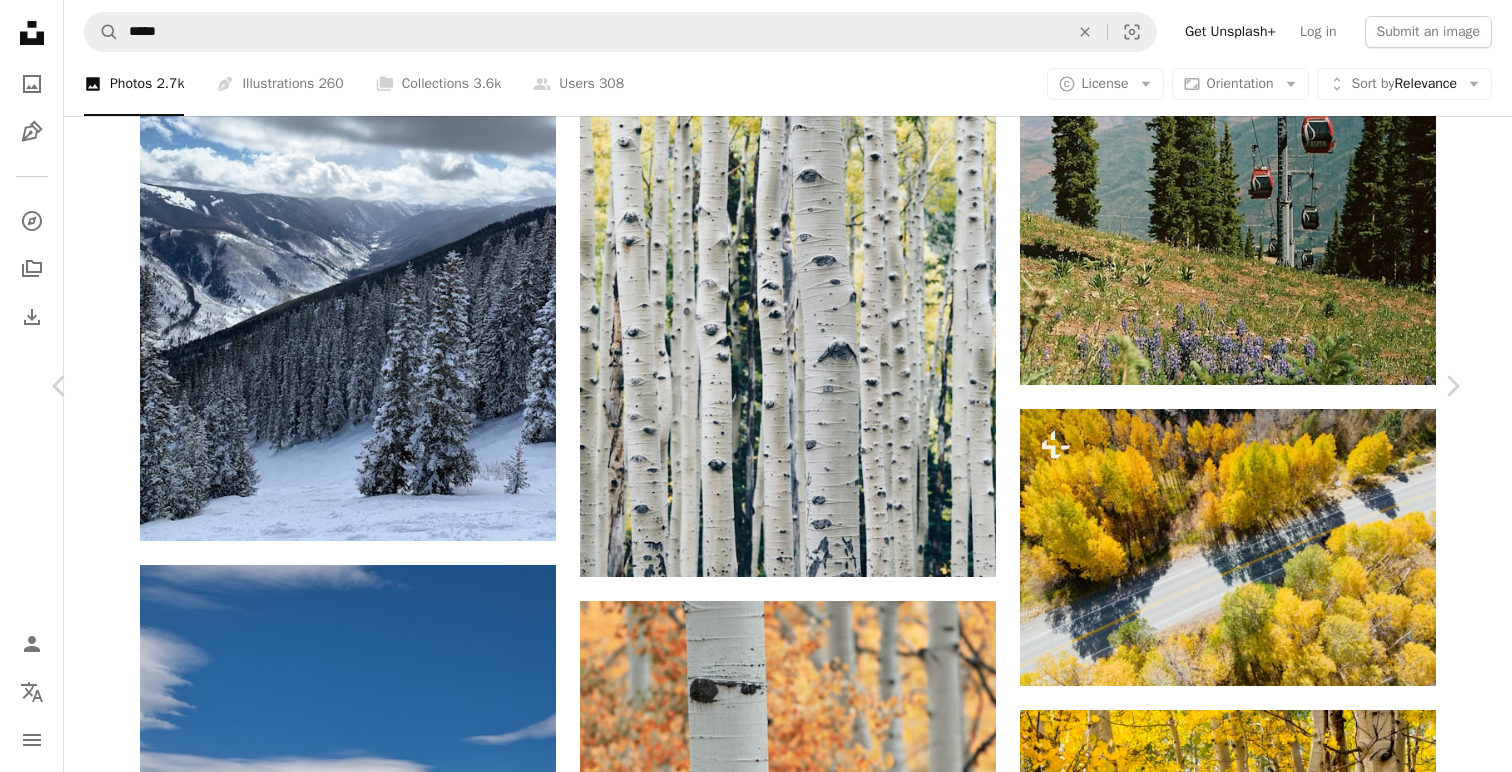 scroll, scrollTop: 389, scrollLeft: 0, axis: vertical 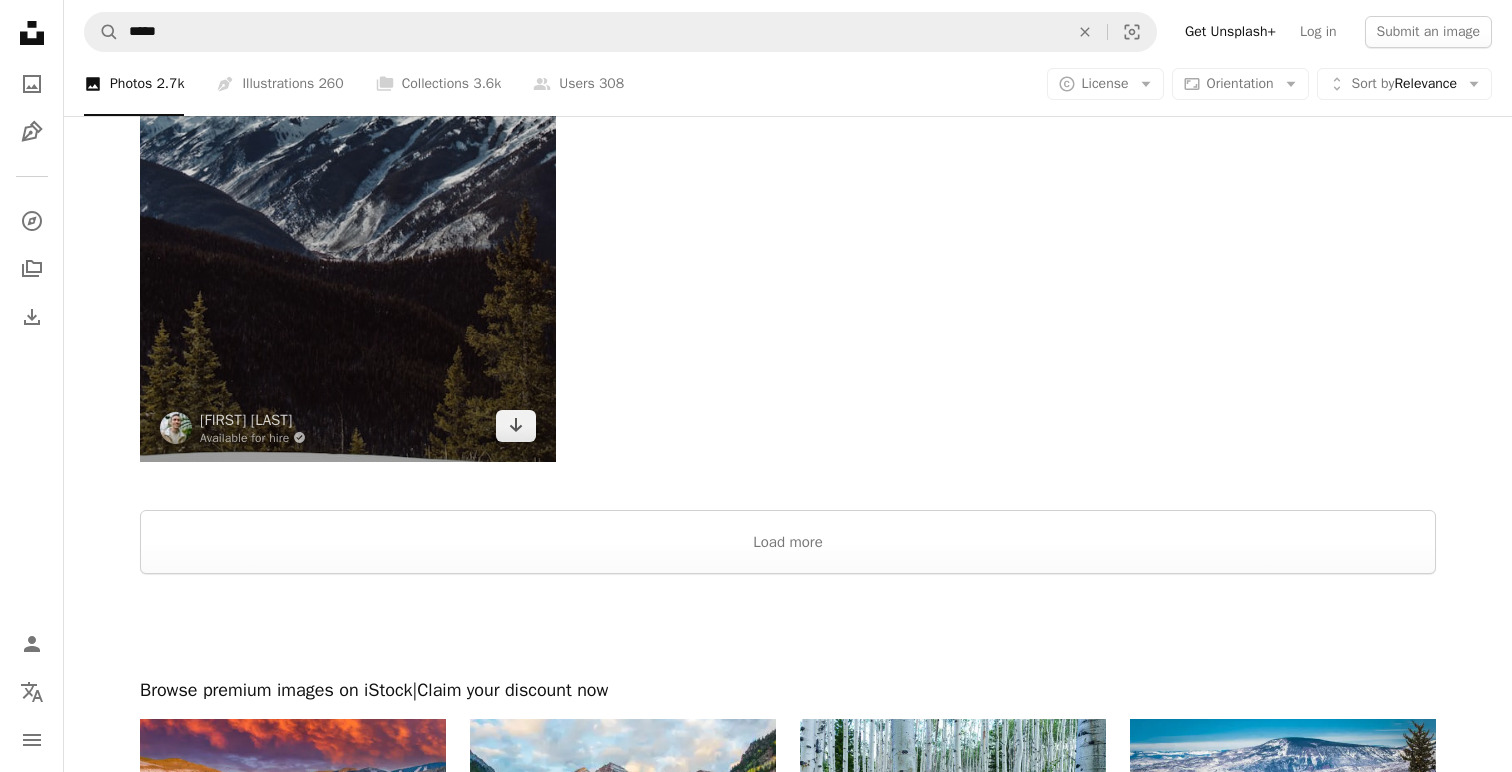 click at bounding box center [348, 170] 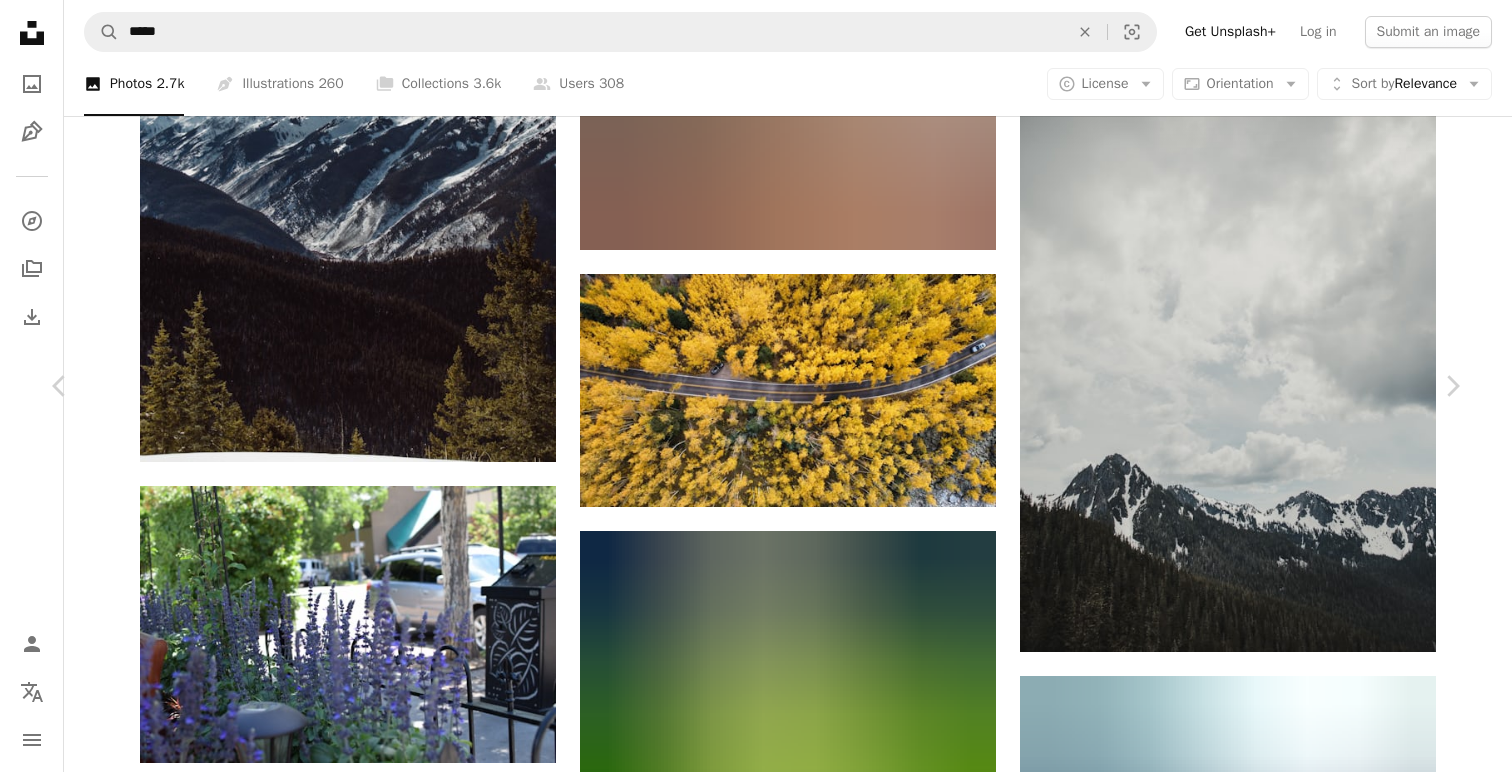 scroll, scrollTop: 0, scrollLeft: 0, axis: both 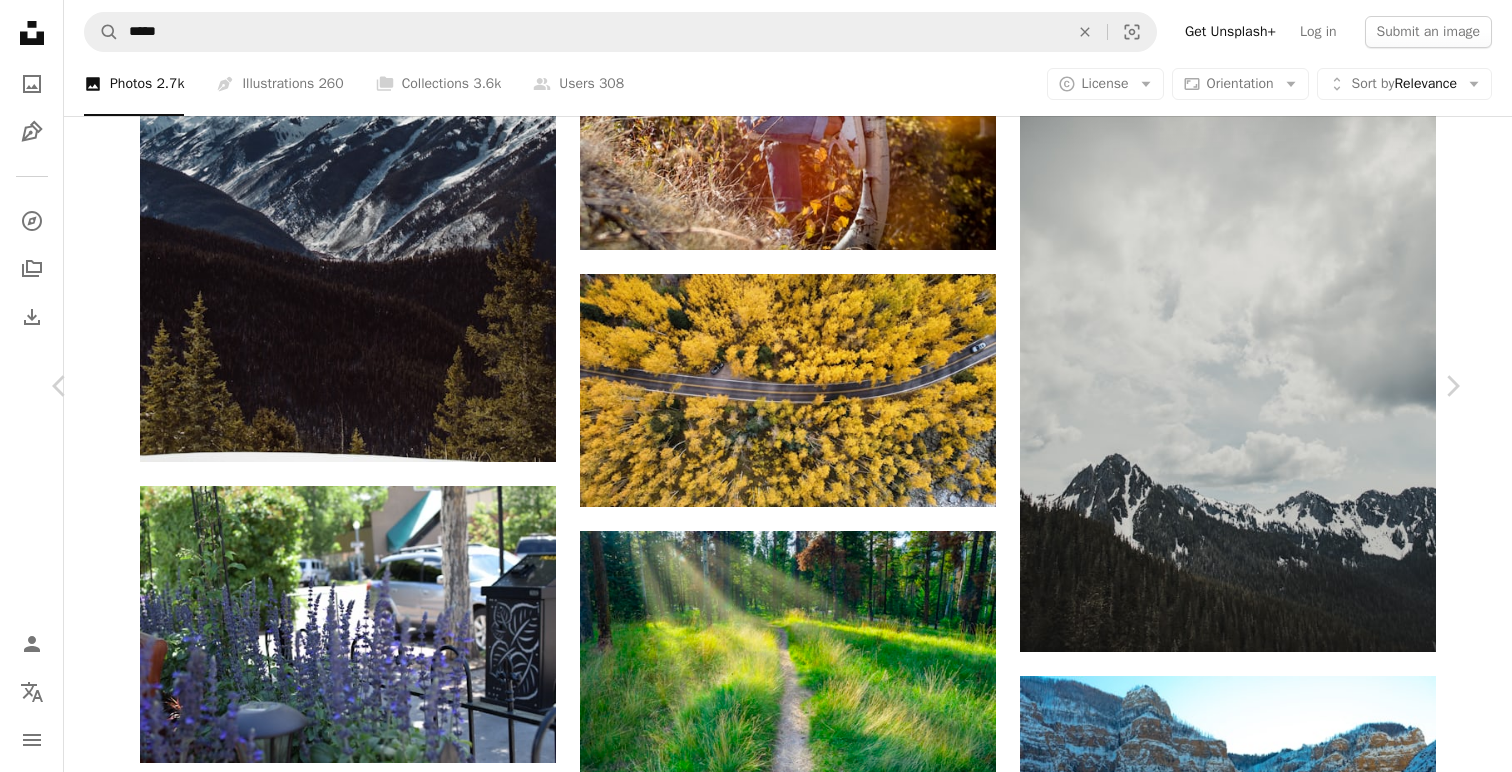 click on "An X shape" at bounding box center [20, 20] 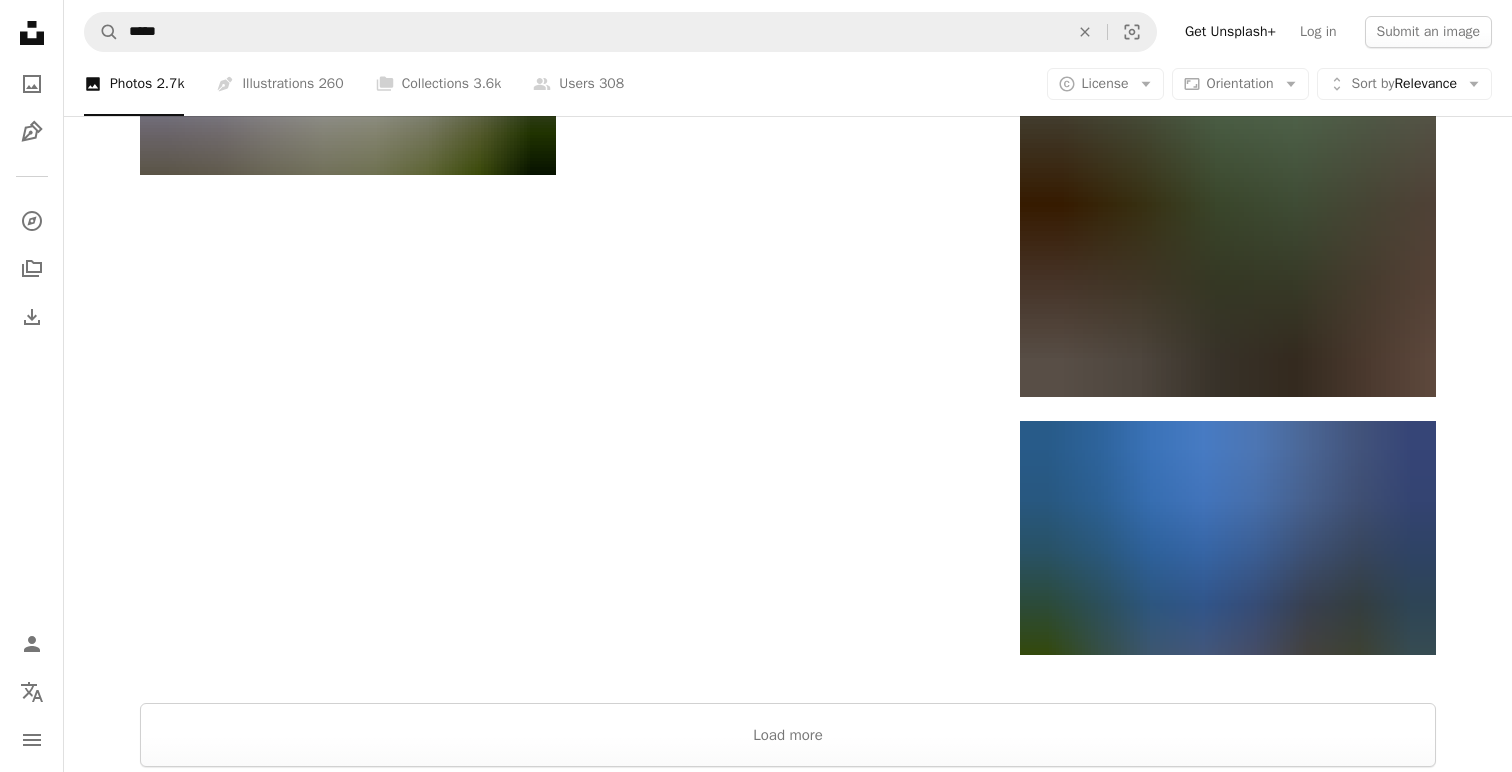 scroll, scrollTop: 9070, scrollLeft: 0, axis: vertical 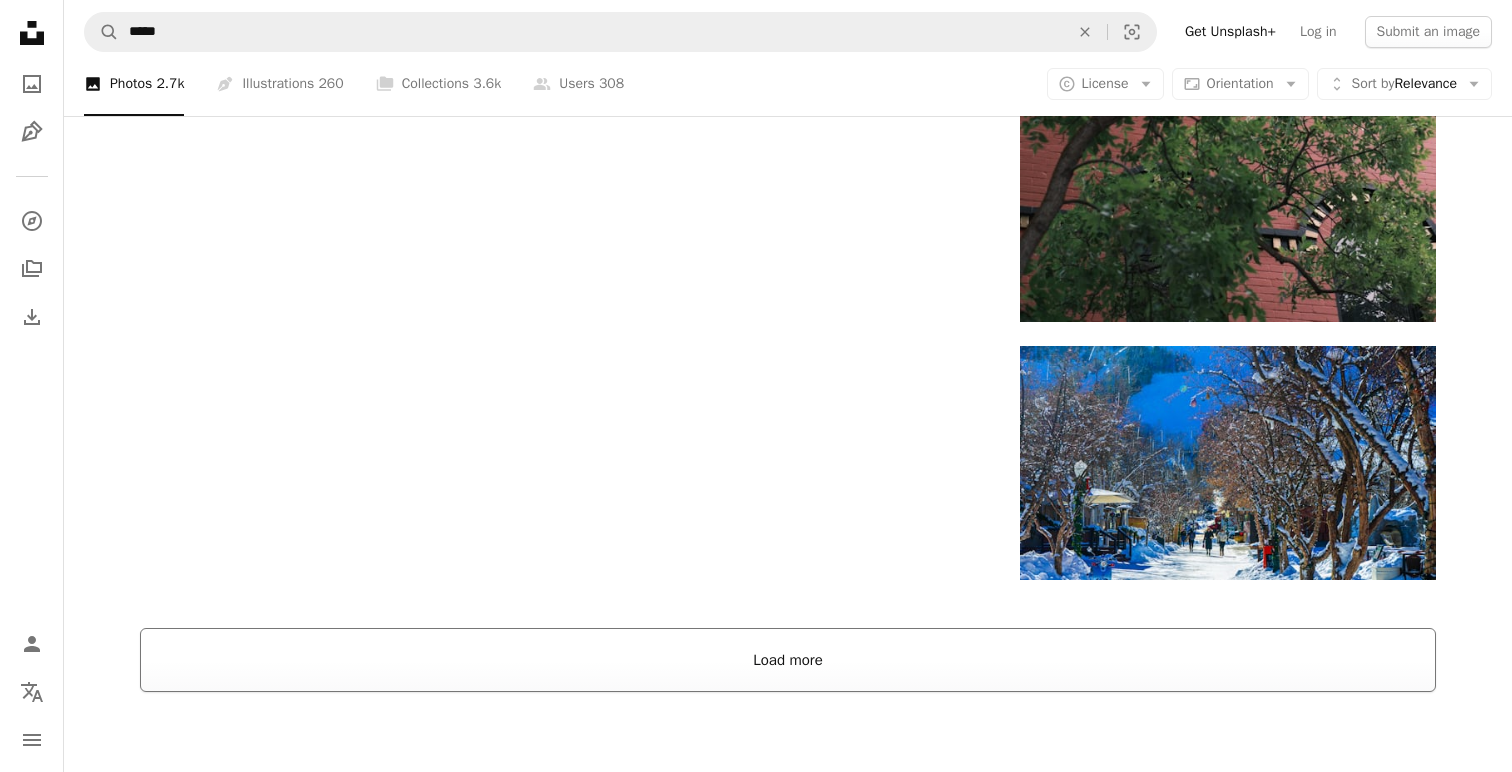 click on "Load more" at bounding box center [788, 660] 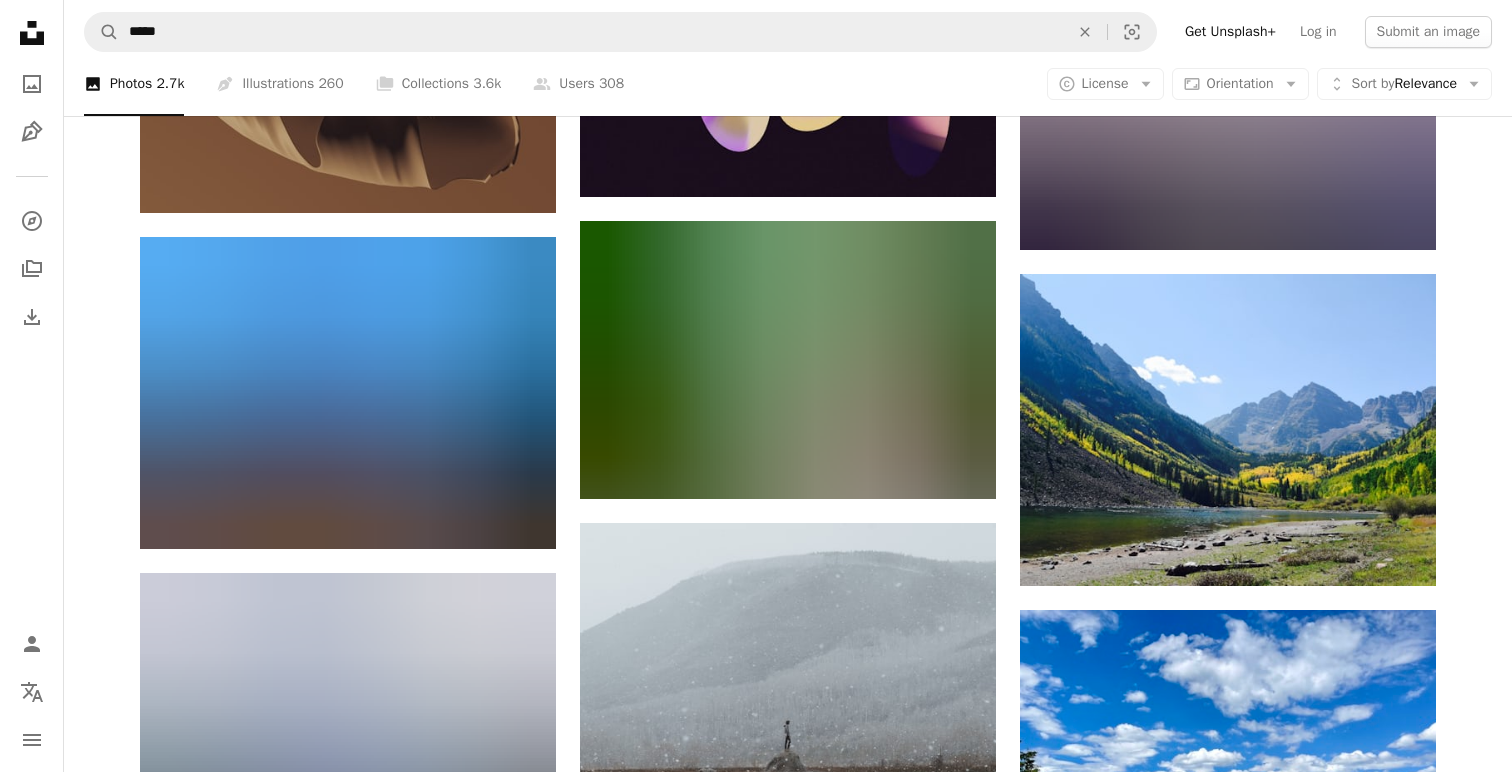 scroll, scrollTop: 11243, scrollLeft: 0, axis: vertical 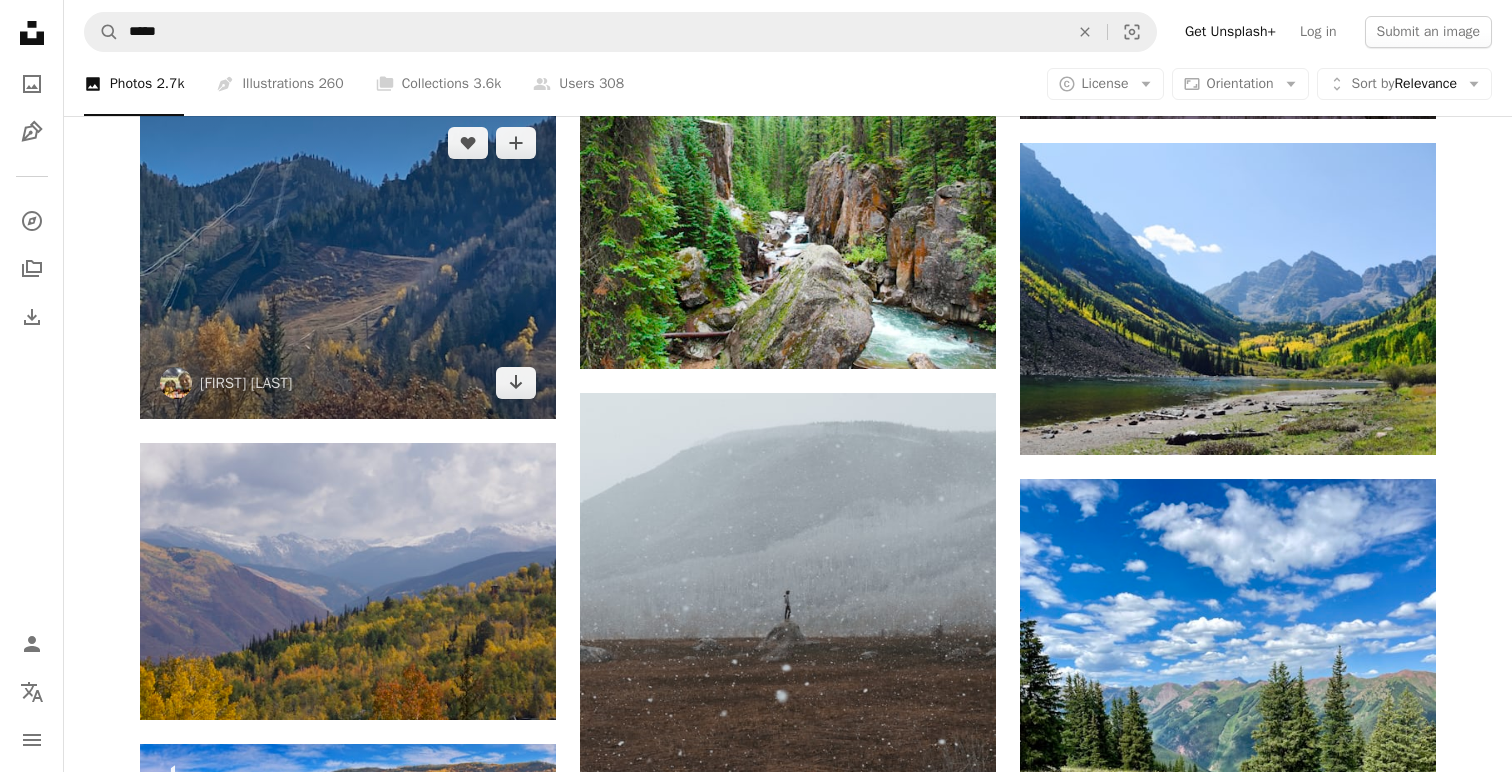 click at bounding box center (348, 263) 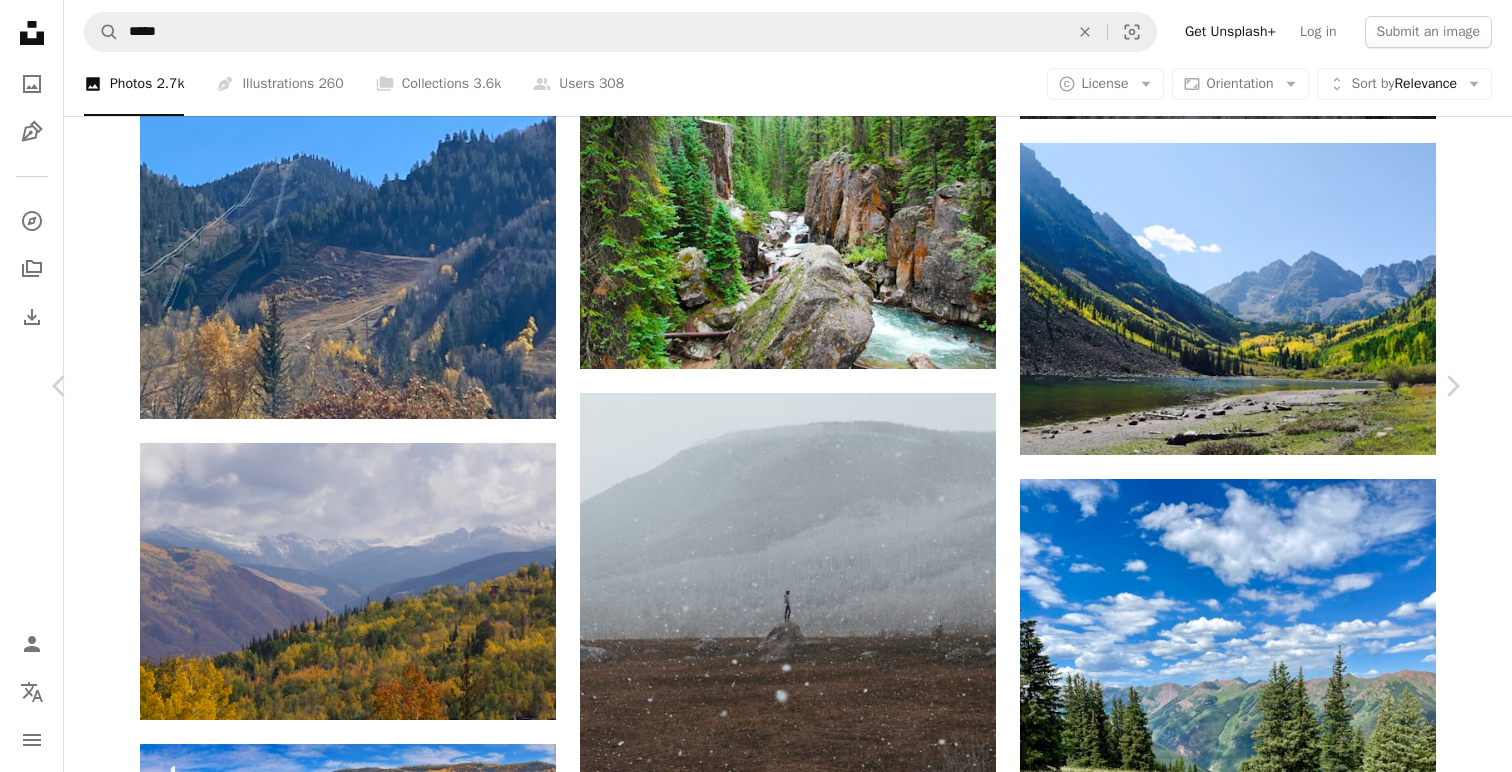 scroll, scrollTop: 455, scrollLeft: 0, axis: vertical 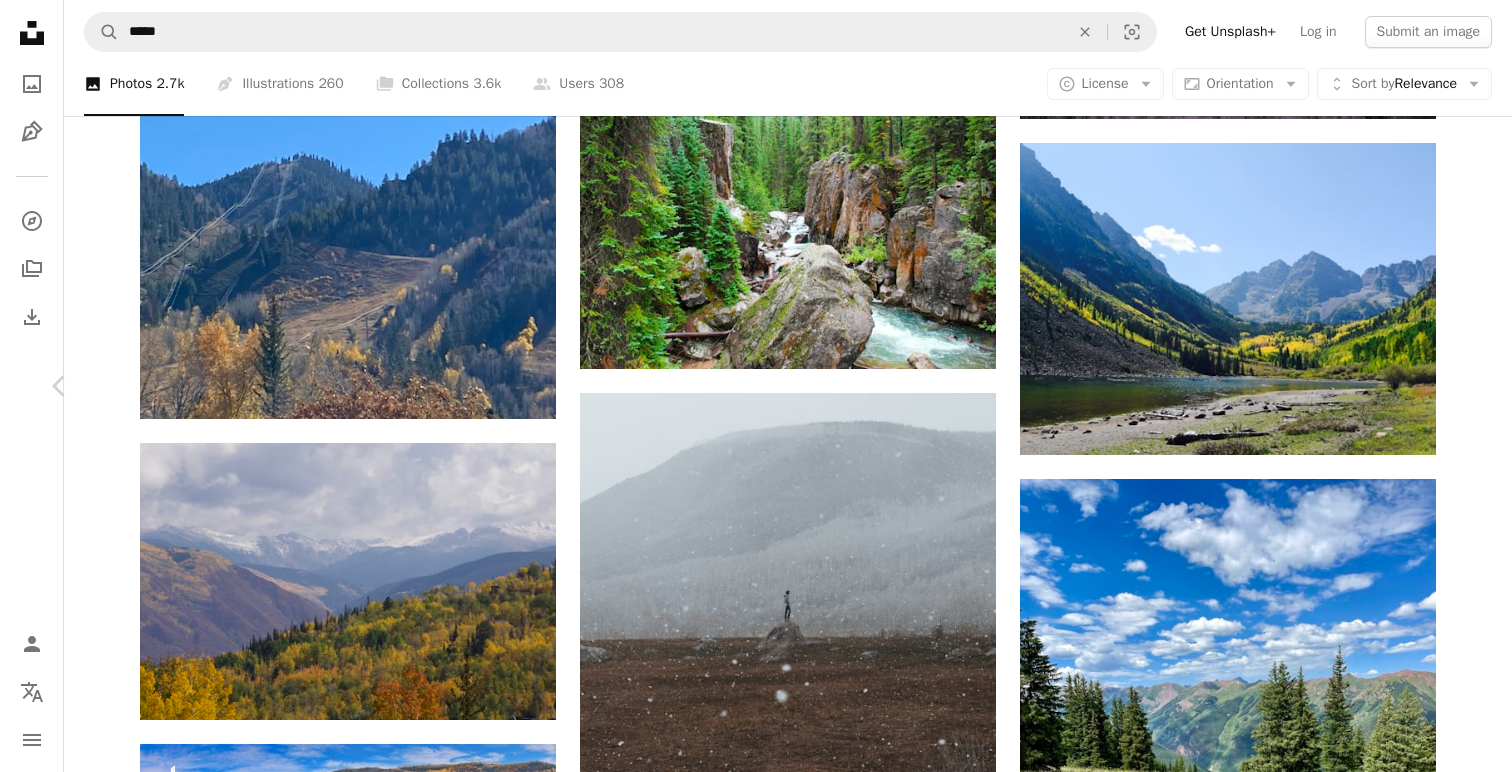 click on "Chevron right" at bounding box center (1452, 386) 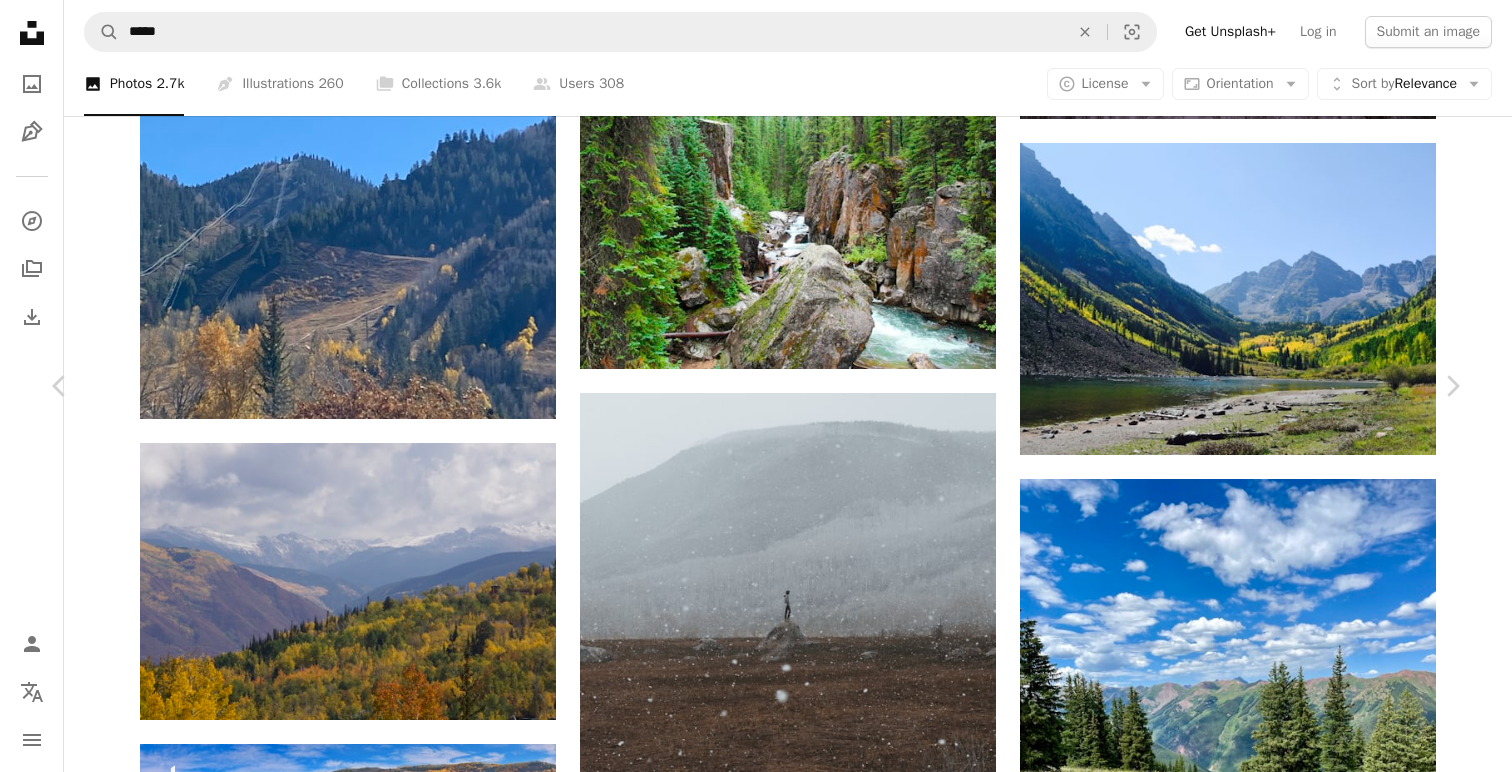 click on "An X shape" at bounding box center [20, 20] 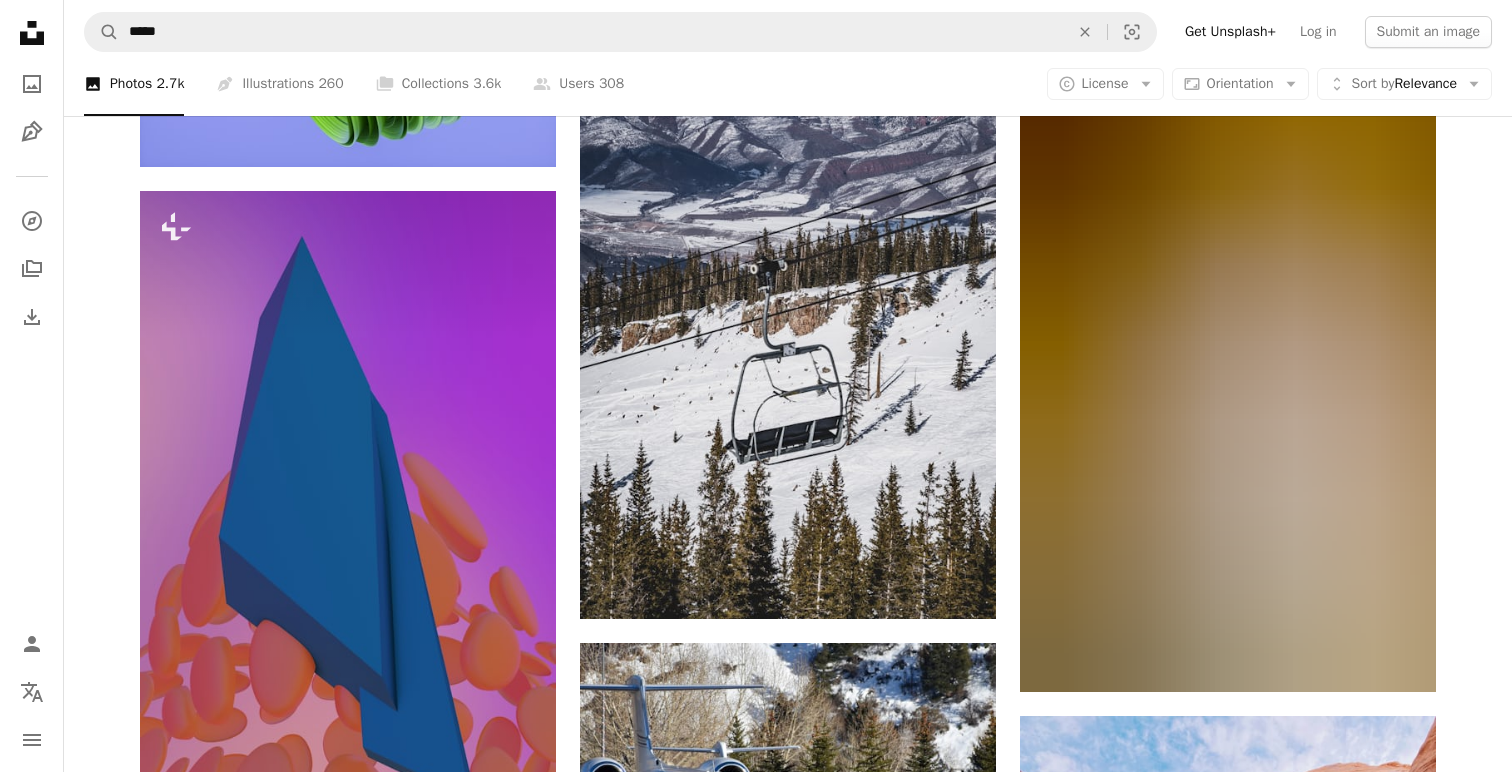 scroll, scrollTop: 13961, scrollLeft: 0, axis: vertical 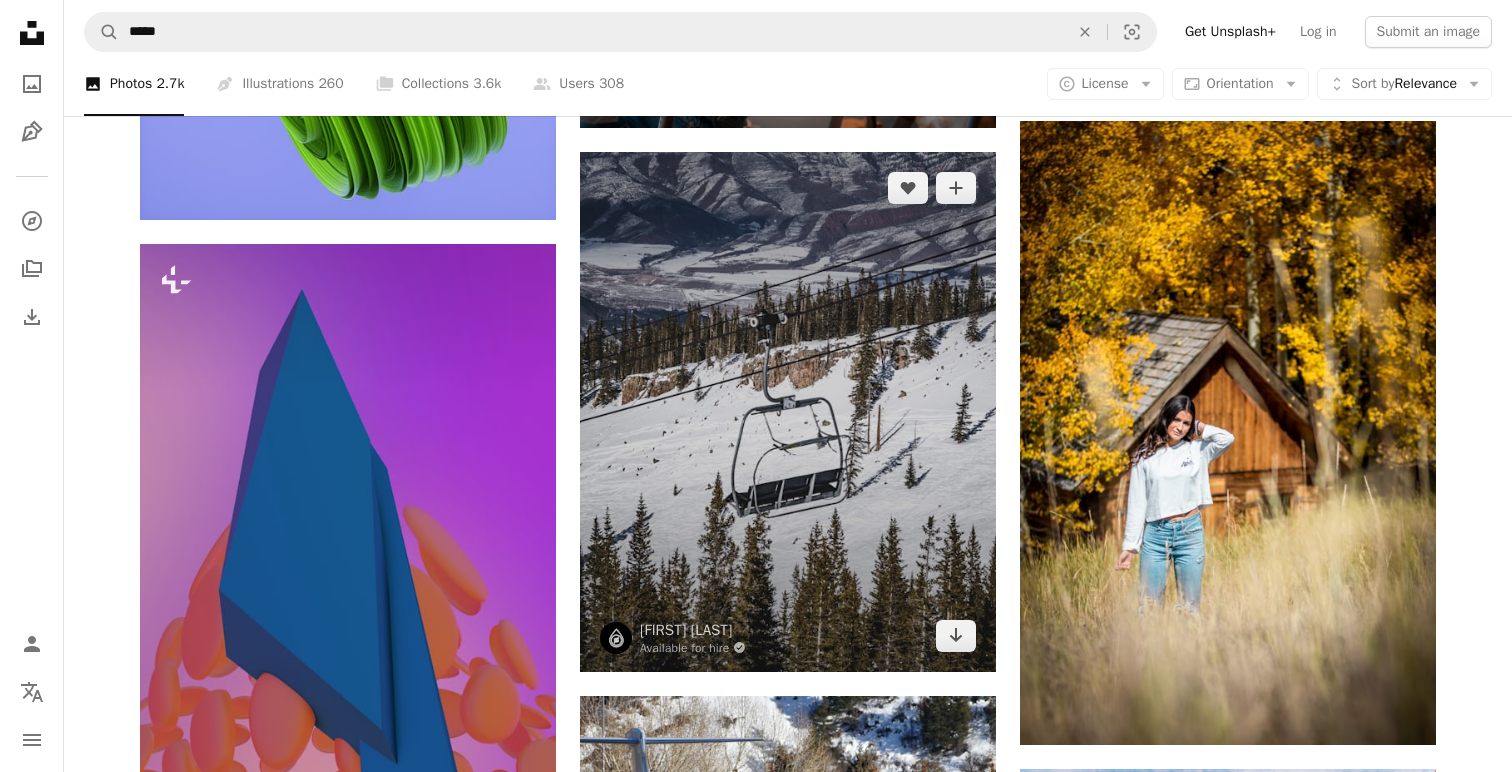 click at bounding box center (788, 412) 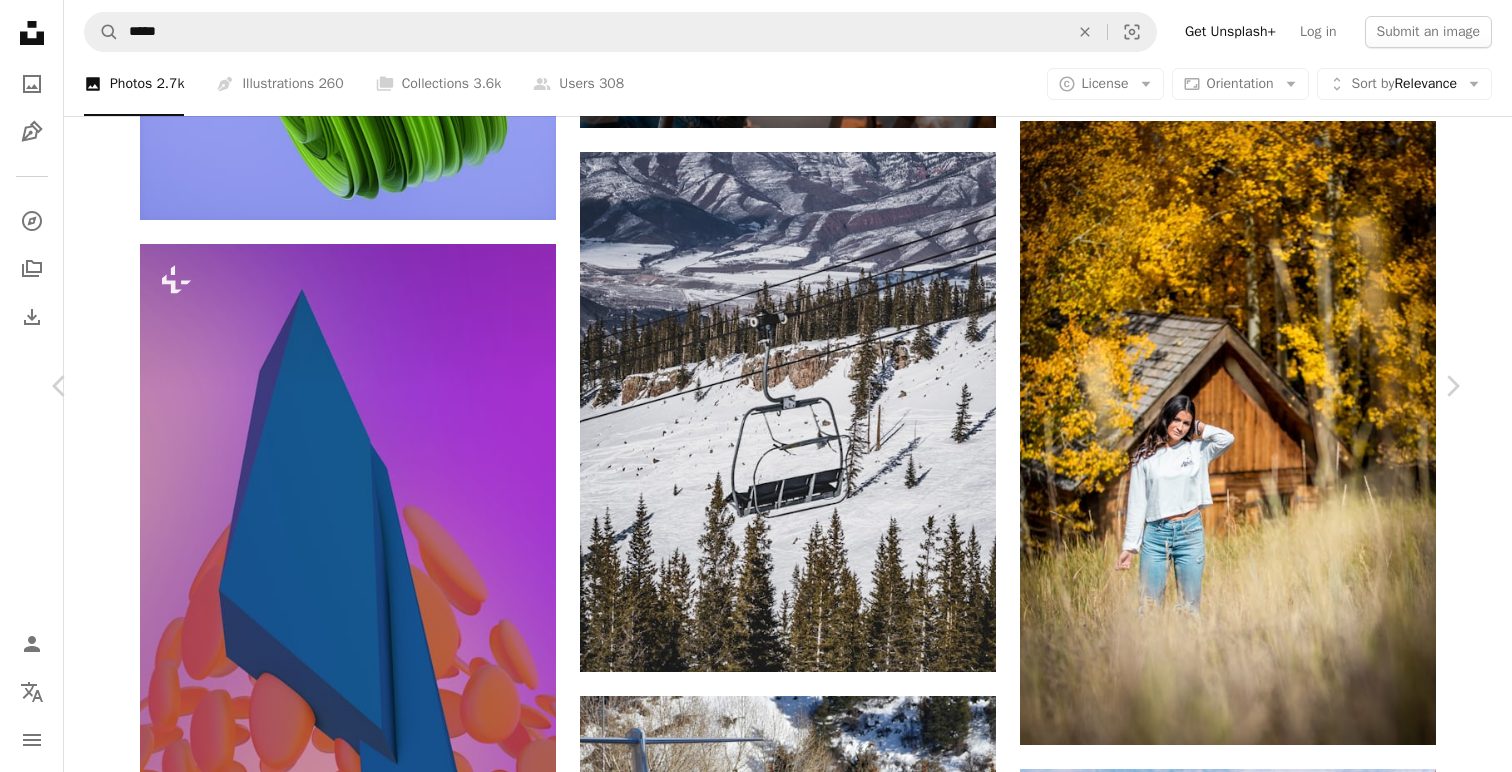 scroll, scrollTop: 456, scrollLeft: 0, axis: vertical 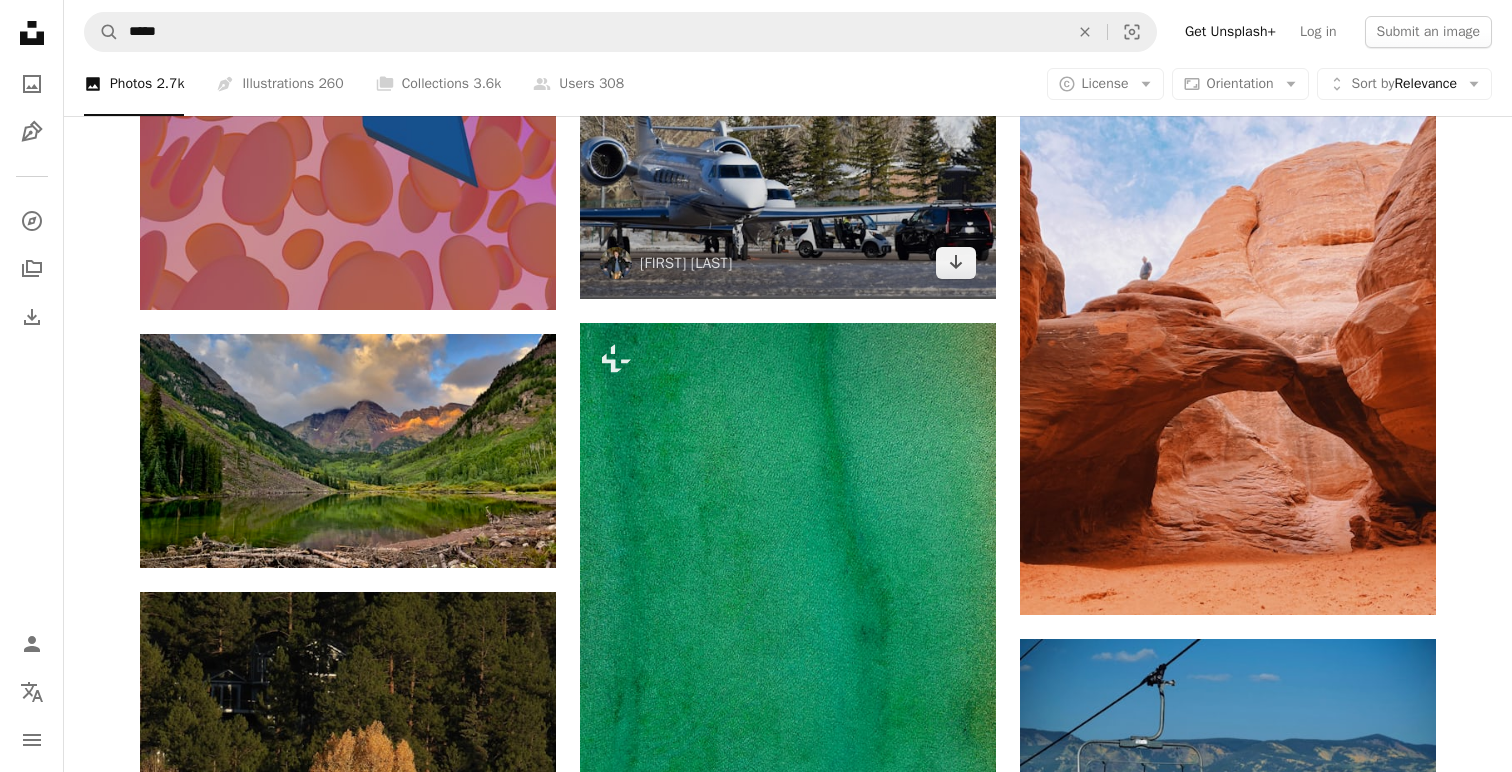 click at bounding box center (788, 160) 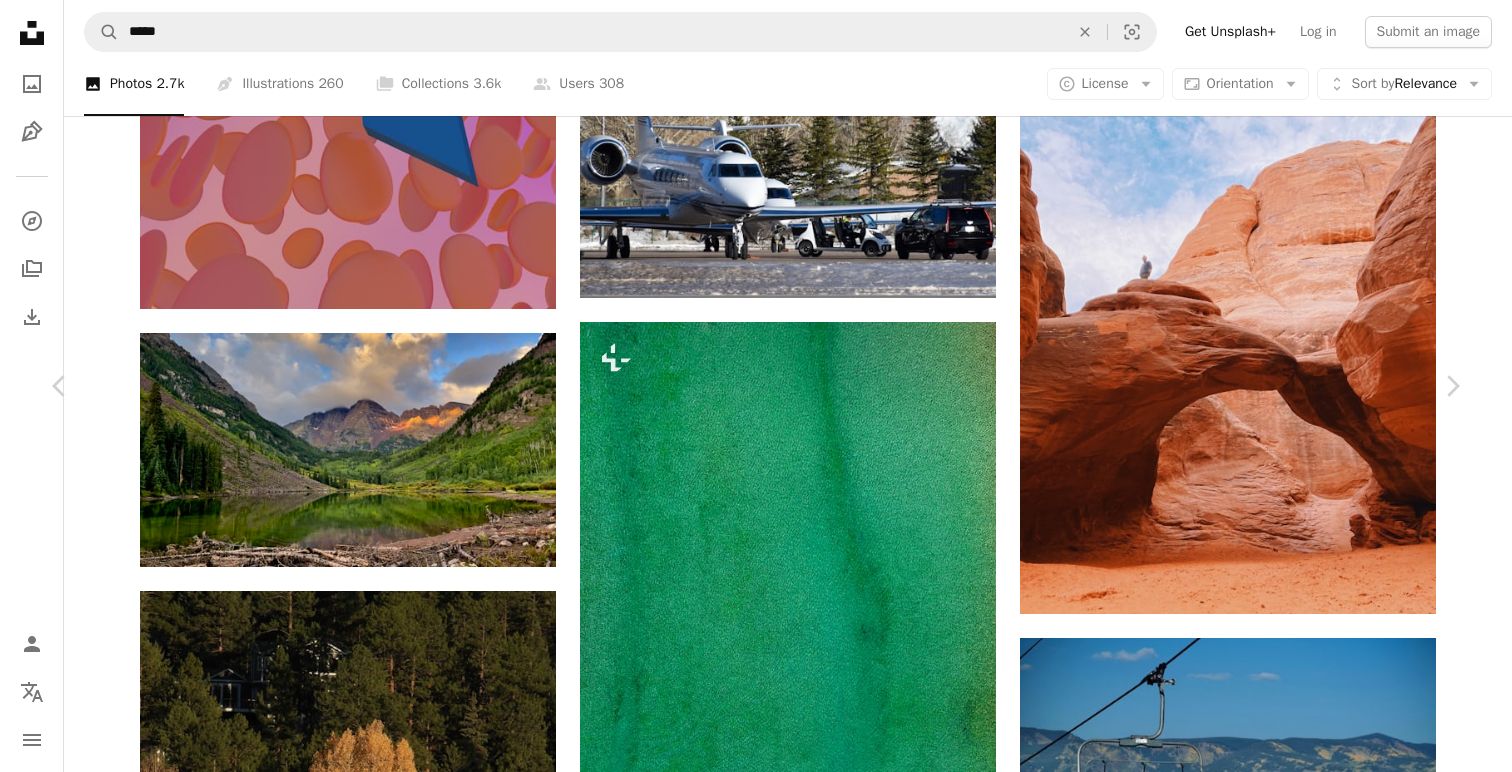 scroll, scrollTop: 266, scrollLeft: 0, axis: vertical 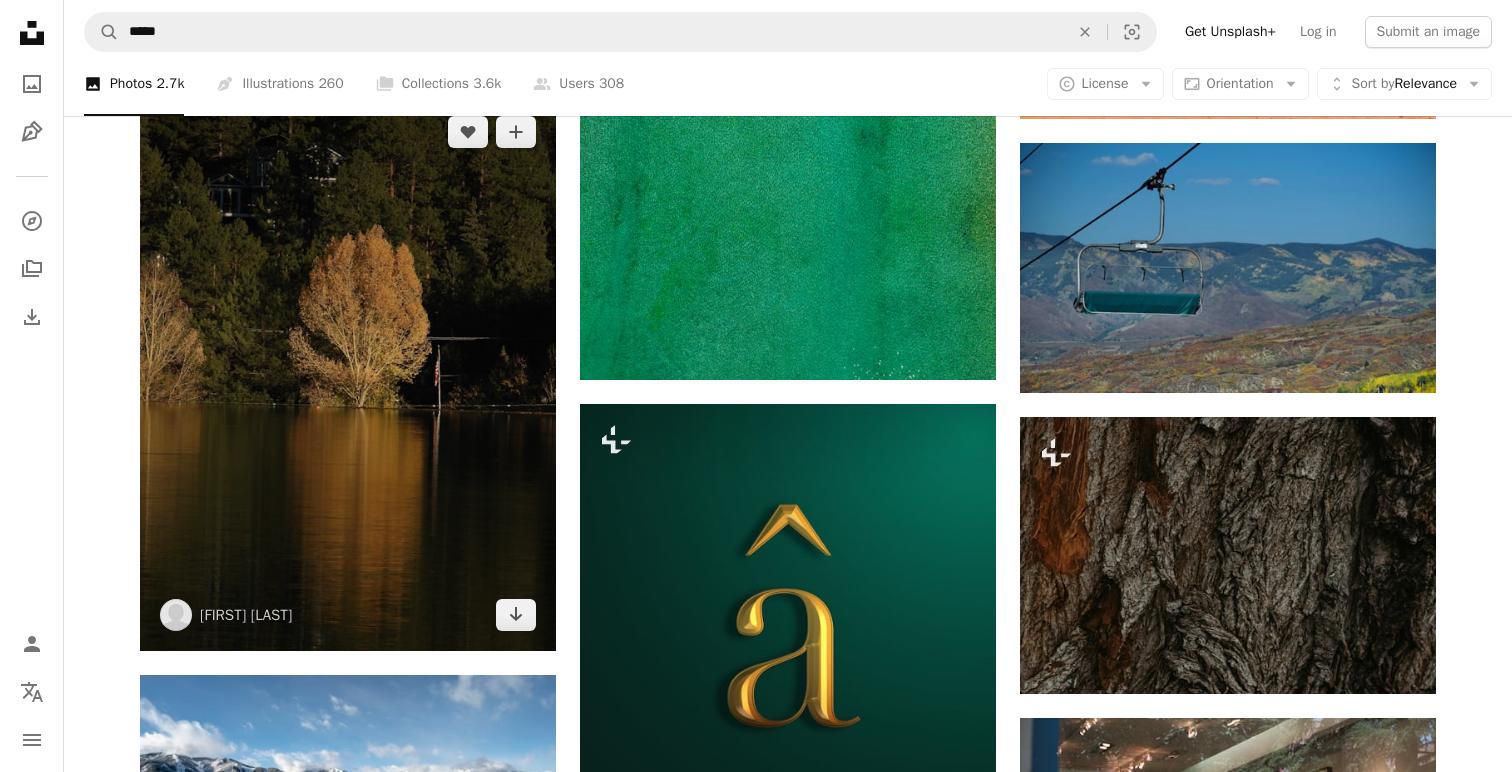 click at bounding box center [348, 373] 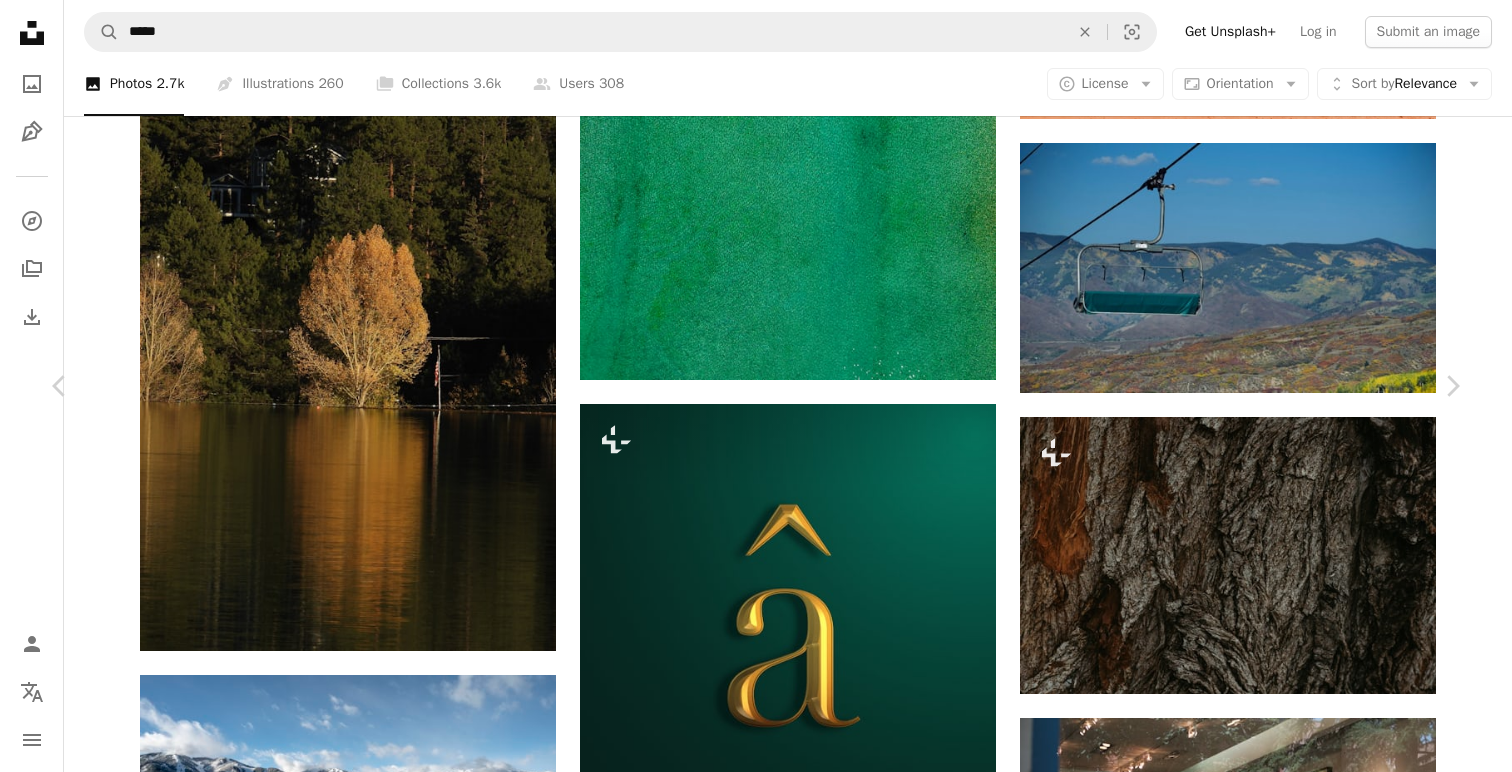 scroll, scrollTop: 467, scrollLeft: 0, axis: vertical 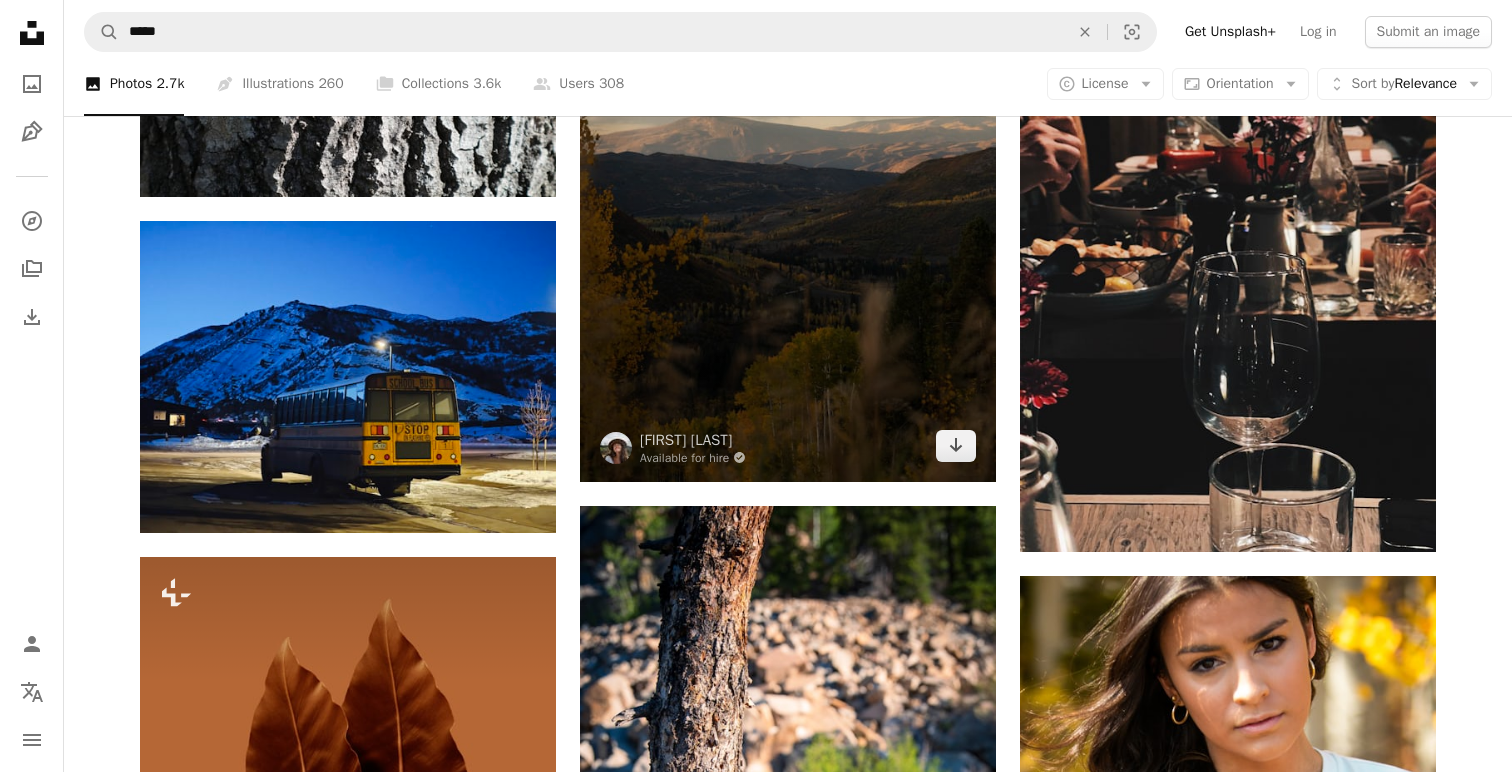 click at bounding box center [788, 169] 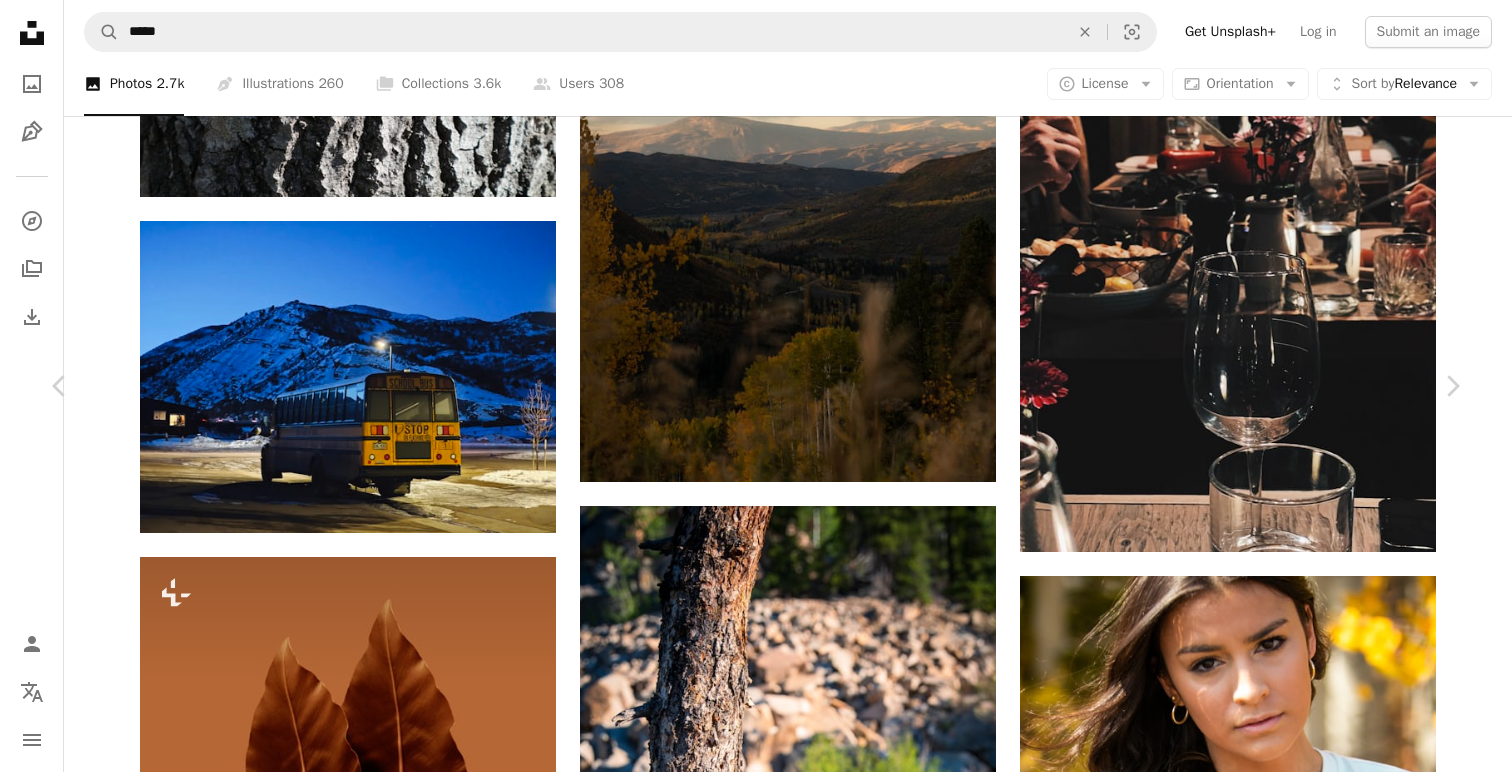 scroll, scrollTop: 490, scrollLeft: 0, axis: vertical 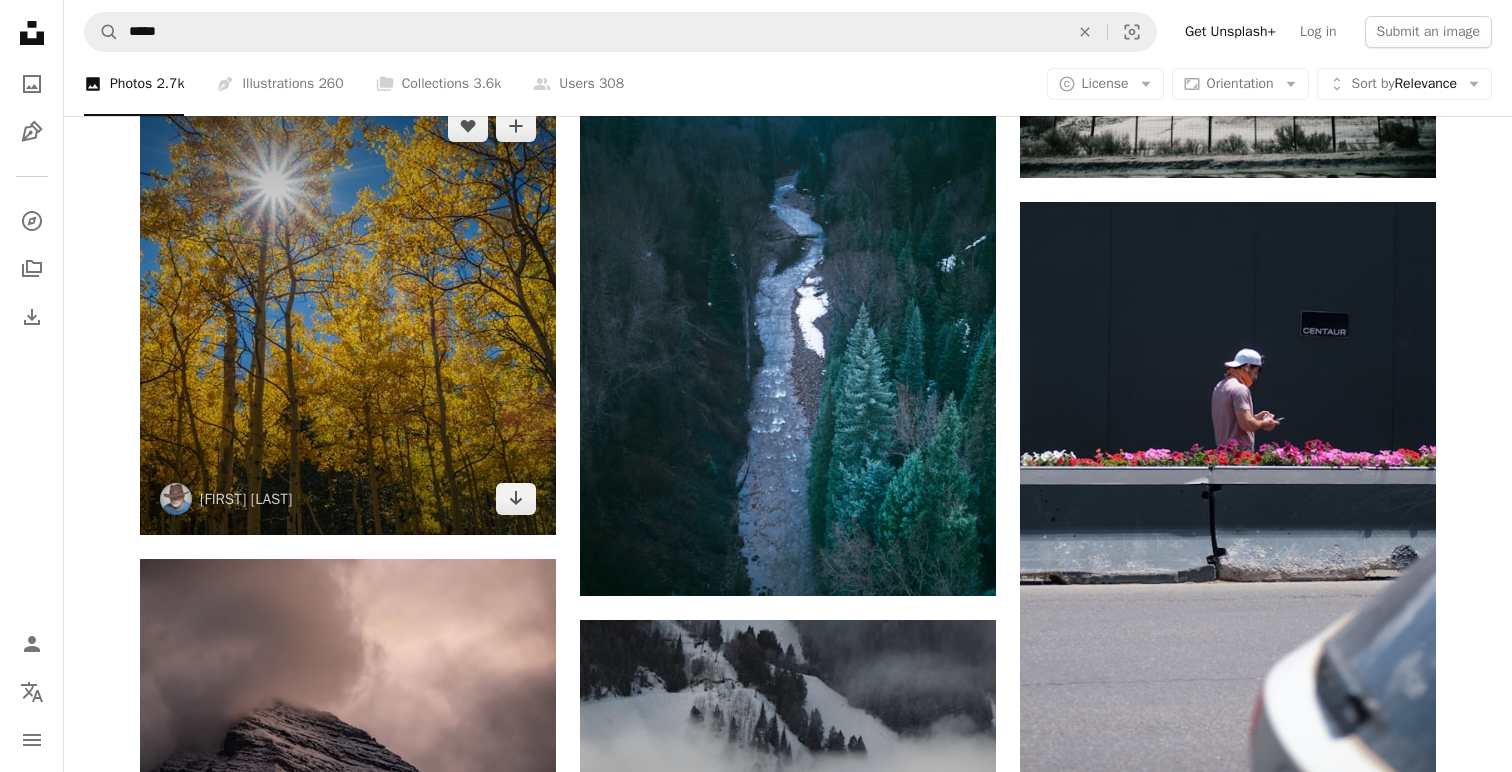 click at bounding box center [348, 312] 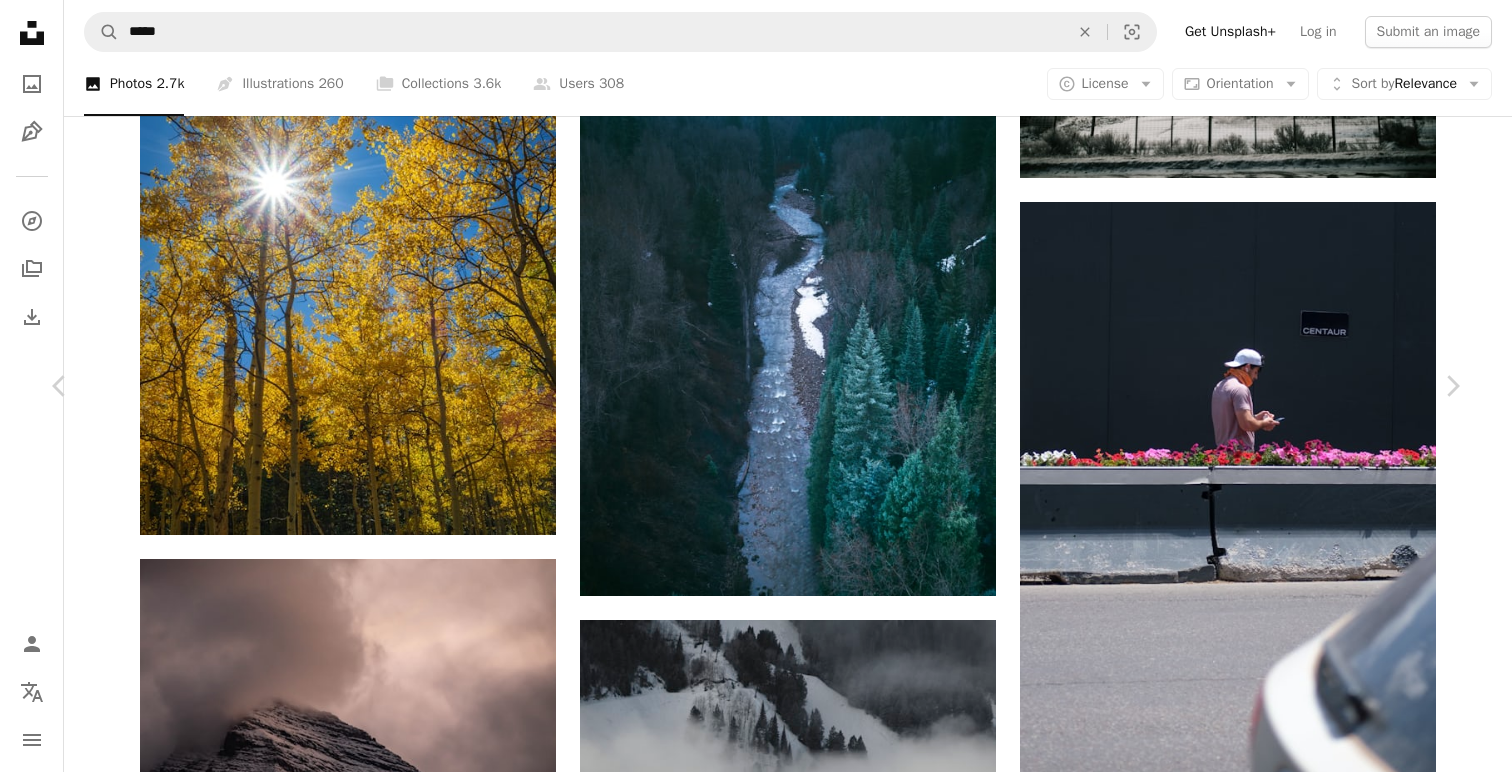 scroll, scrollTop: 0, scrollLeft: 0, axis: both 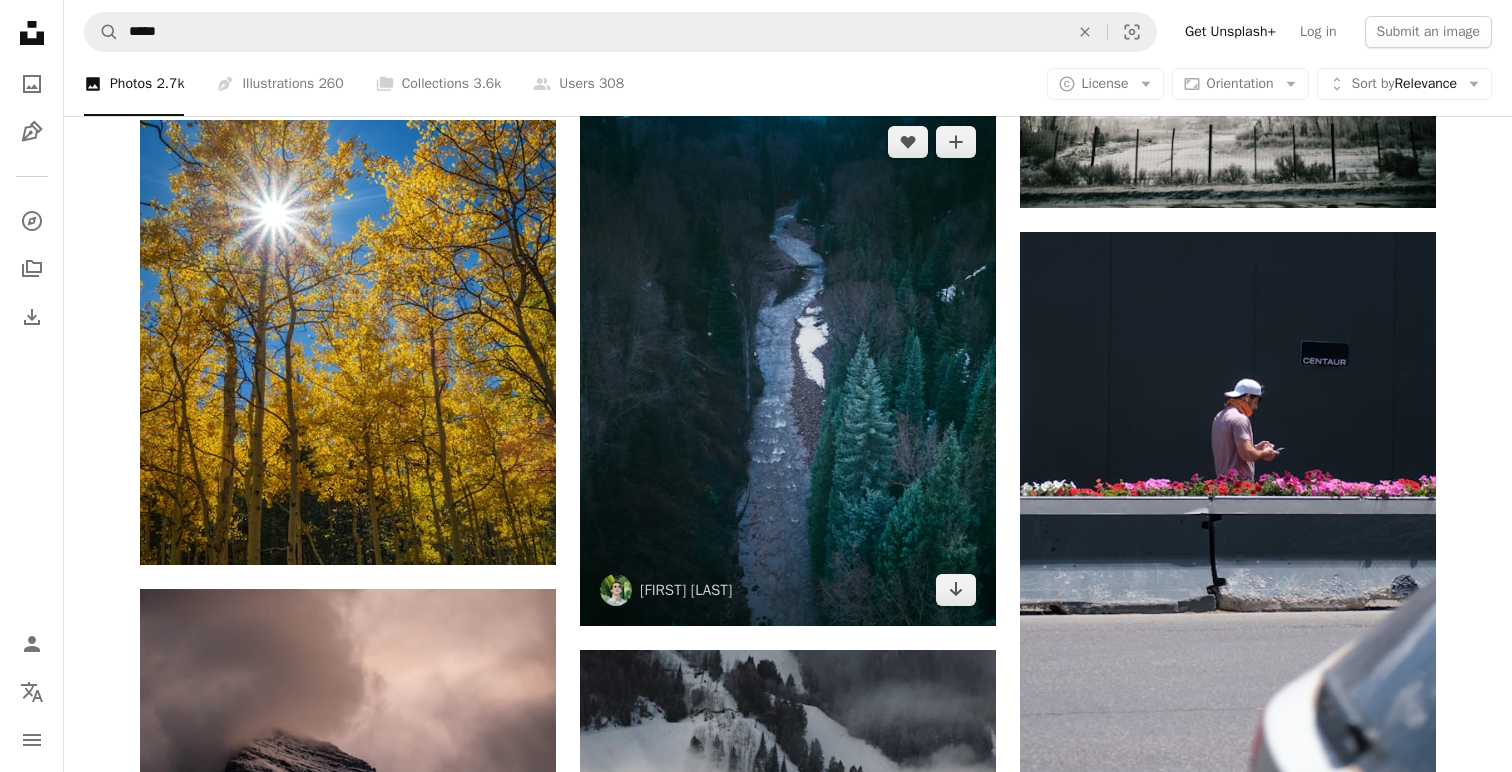 click at bounding box center [788, 366] 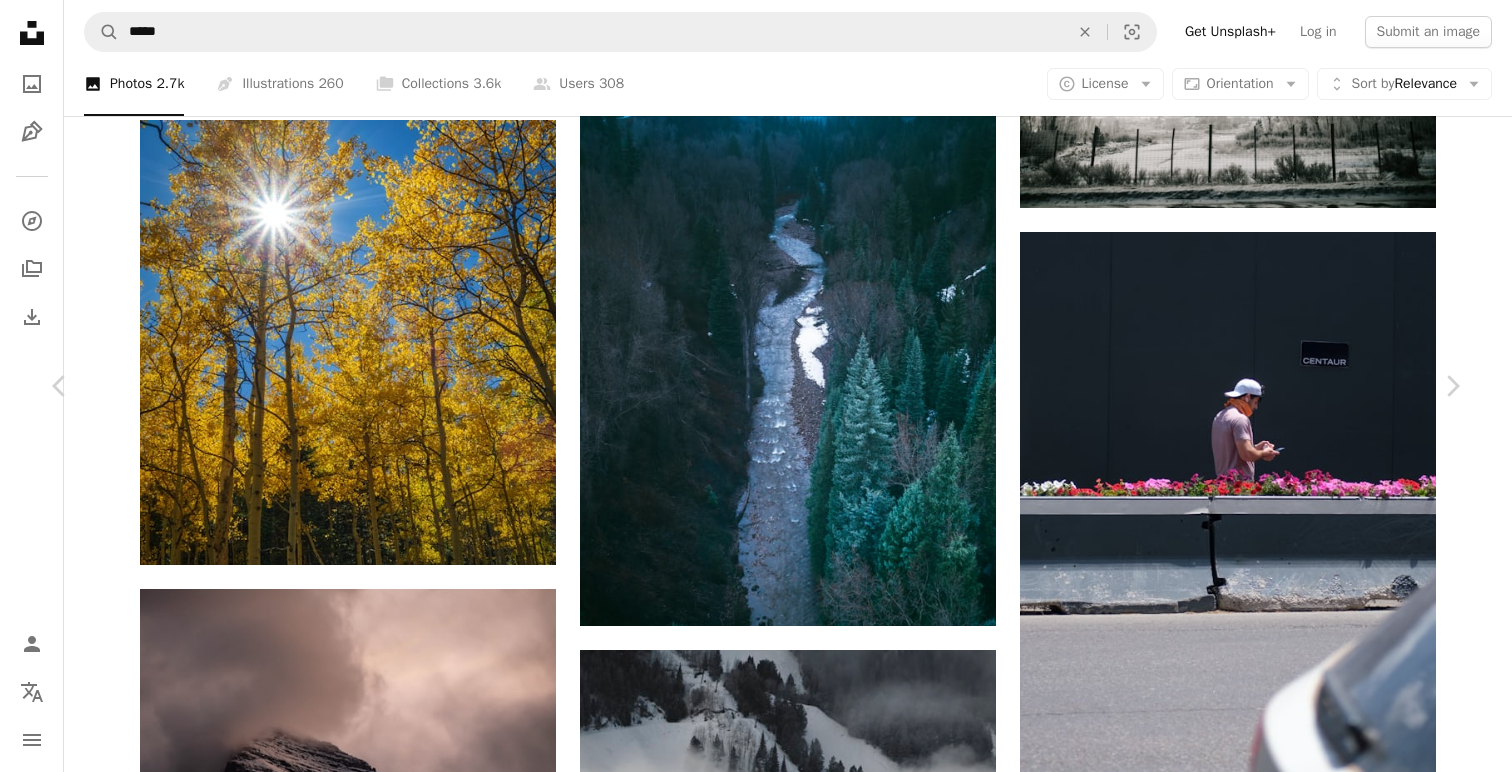 scroll, scrollTop: 0, scrollLeft: 0, axis: both 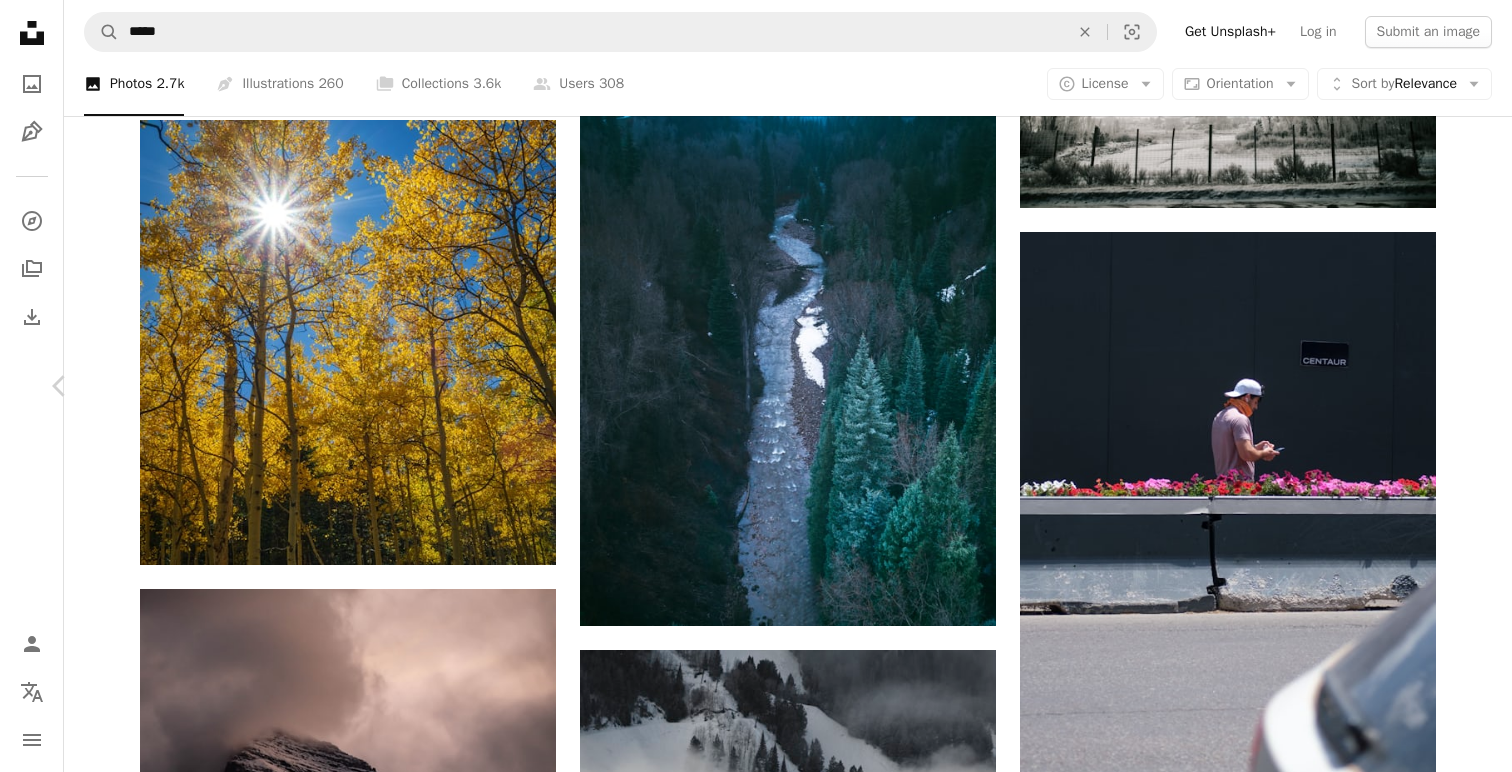 click on "Chevron right" at bounding box center (1452, 386) 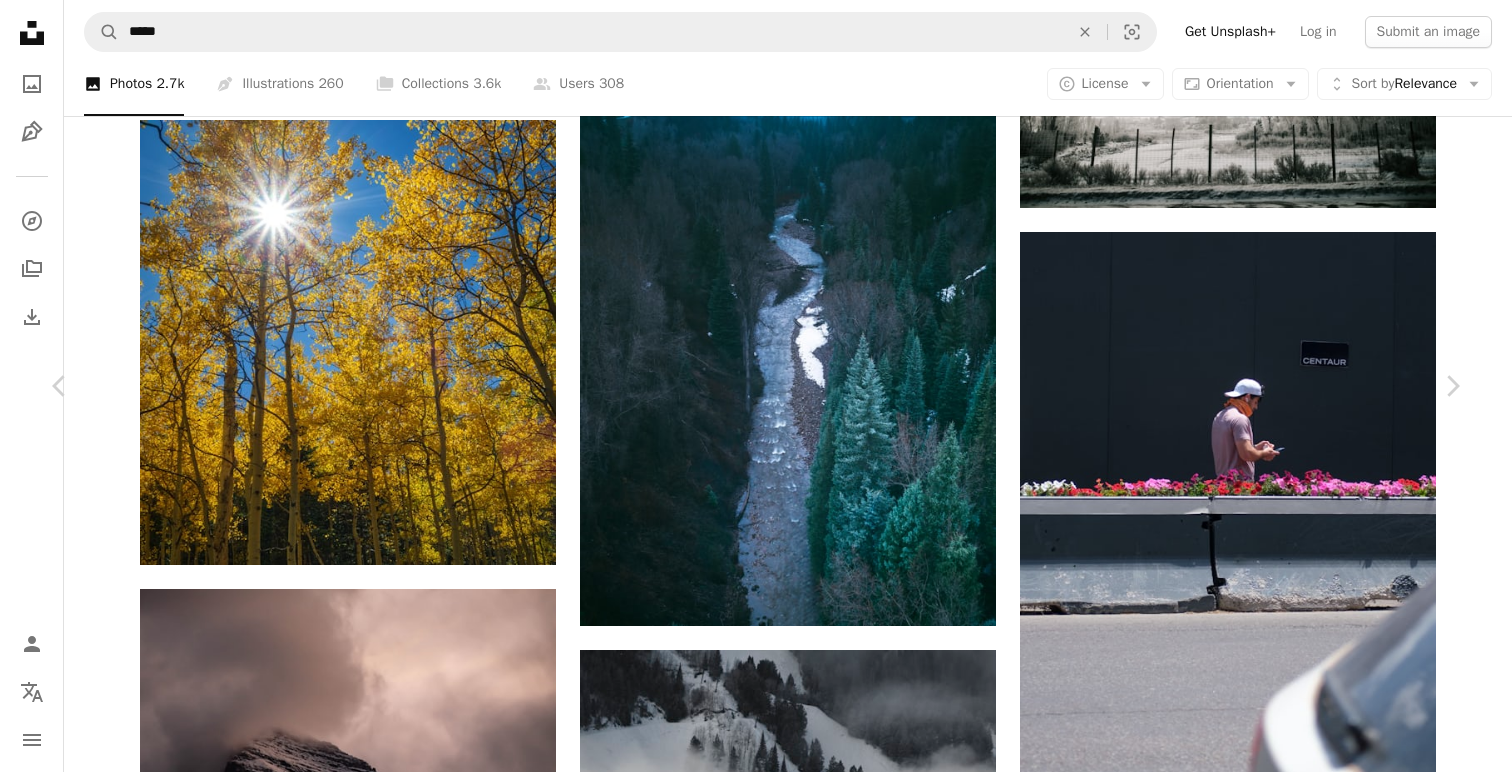 click on "An X shape" at bounding box center (20, 20) 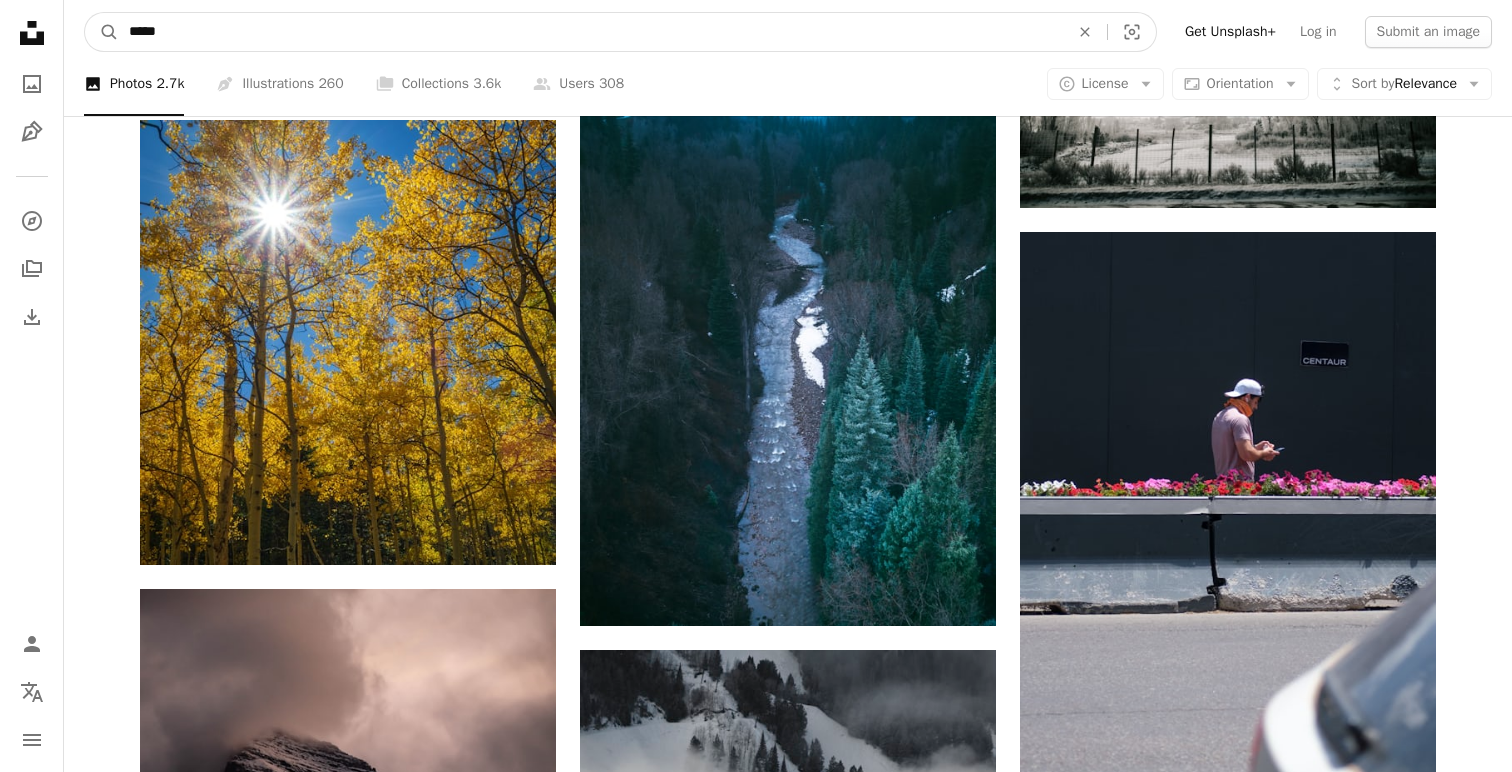drag, startPoint x: 244, startPoint y: 38, endPoint x: 82, endPoint y: 17, distance: 163.35544 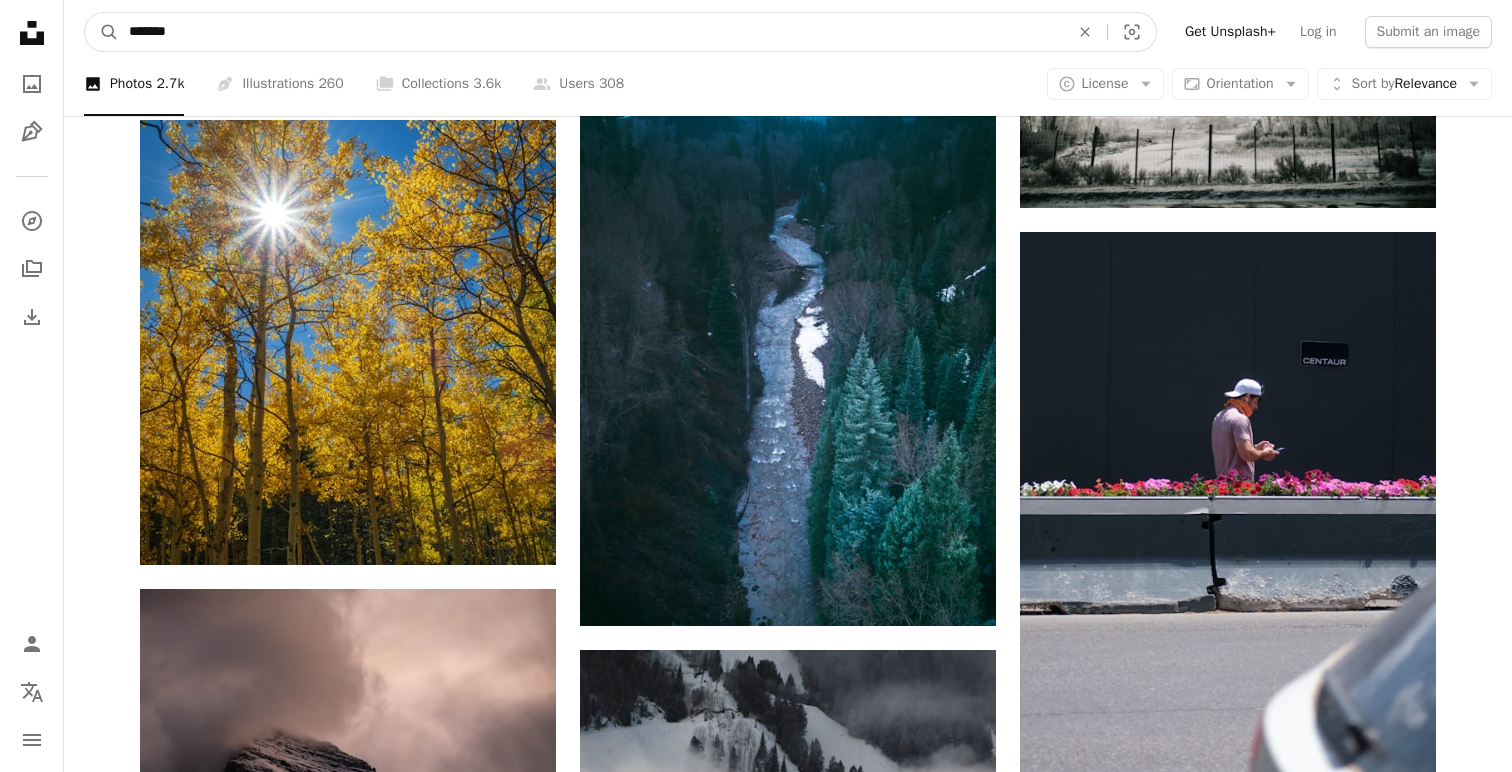 click on "A magnifying glass" at bounding box center [102, 32] 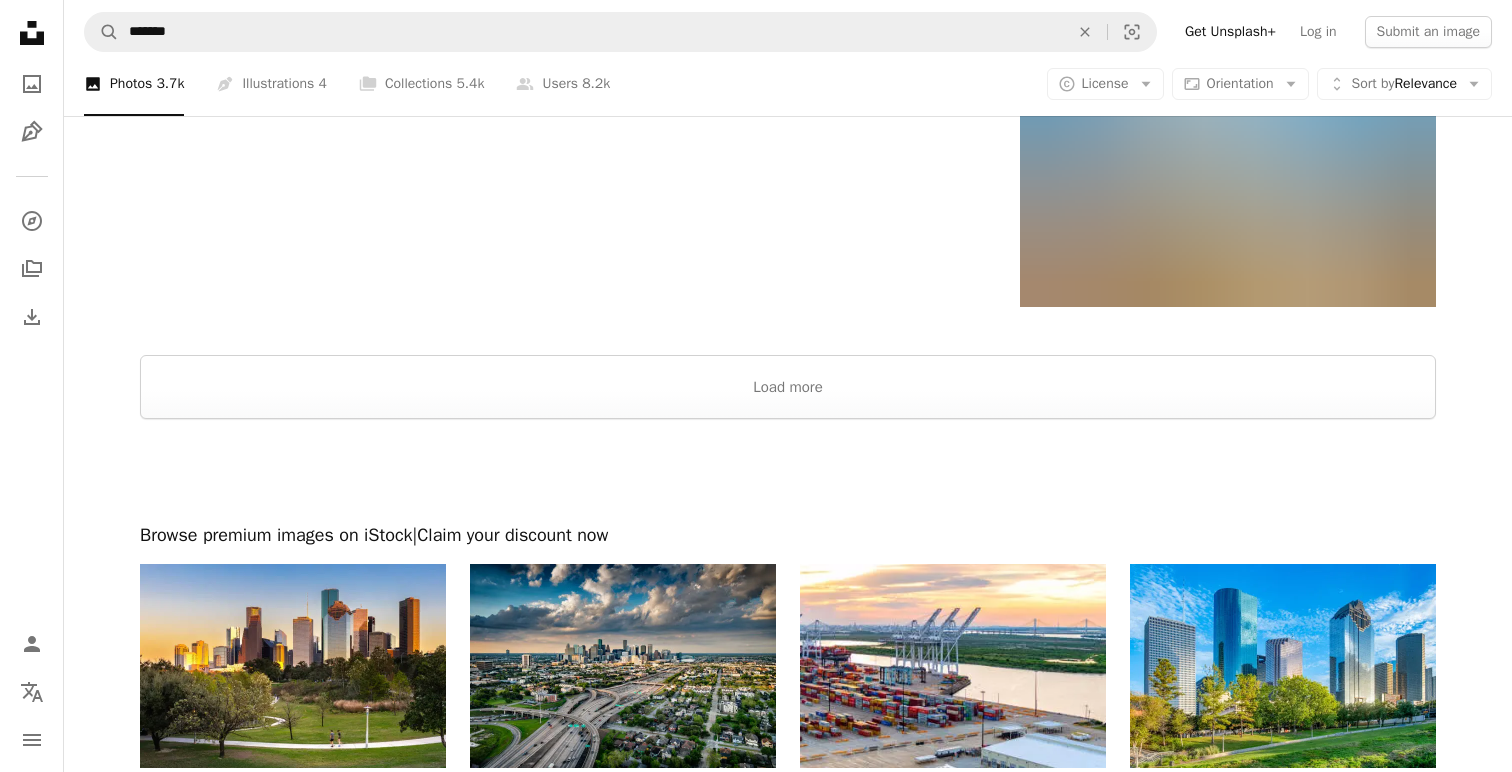 scroll, scrollTop: 3031, scrollLeft: 0, axis: vertical 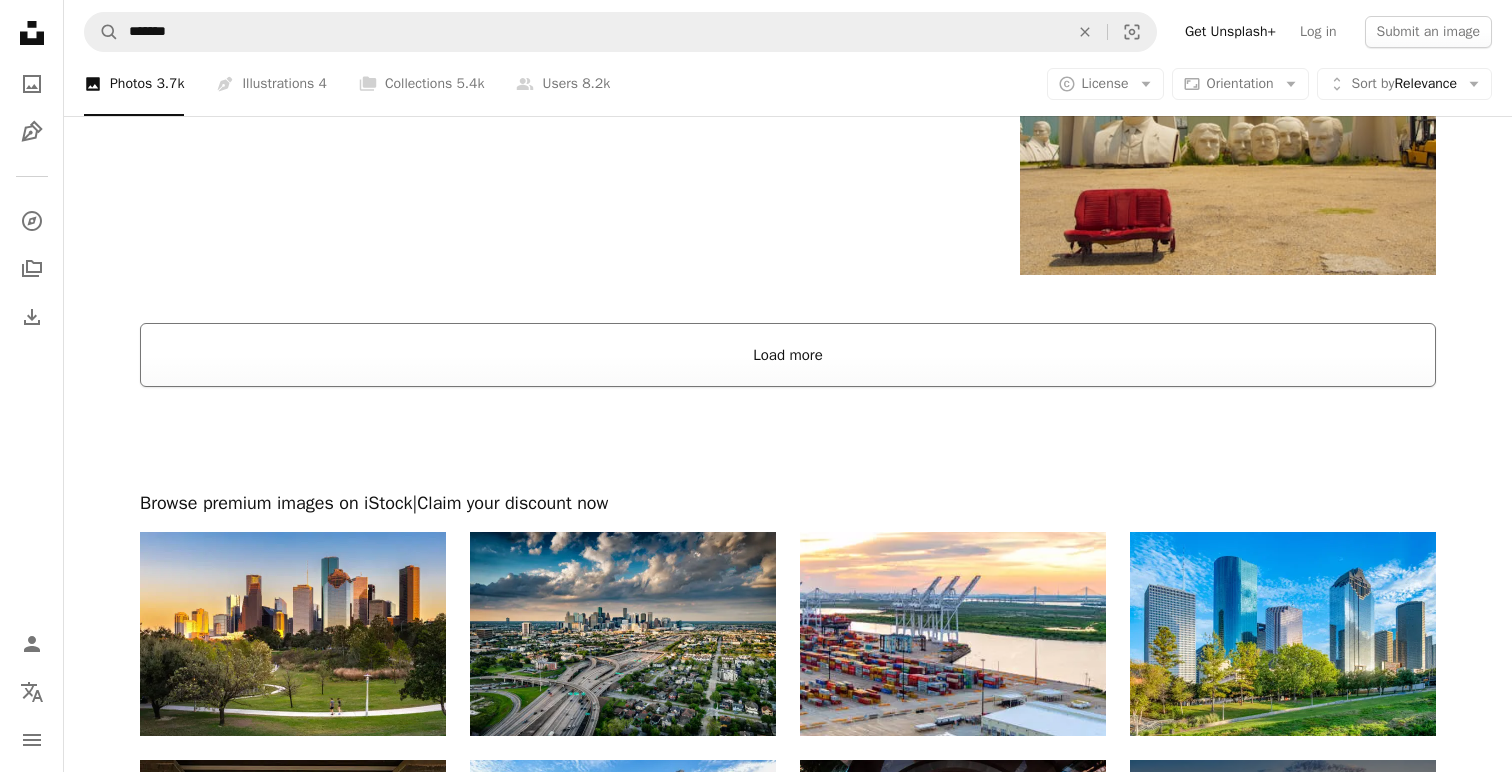 click on "Load more" at bounding box center [788, 355] 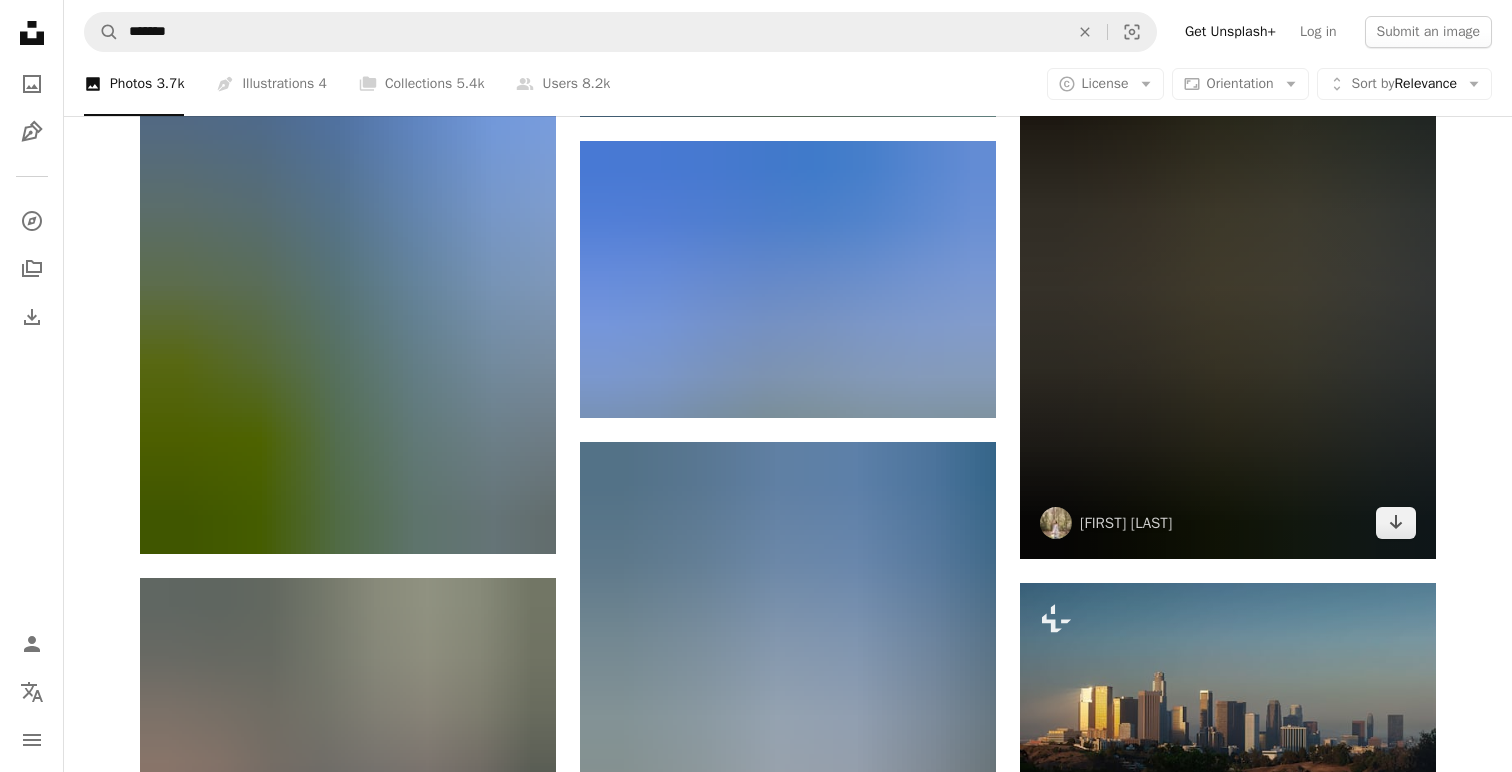 scroll, scrollTop: 14976, scrollLeft: 0, axis: vertical 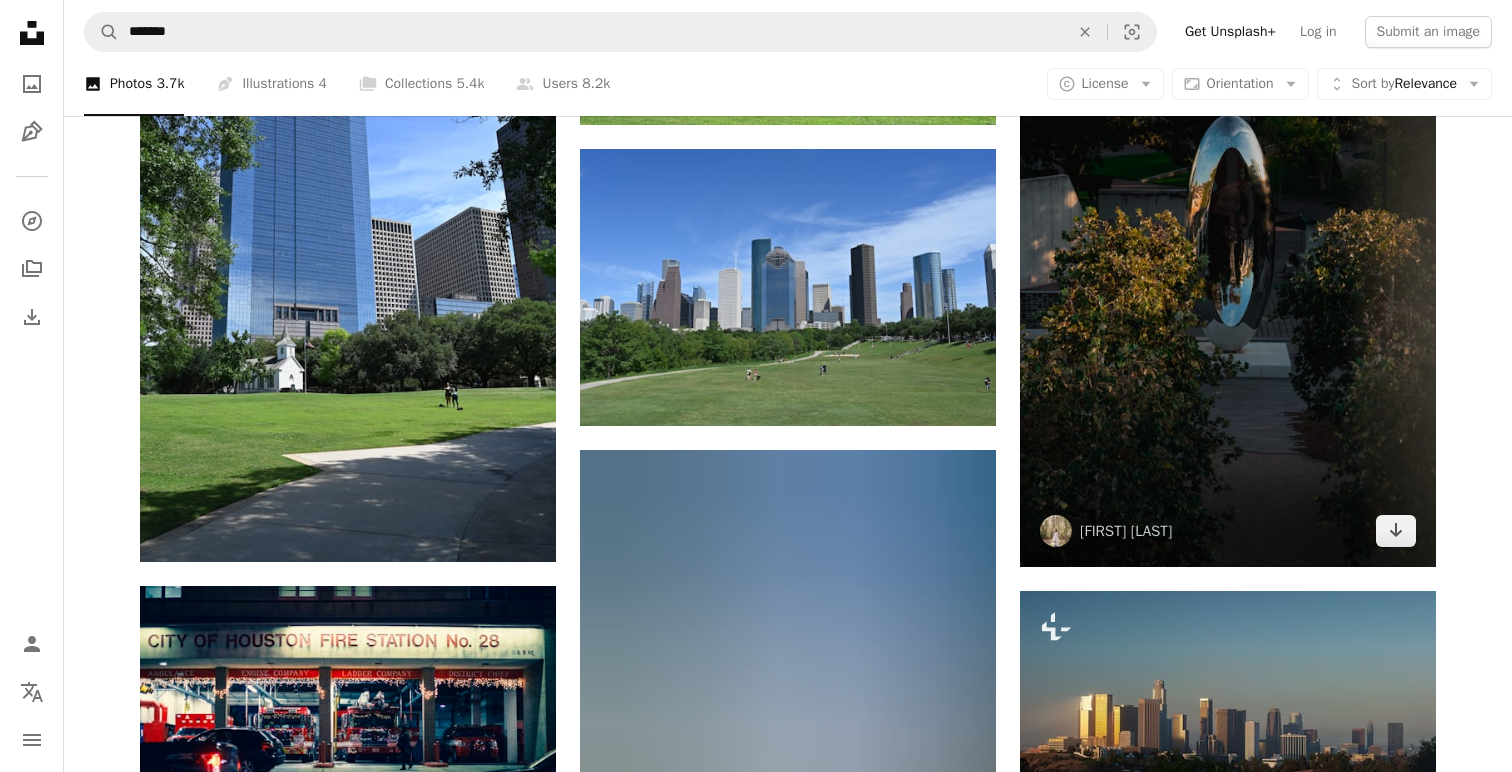 click at bounding box center [1228, 255] 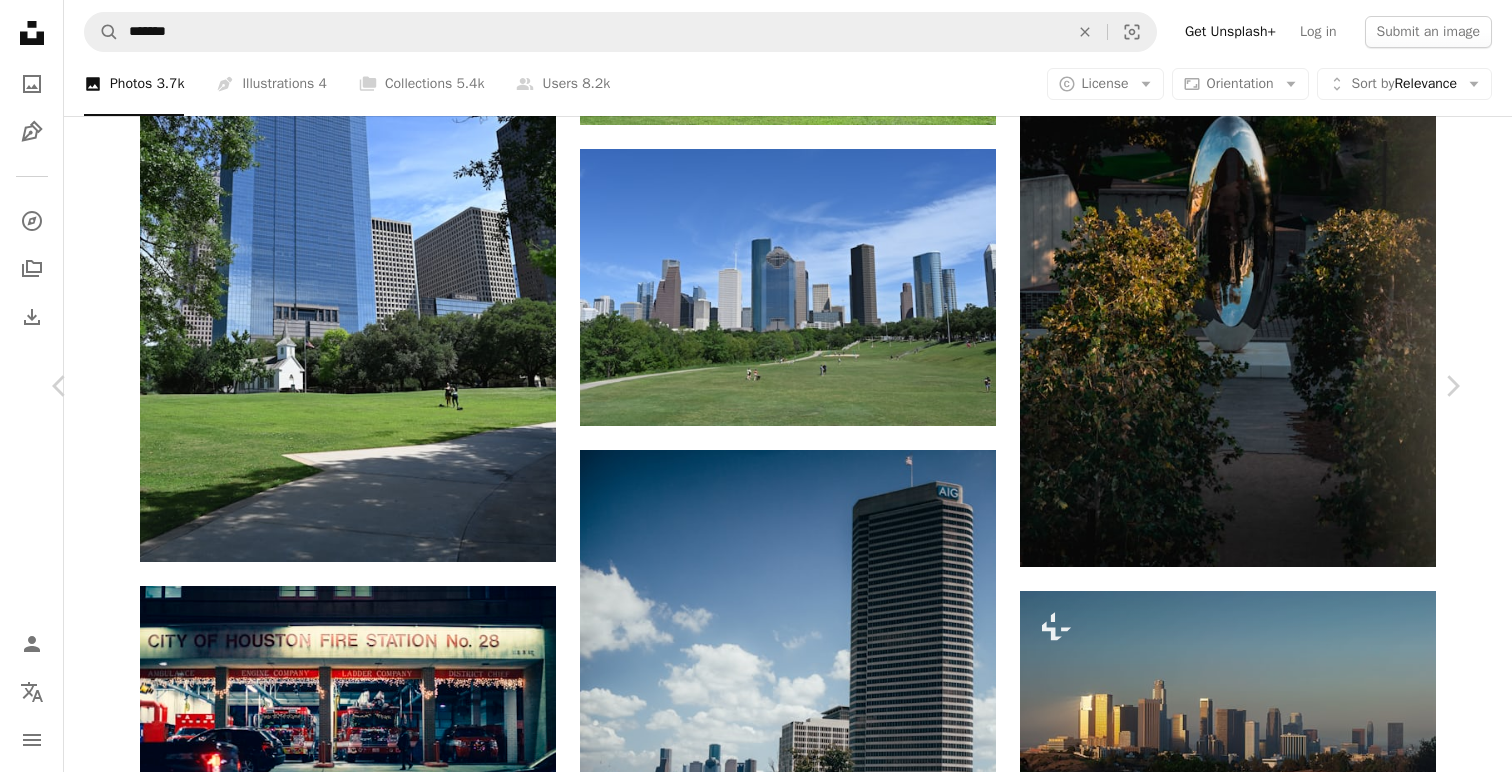 scroll, scrollTop: 433, scrollLeft: 0, axis: vertical 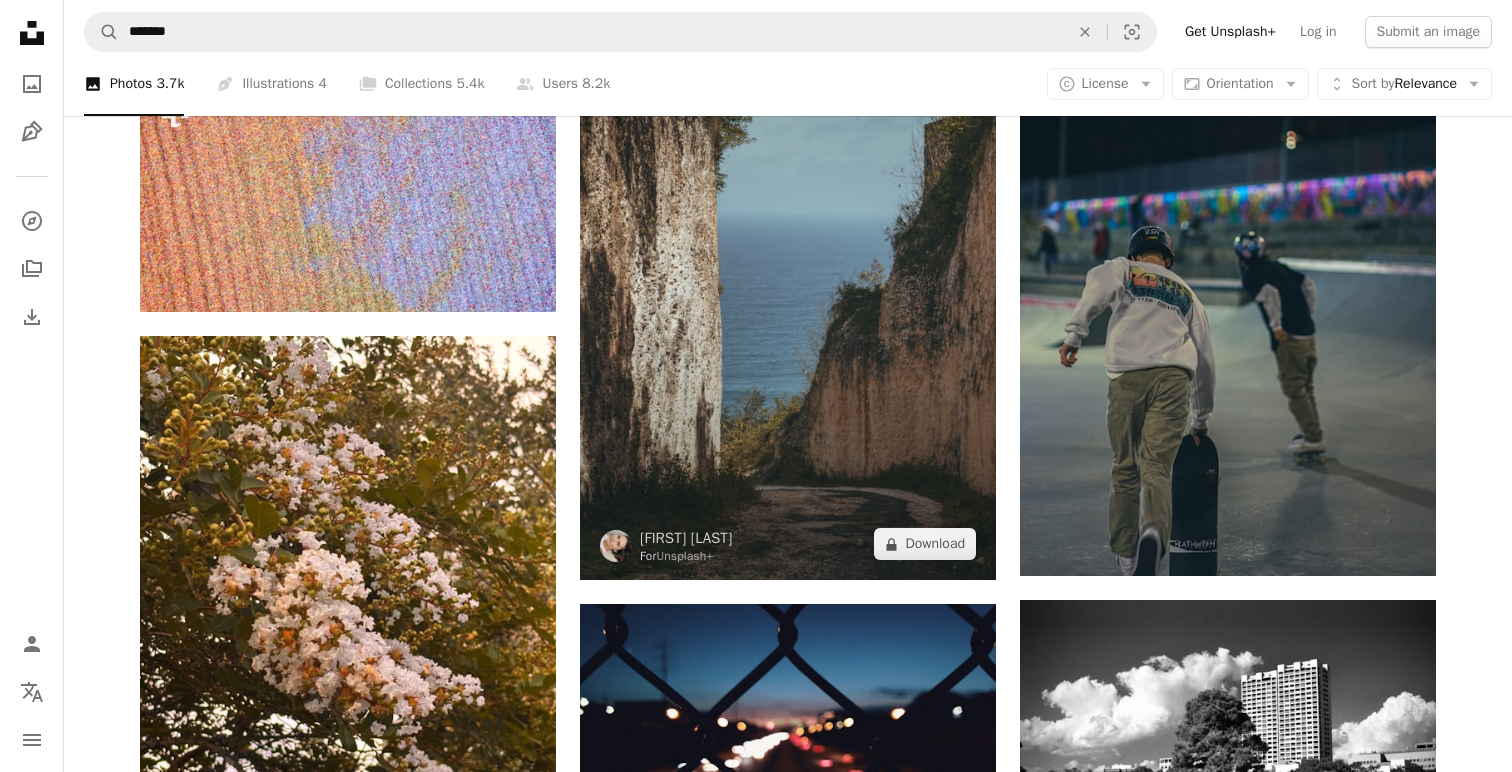 click at bounding box center (788, 268) 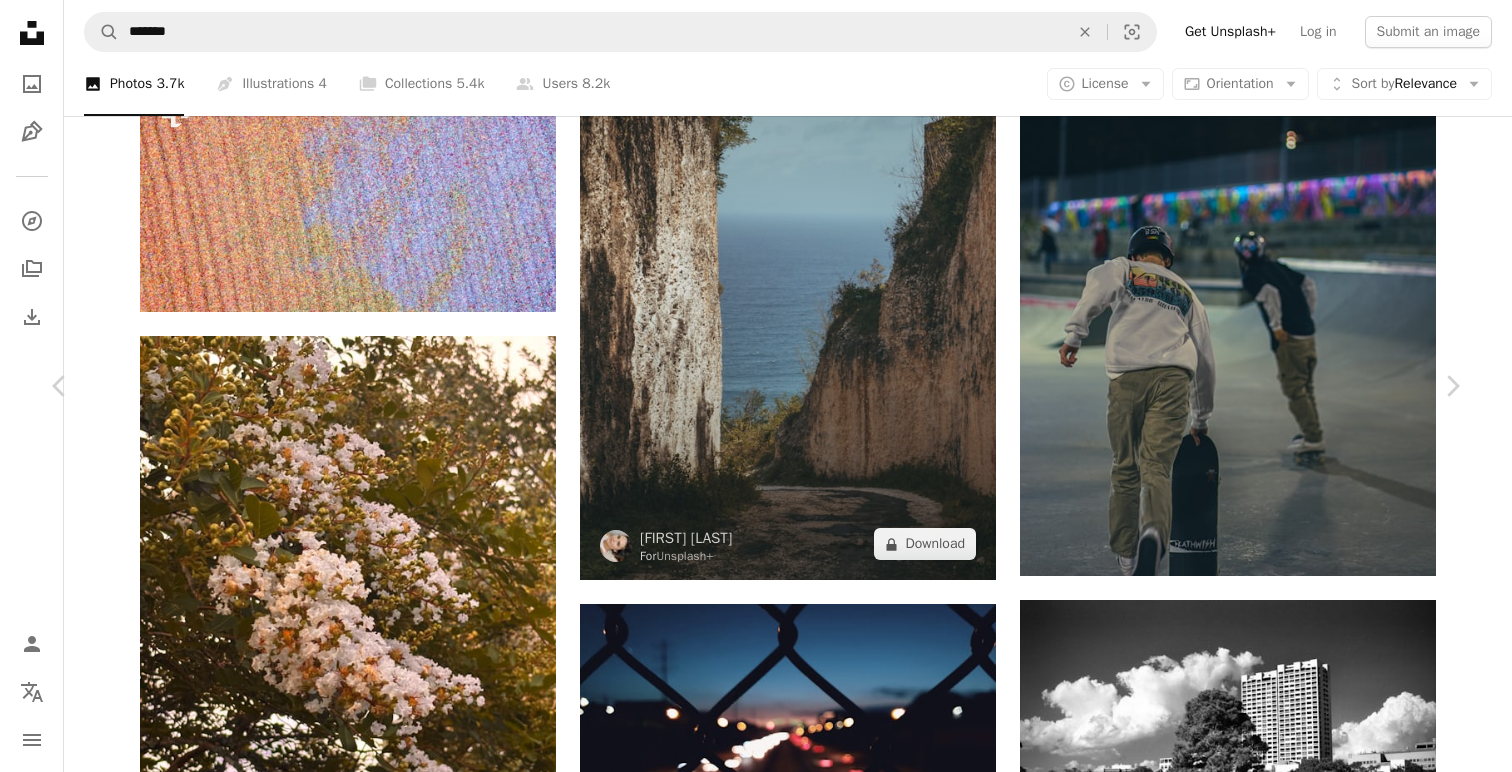scroll, scrollTop: 462, scrollLeft: 0, axis: vertical 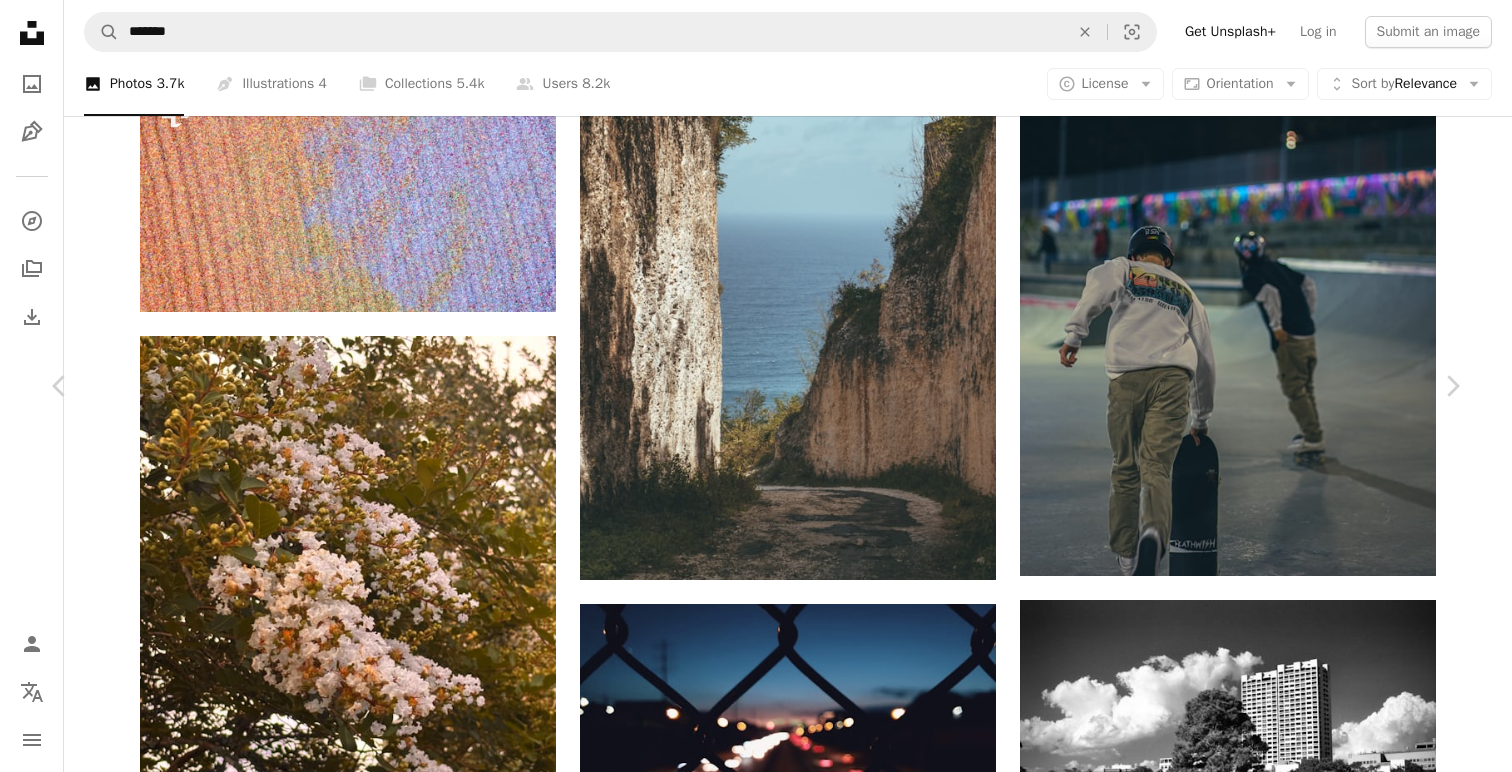 click on "An X shape Chevron left Chevron right [FIRST] [LAST] For Unsplash+ A heart A plus sign A lock Download Zoom in A forward-right arrow Share More Actions Calendar outlined Published on [MONTH] [DAY], [YEAR] Safety Licensed under the Unsplash+ License road wallpapers path backgrounds side road cliff face Free stock photos From this series Chevron right Plus sign for Unsplash+ Plus sign for Unsplash+ Plus sign for Unsplash+ Plus sign for Unsplash+ Plus sign for Unsplash+ Plus sign for Unsplash+ Plus sign for Unsplash+ Plus sign for Unsplash+ Plus sign for Unsplash+ Plus sign for Unsplash+ Related images Plus sign for Unsplash+ A heart A plus sign [FIRST] For Unsplash+ A lock Download Plus sign for Unsplash+ A heart A plus sign [FIRST] [LAST] For Unsplash+ A lock Download Plus sign for Unsplash+ A heart A plus sign [FIRST] [LAST] For Unsplash+ A lock Download Plus sign for Unsplash+ A heart A plus sign [FIRST] [LAST] For Unsplash+ A lock Download Plus sign for Unsplash+ A heart A plus sign For For" at bounding box center (756, 3738) 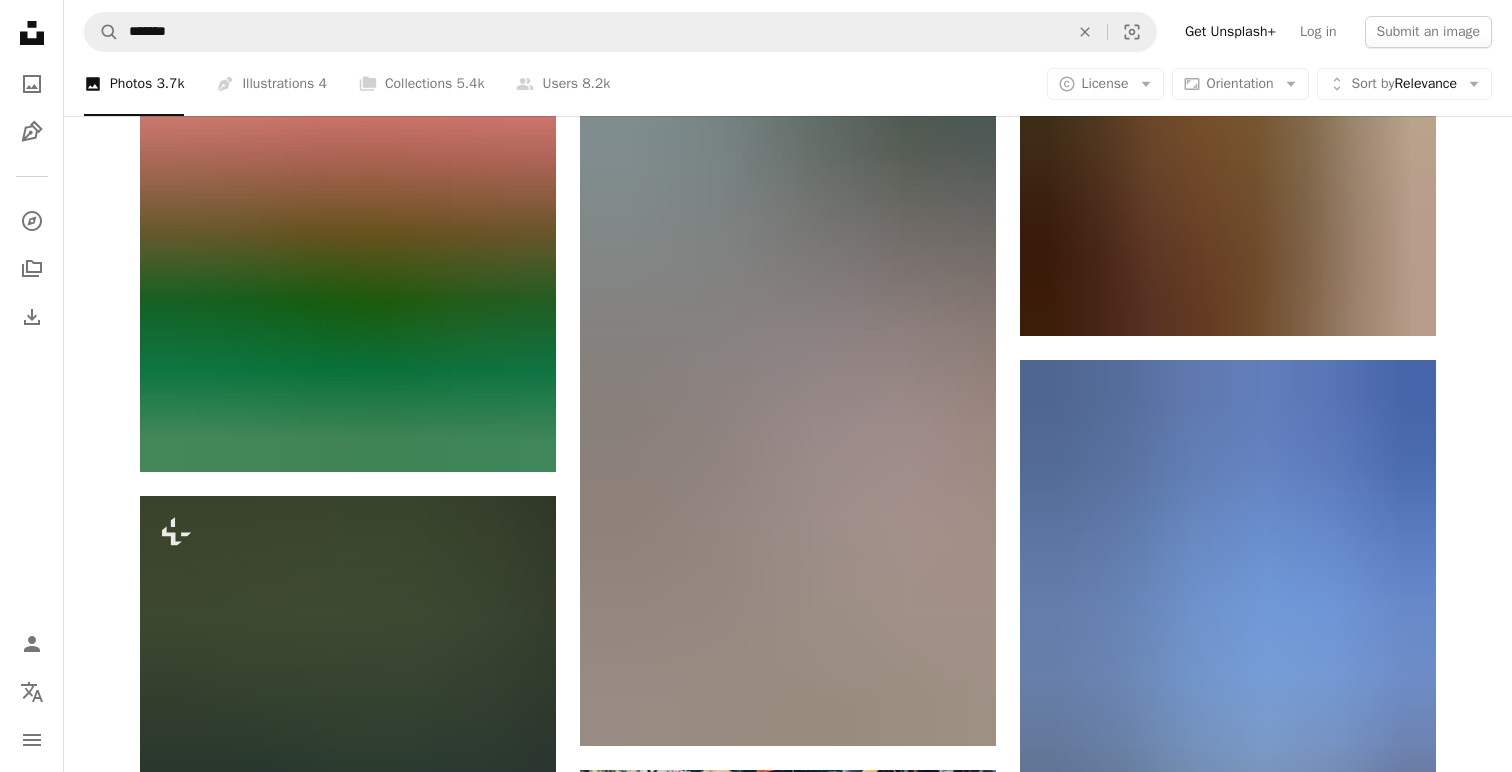 scroll, scrollTop: 25096, scrollLeft: 0, axis: vertical 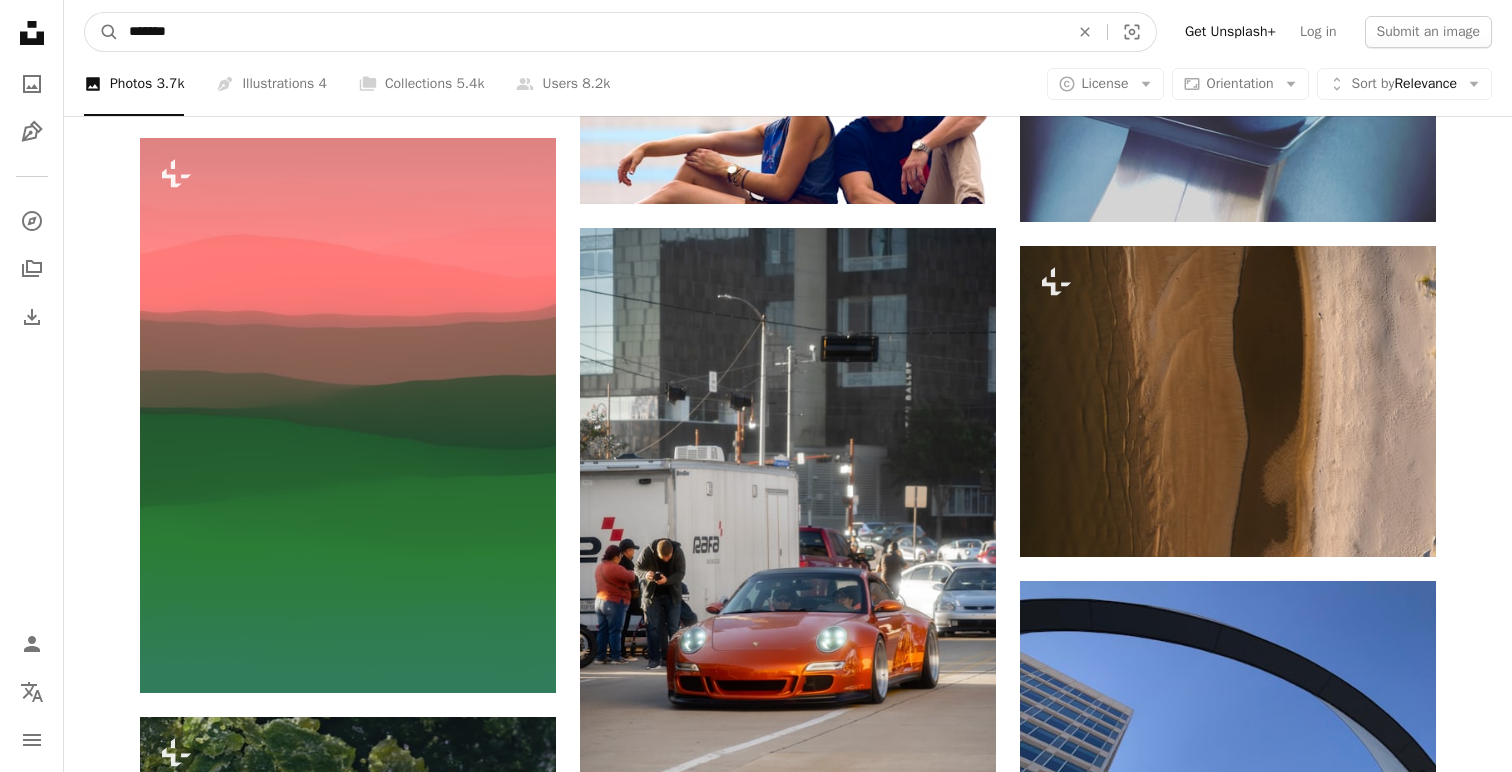 drag, startPoint x: 1062, startPoint y: 39, endPoint x: 1008, endPoint y: 44, distance: 54.230988 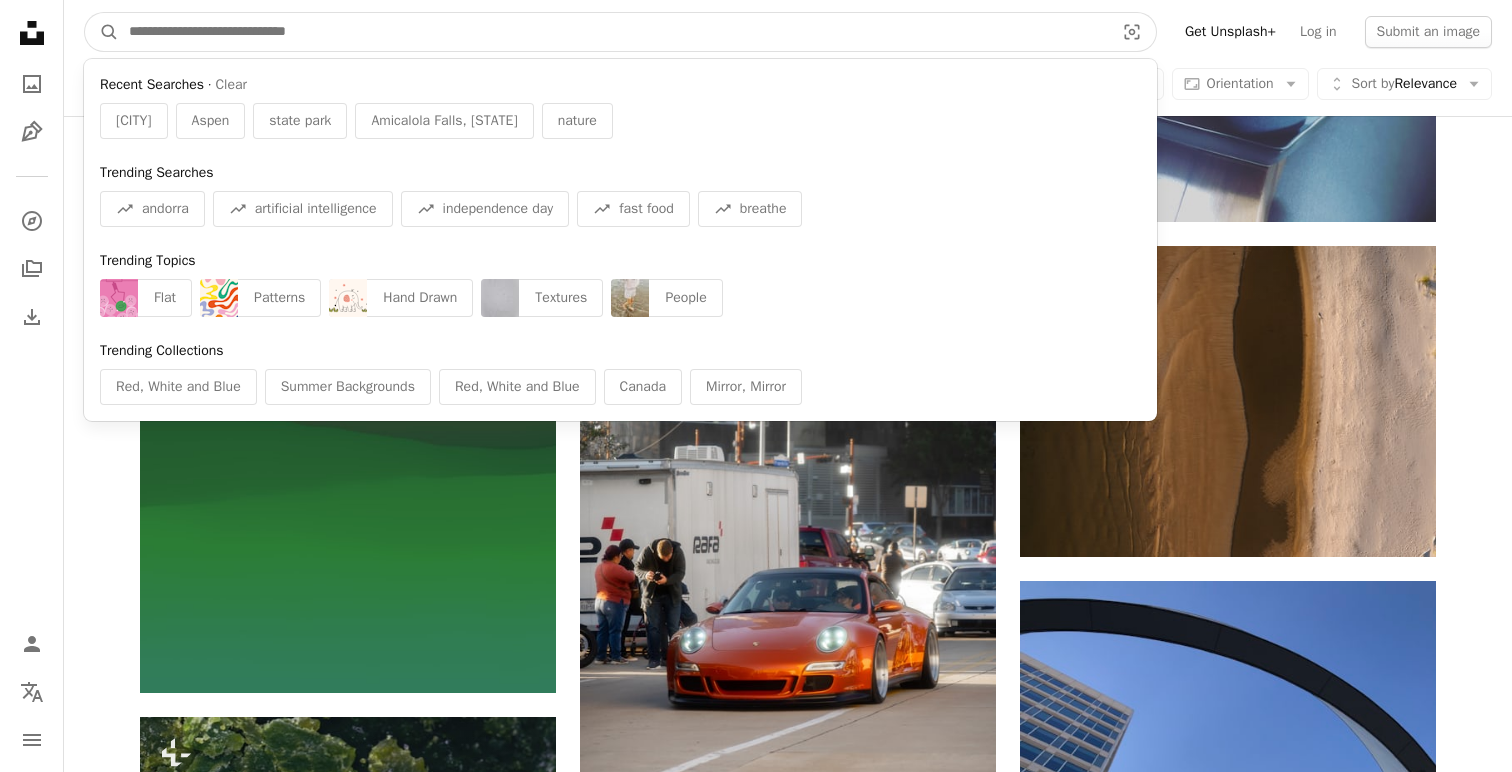 click at bounding box center [613, 32] 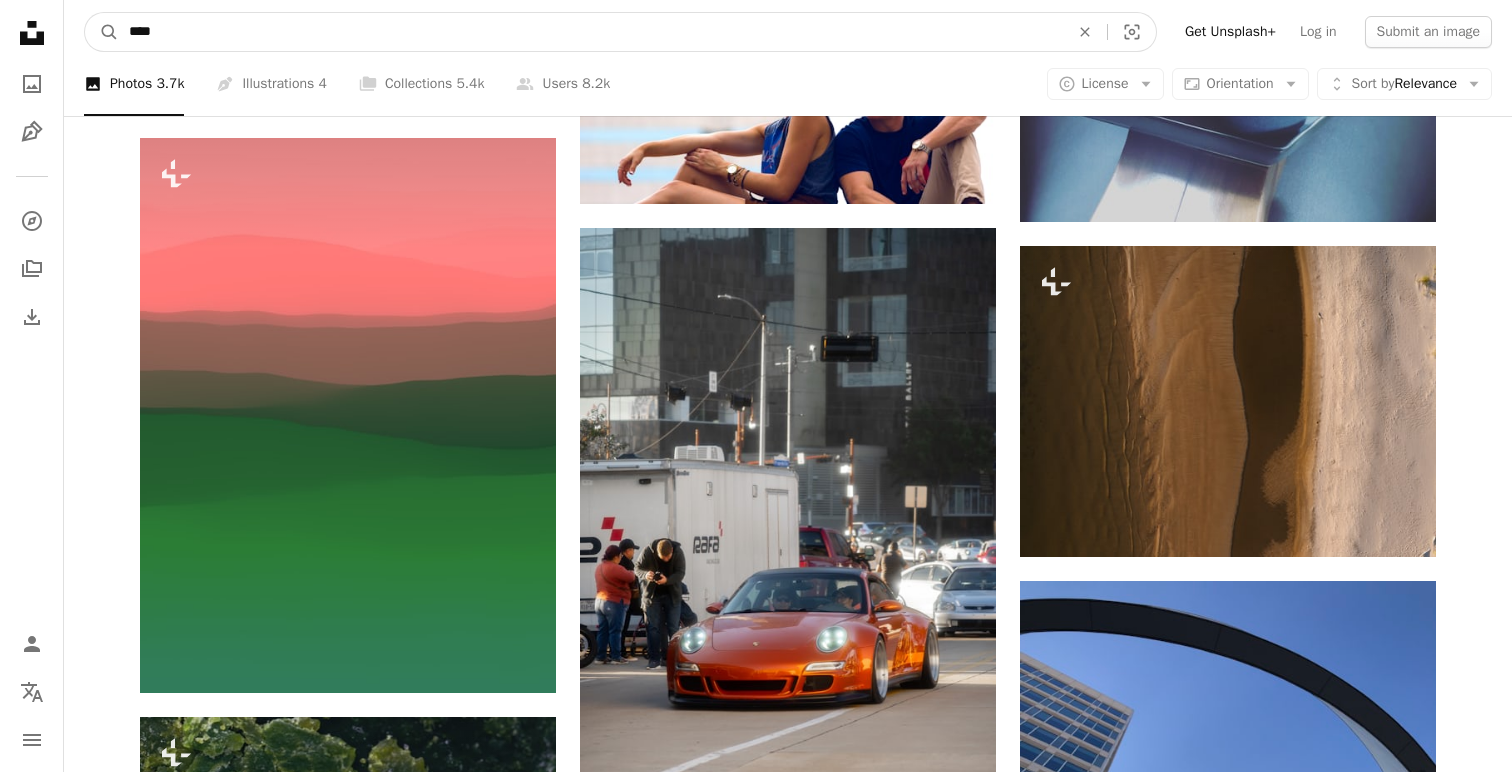 click on "A magnifying glass" at bounding box center (102, 32) 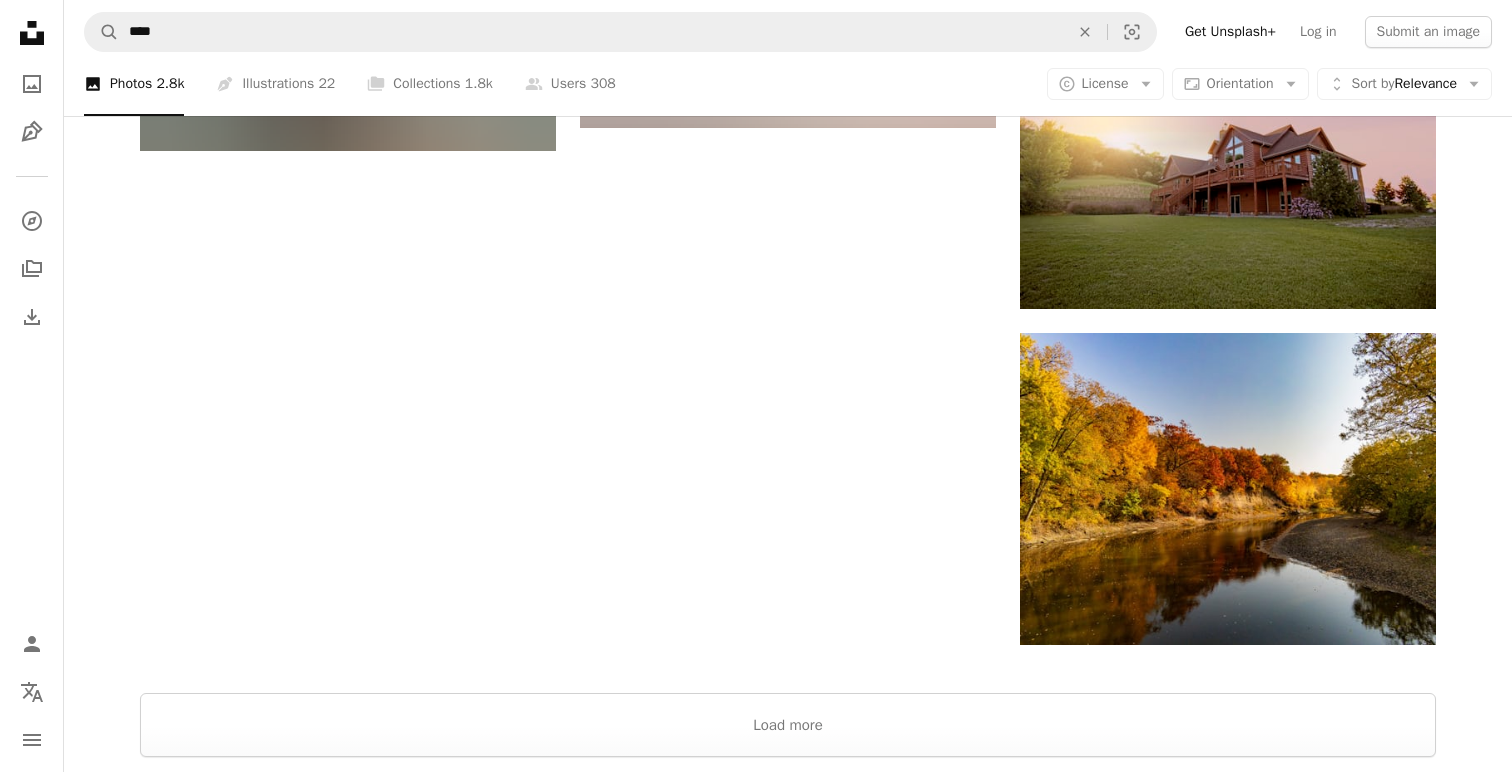 scroll, scrollTop: 2657, scrollLeft: 0, axis: vertical 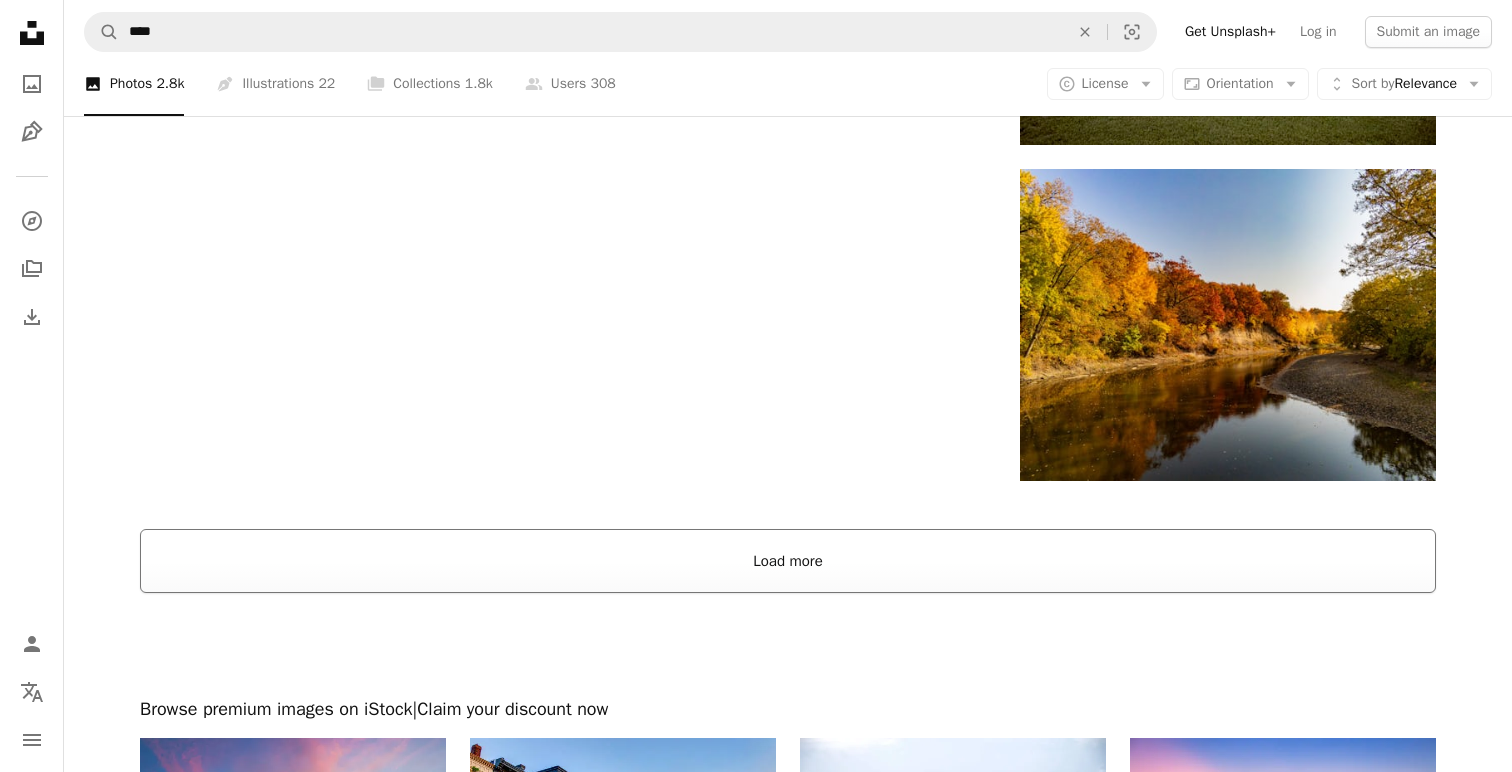 click on "Load more" at bounding box center [788, 561] 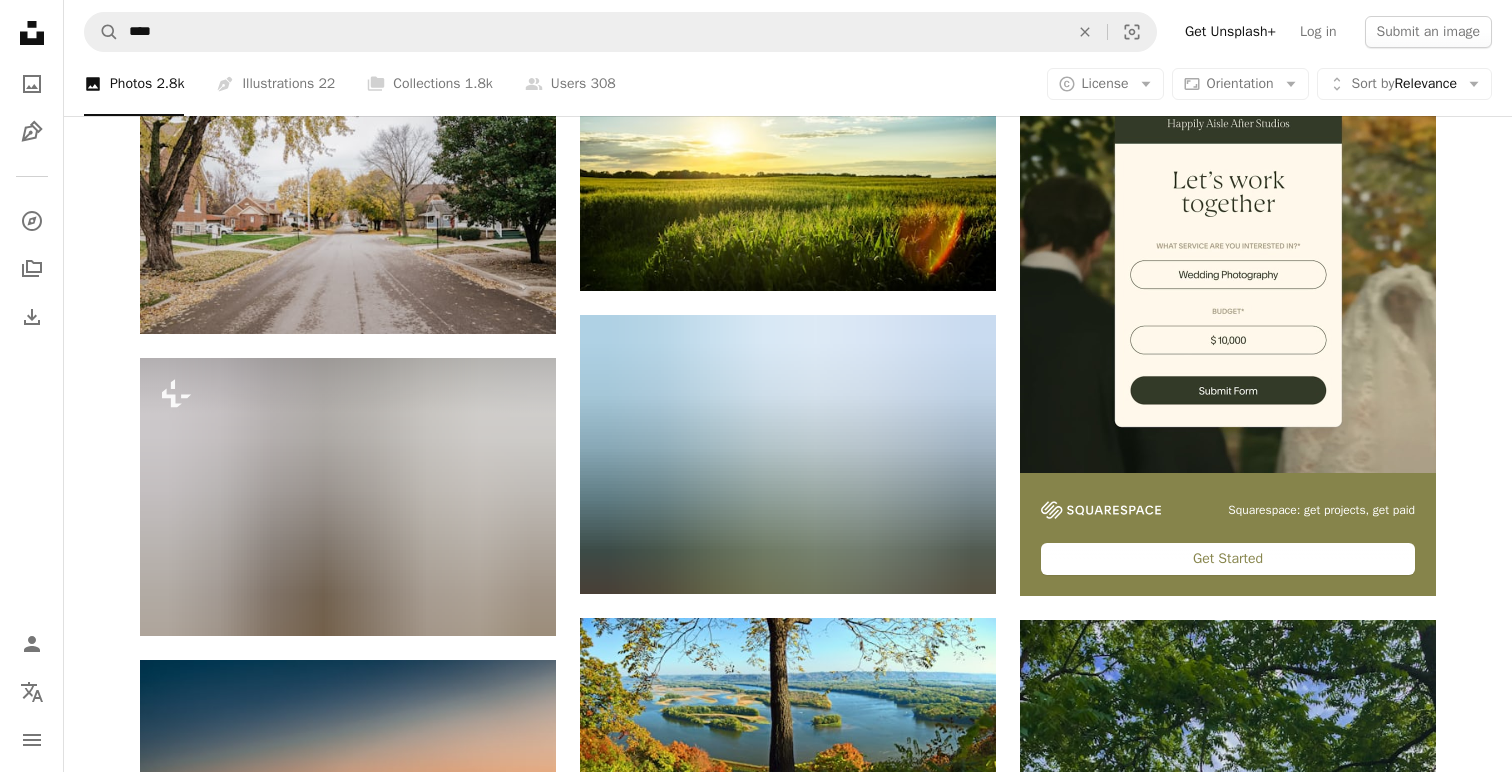 scroll, scrollTop: 0, scrollLeft: 0, axis: both 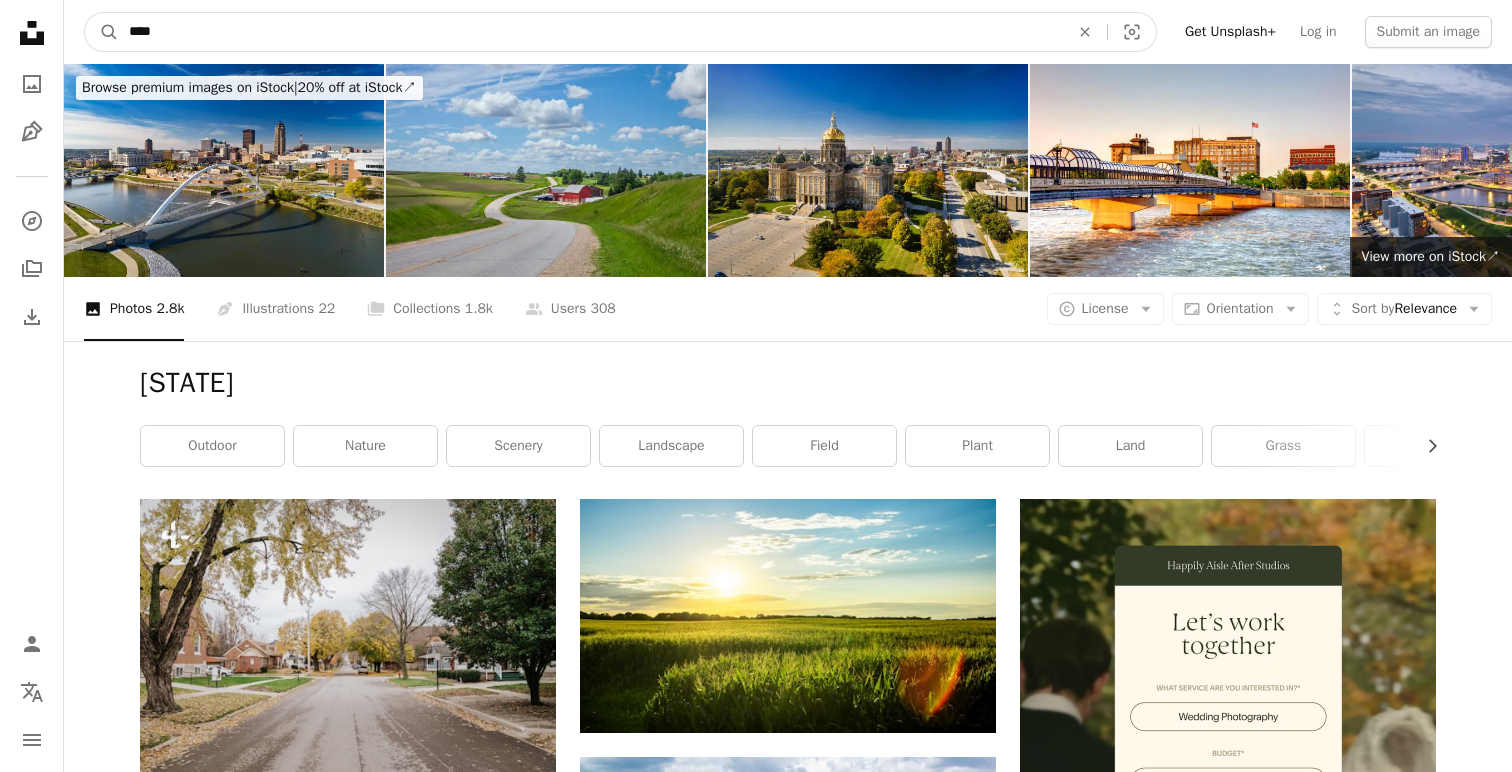 drag, startPoint x: 199, startPoint y: 34, endPoint x: 123, endPoint y: 29, distance: 76.1643 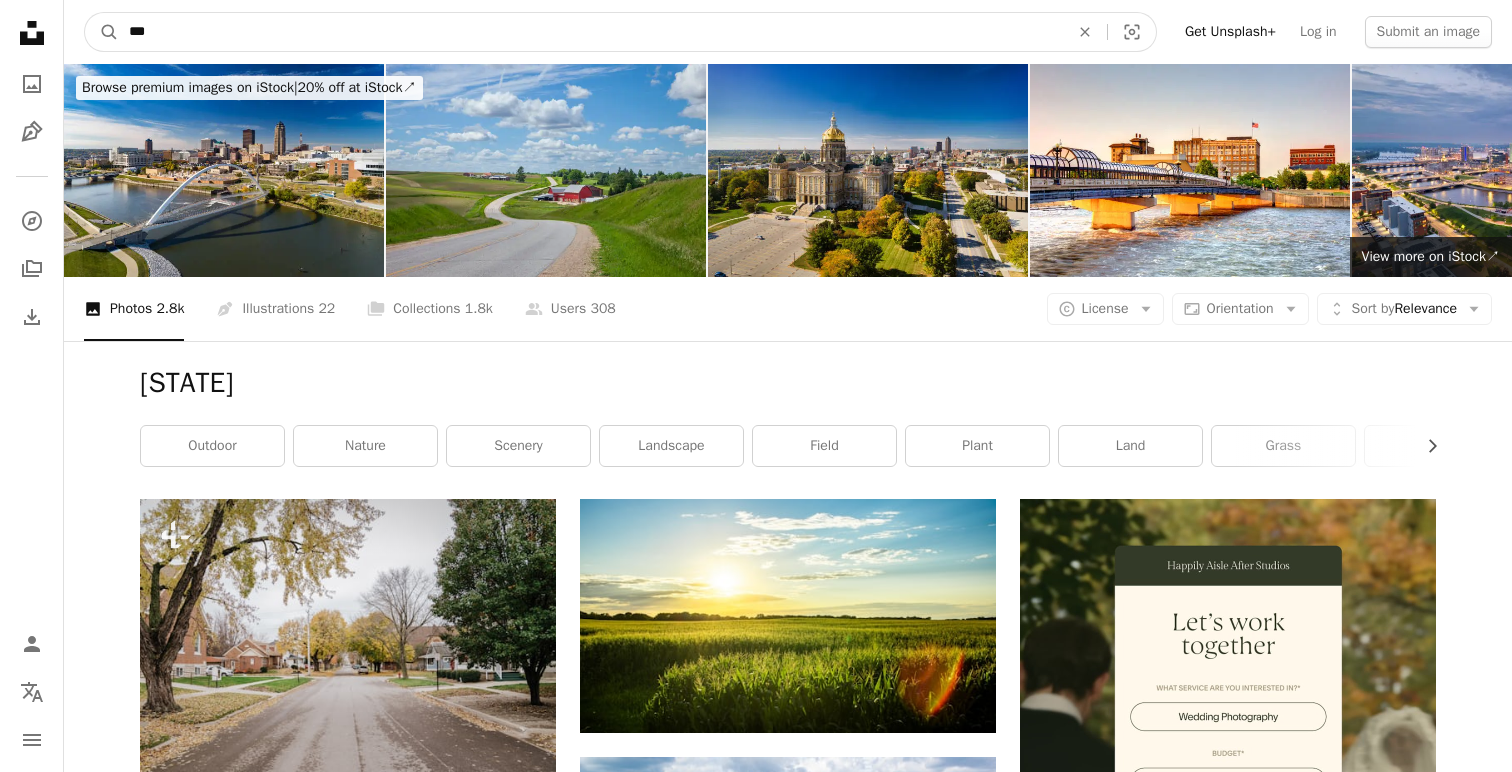 click on "A magnifying glass" at bounding box center (102, 32) 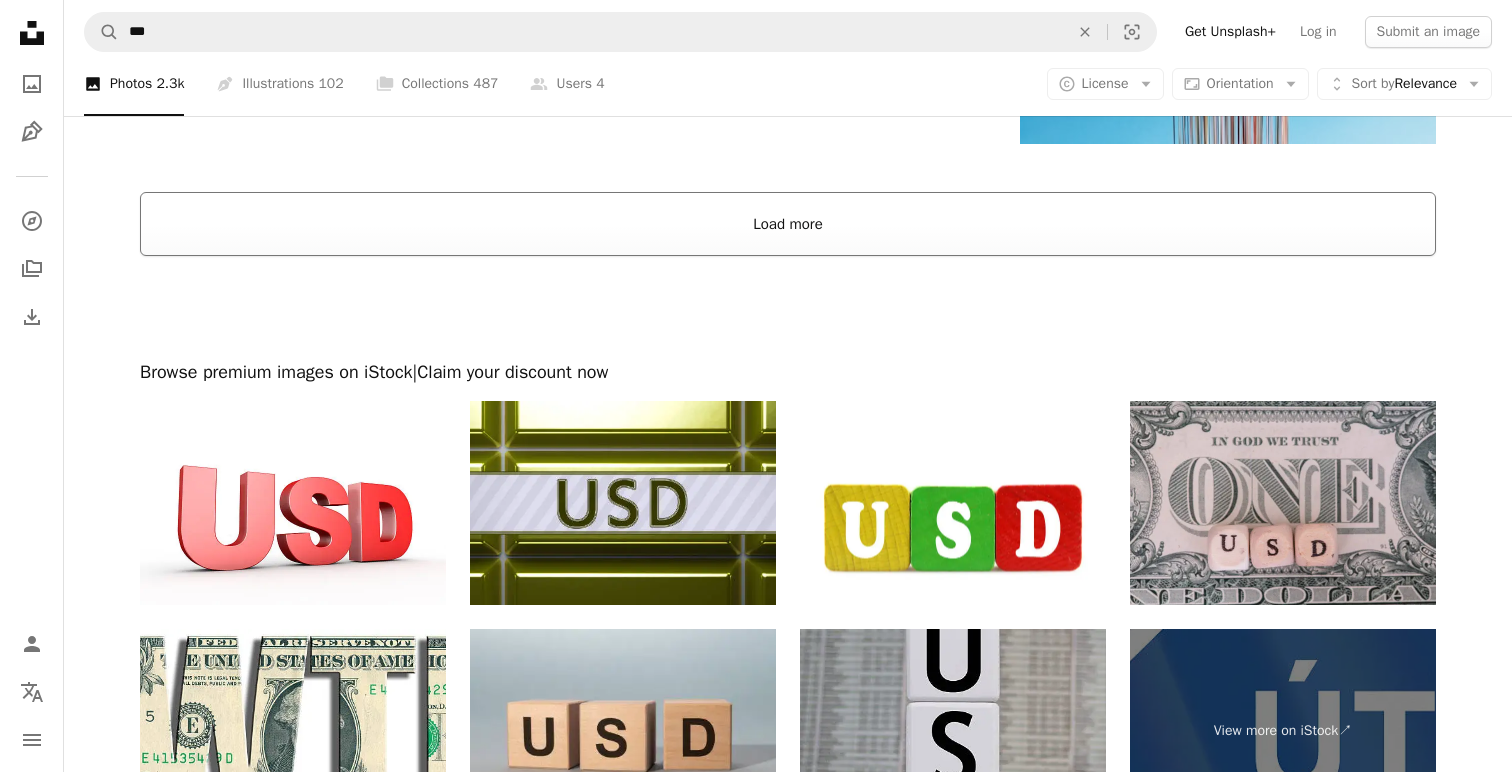 scroll, scrollTop: 3688, scrollLeft: 0, axis: vertical 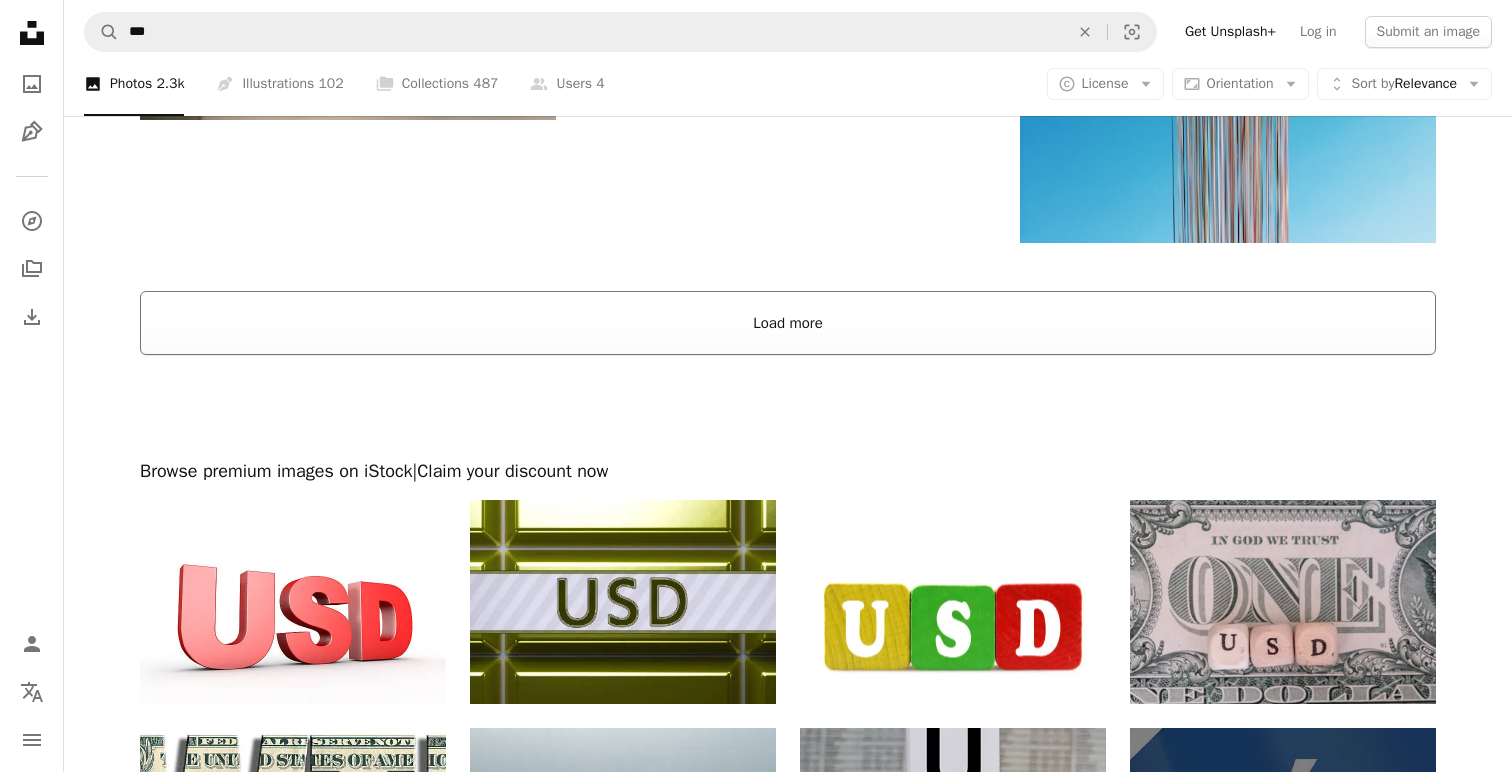 click on "Load more" at bounding box center (788, 323) 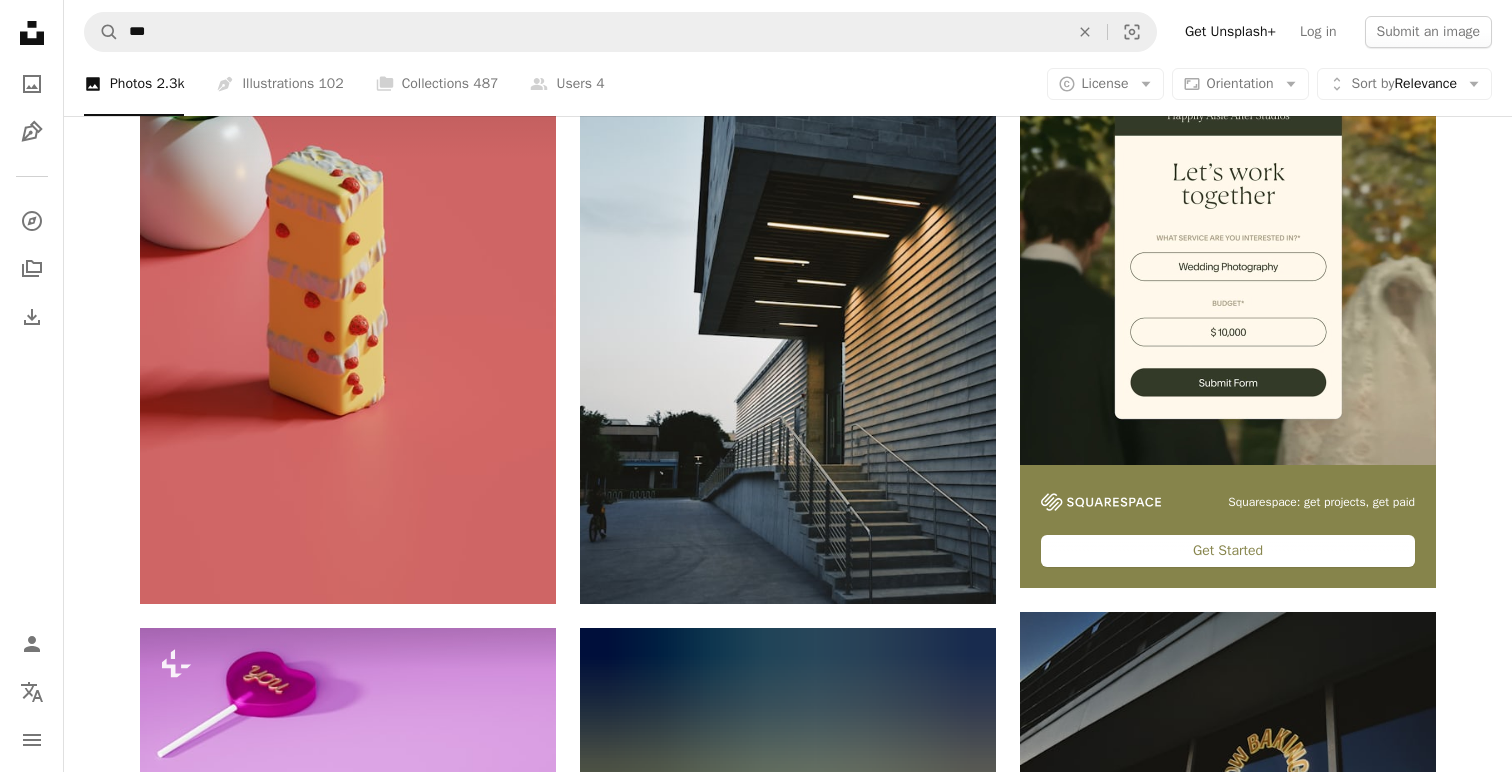 scroll, scrollTop: 0, scrollLeft: 0, axis: both 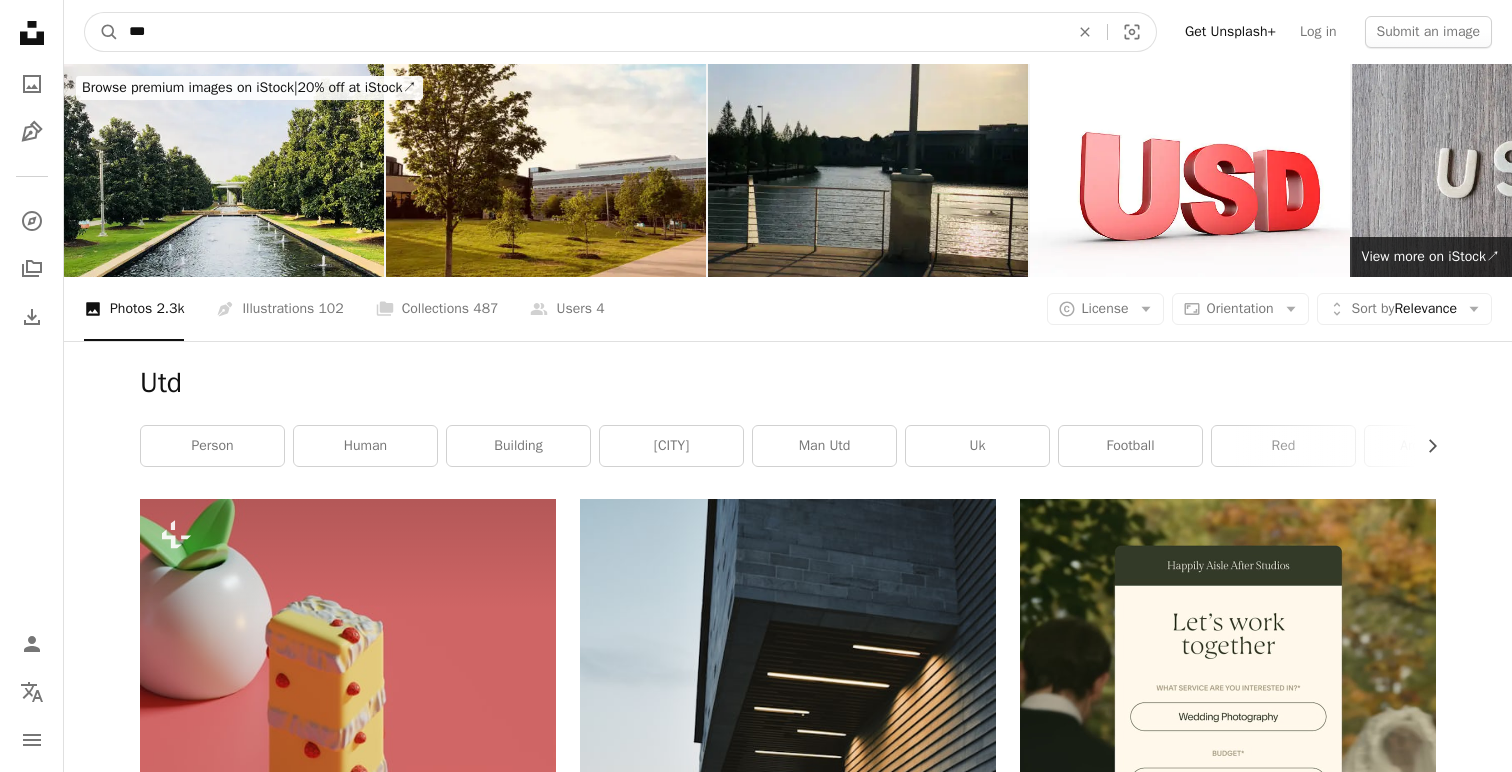 drag, startPoint x: 258, startPoint y: 36, endPoint x: 125, endPoint y: 26, distance: 133.37541 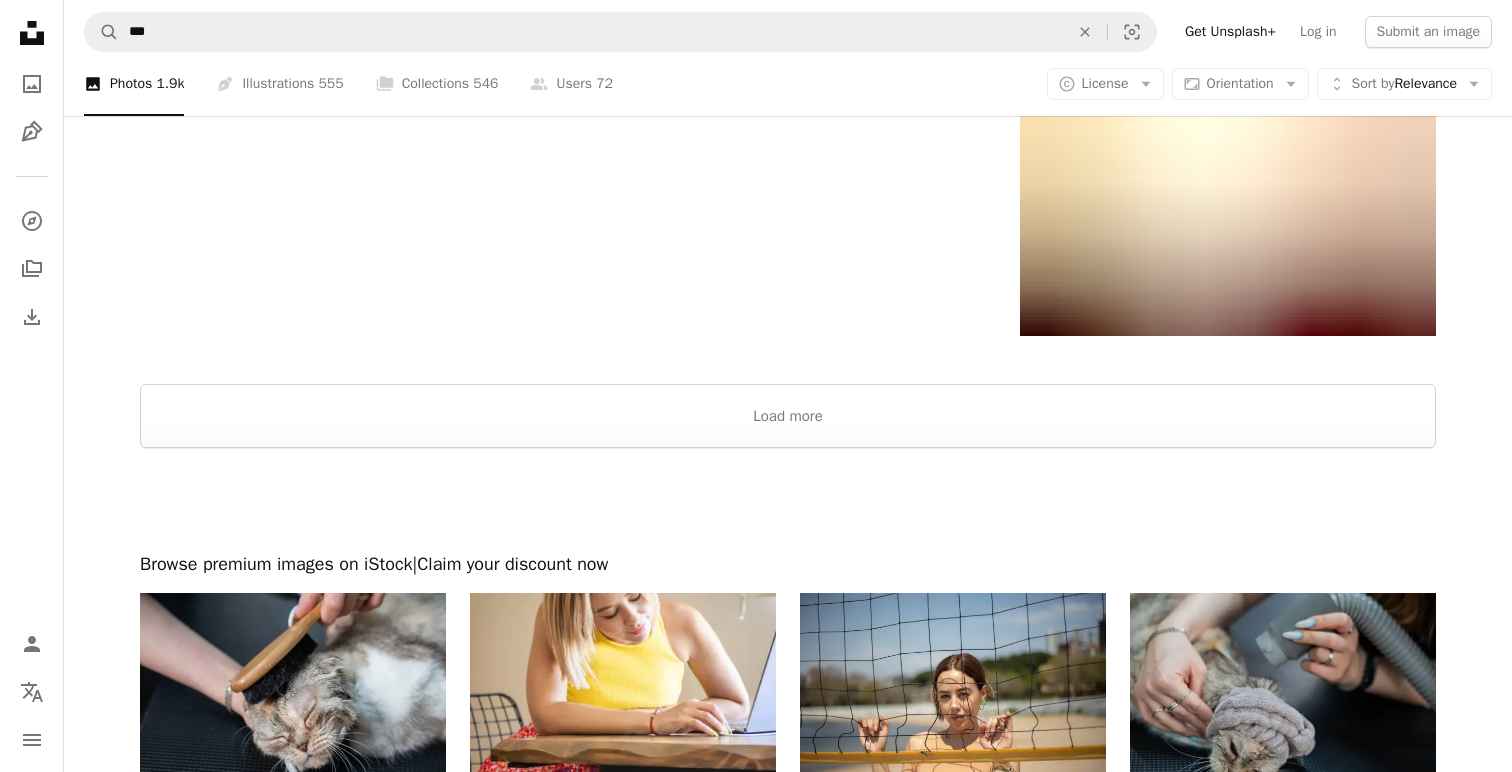 scroll, scrollTop: 3211, scrollLeft: 0, axis: vertical 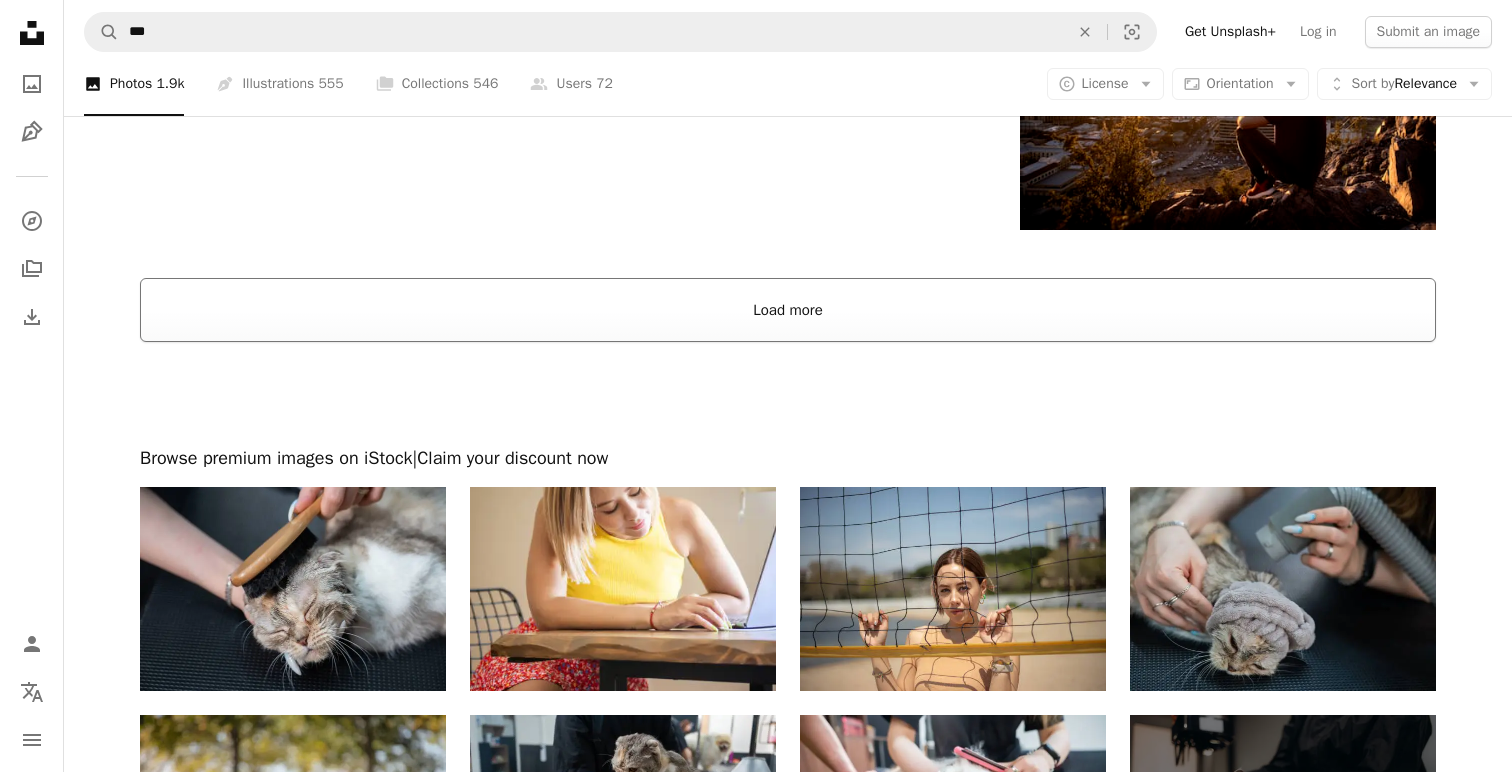 click on "Load more" at bounding box center [788, 310] 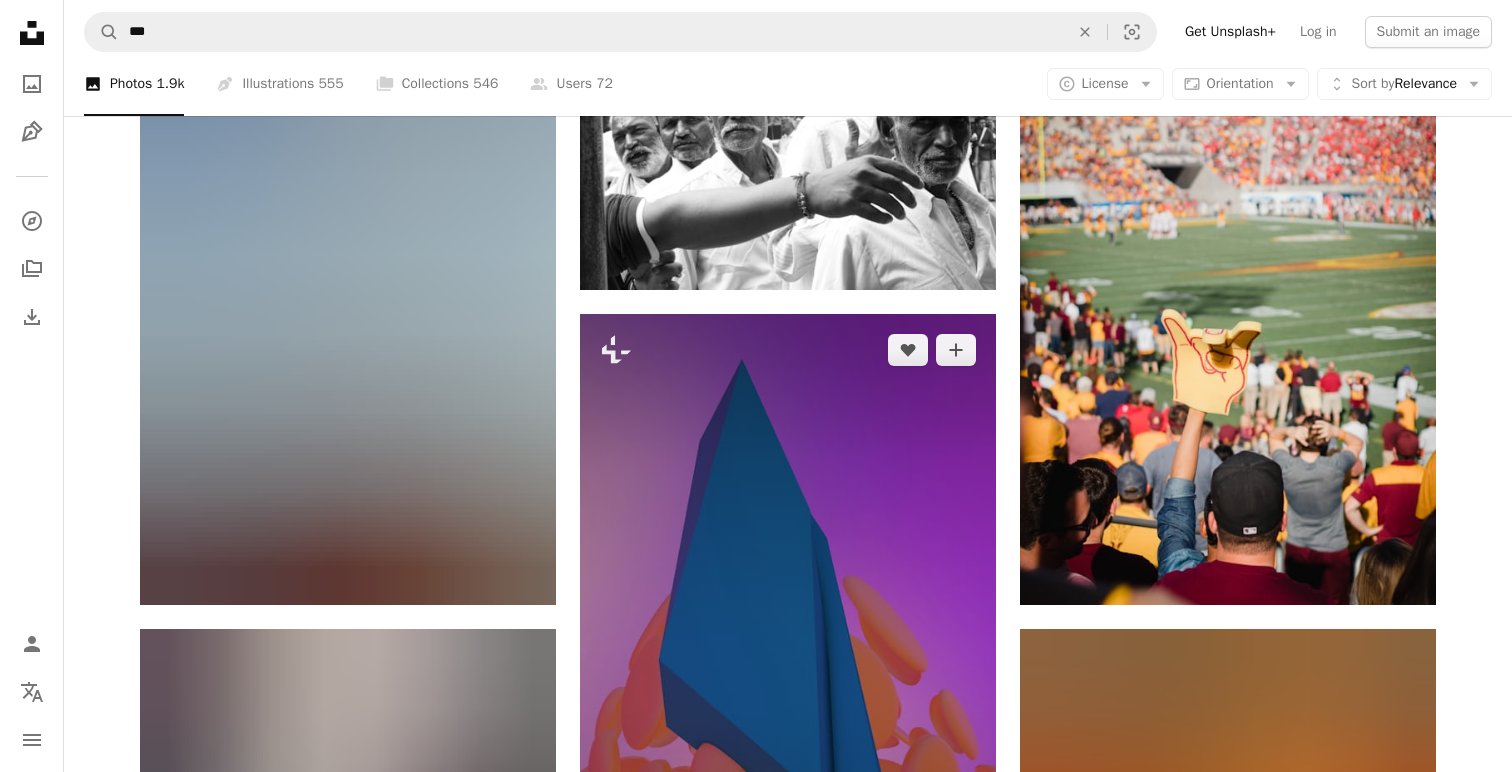 scroll, scrollTop: 0, scrollLeft: 0, axis: both 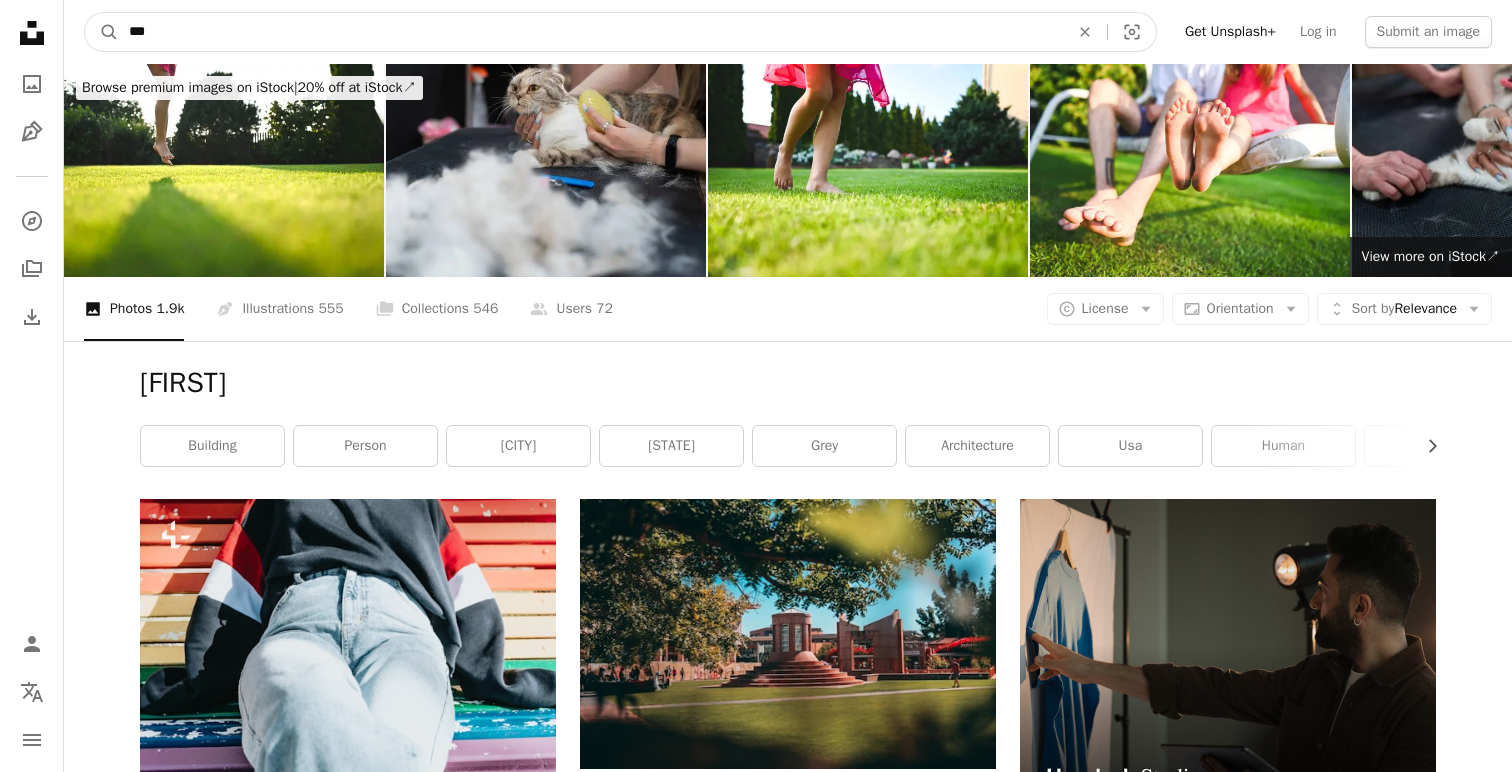 click on "***" at bounding box center (591, 32) 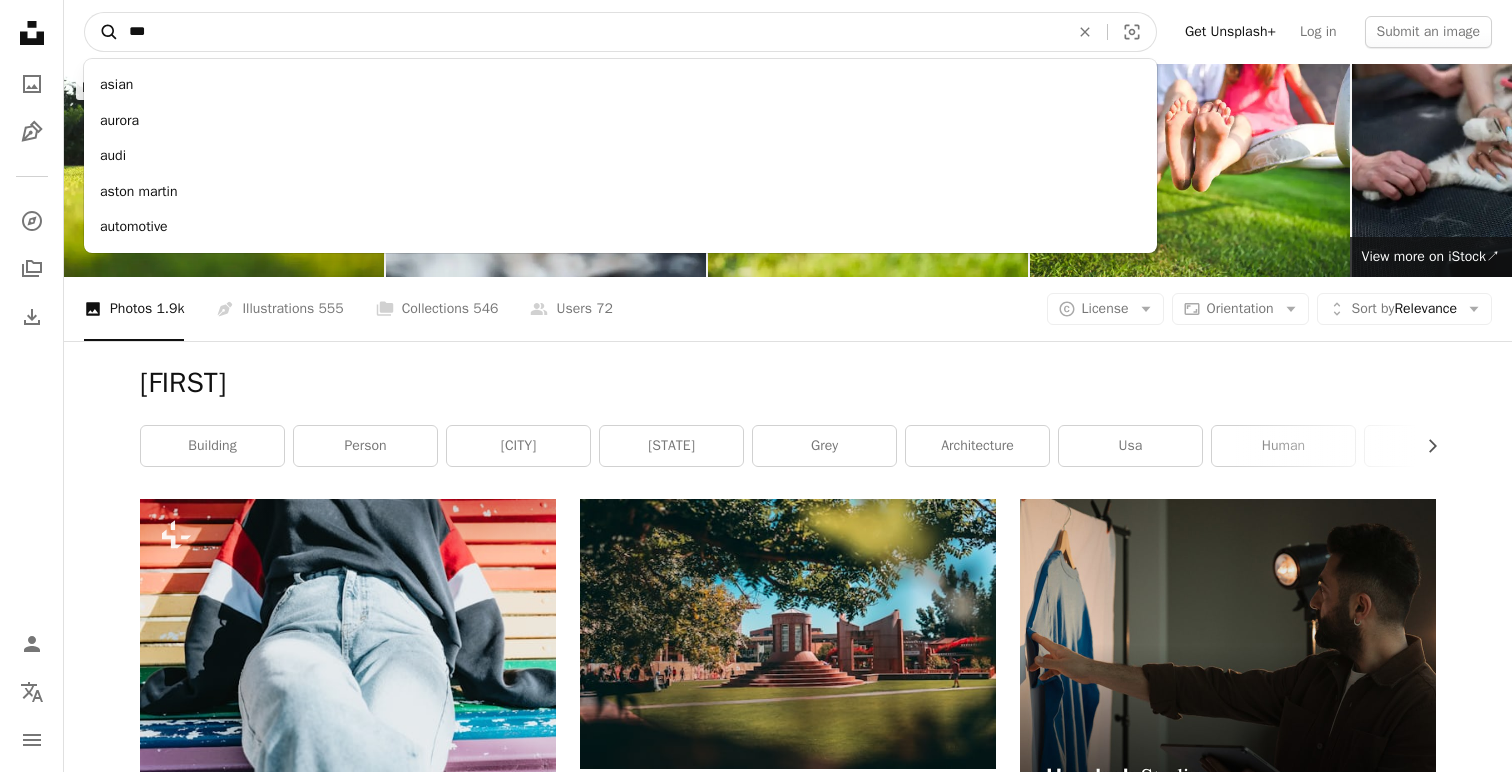 drag, startPoint x: 306, startPoint y: 37, endPoint x: 88, endPoint y: 24, distance: 218.38727 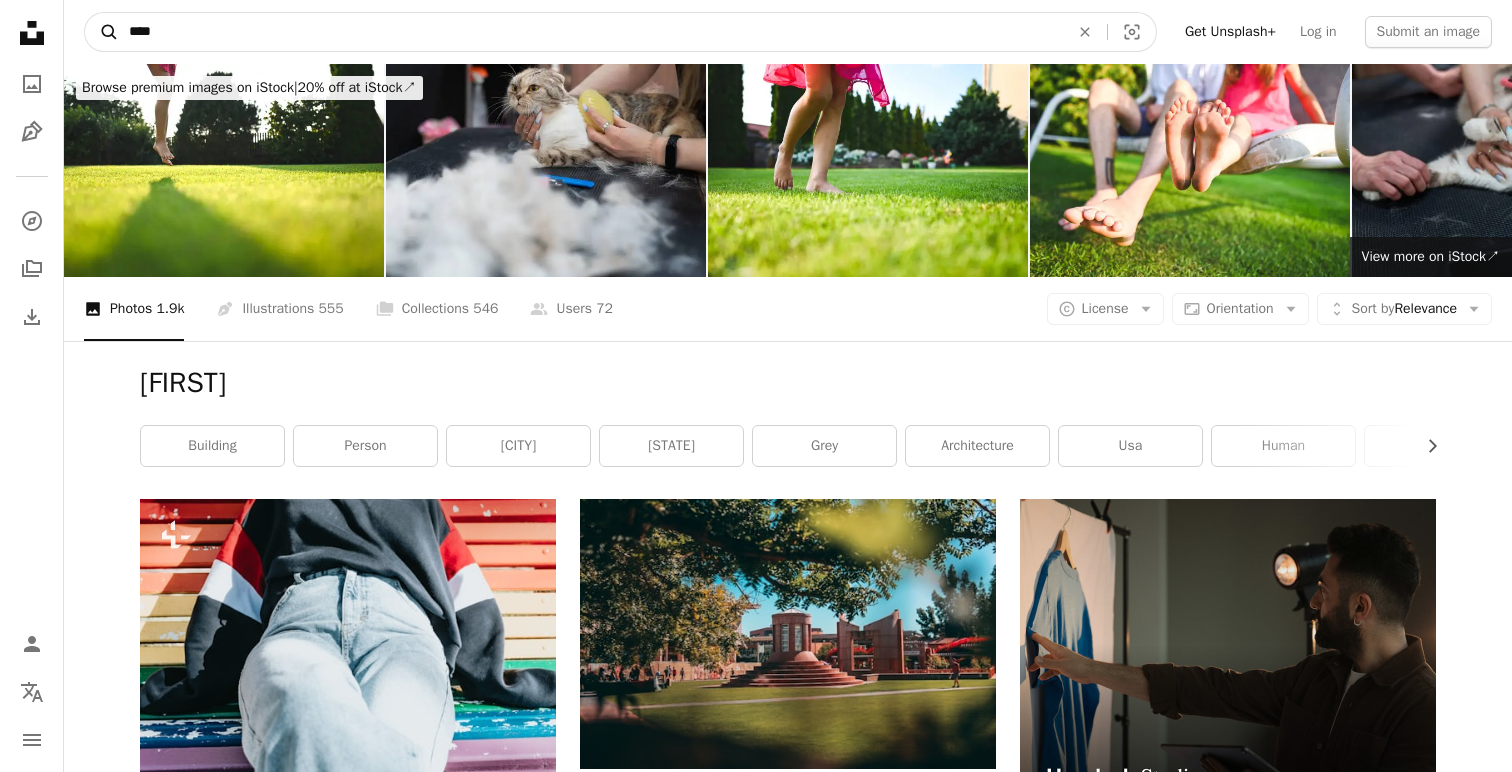 click on "A magnifying glass" at bounding box center (102, 32) 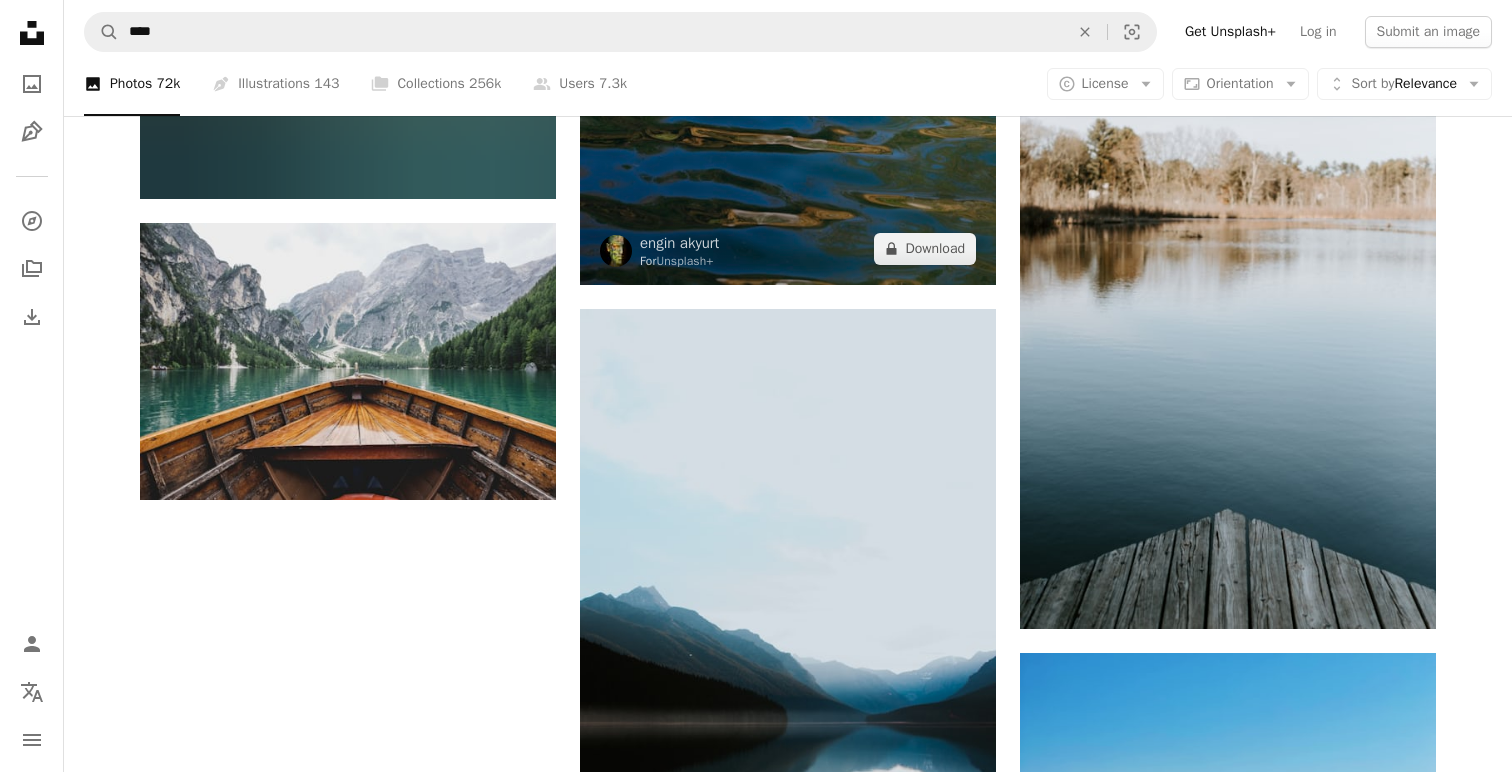 scroll, scrollTop: 2793, scrollLeft: 0, axis: vertical 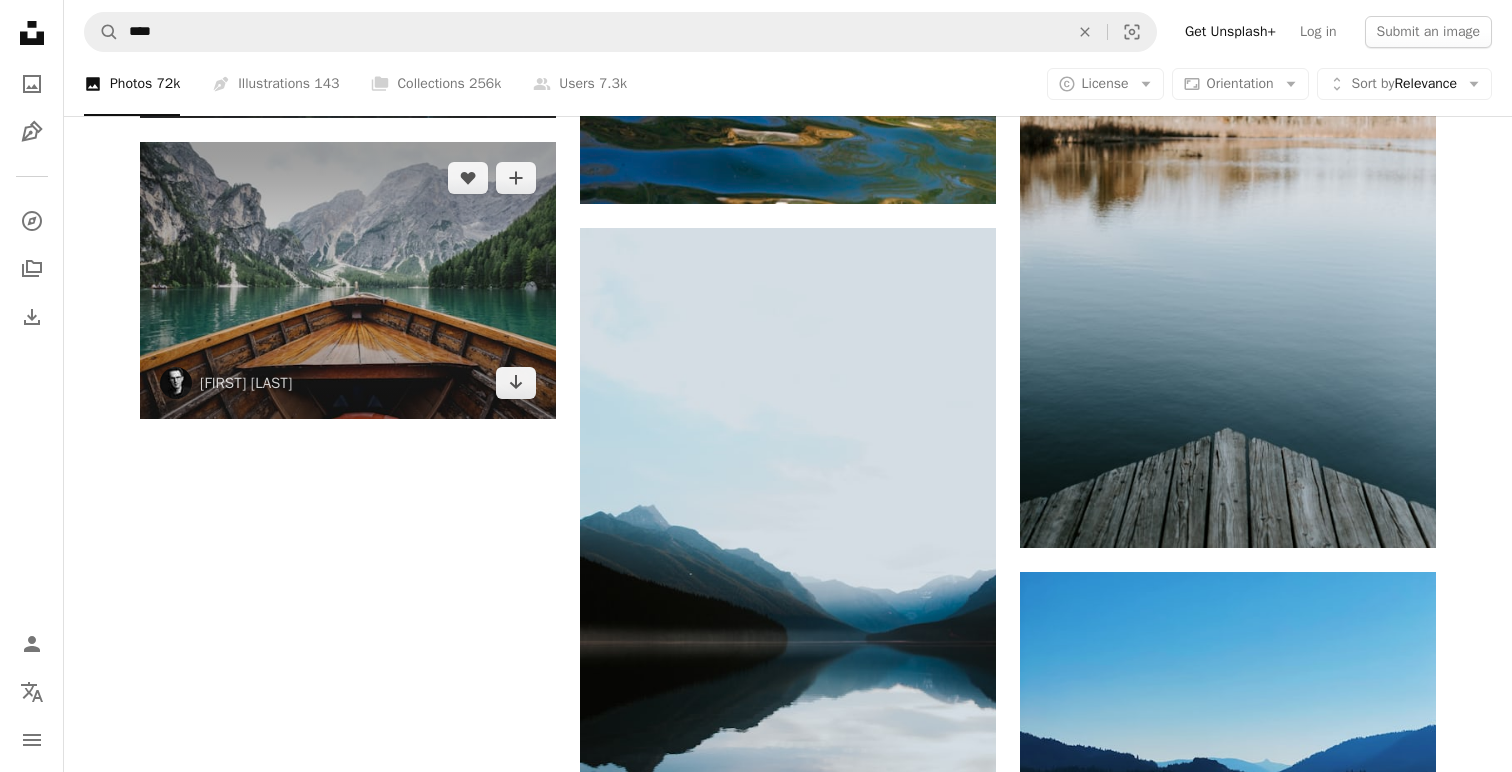 click at bounding box center (348, 280) 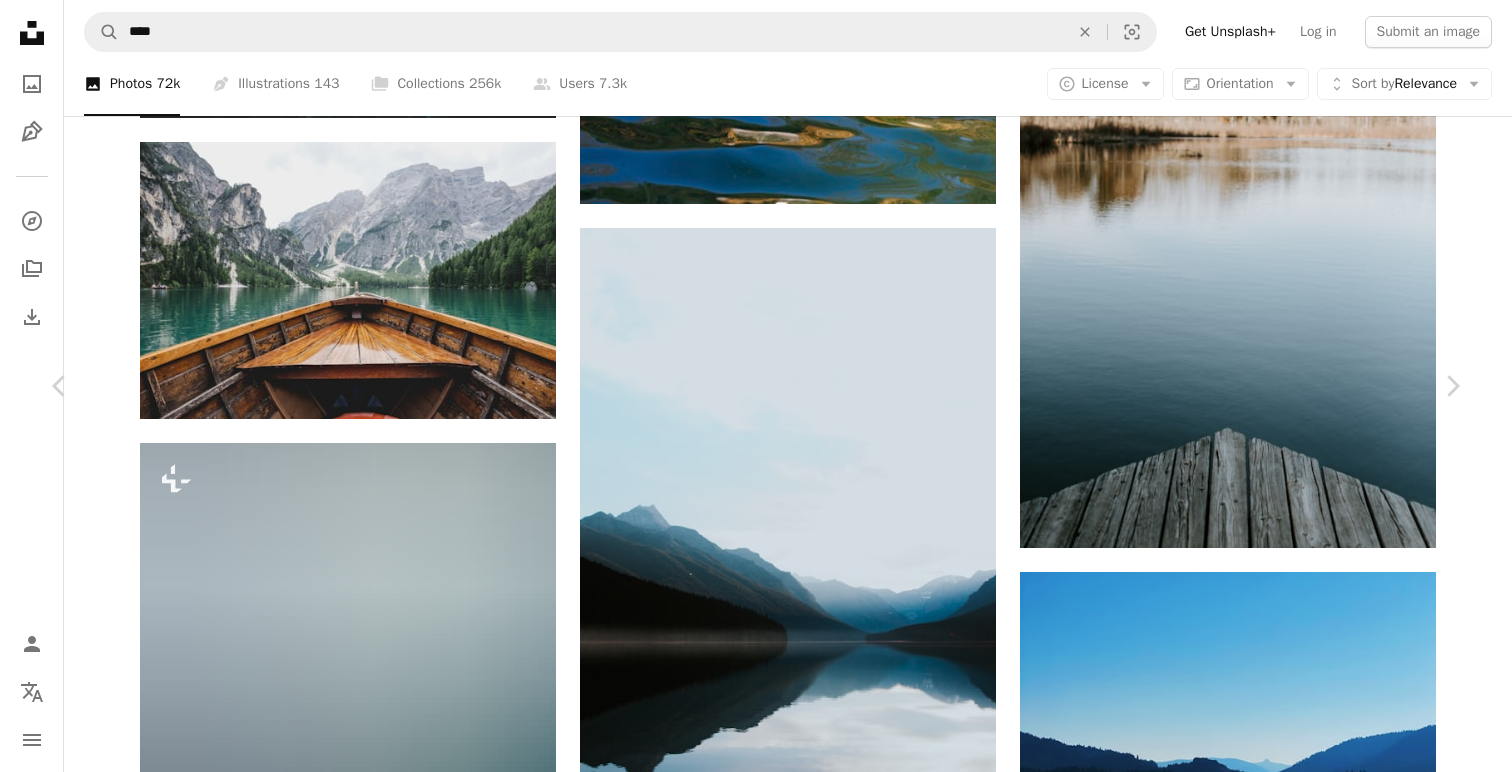 scroll, scrollTop: 432, scrollLeft: 0, axis: vertical 